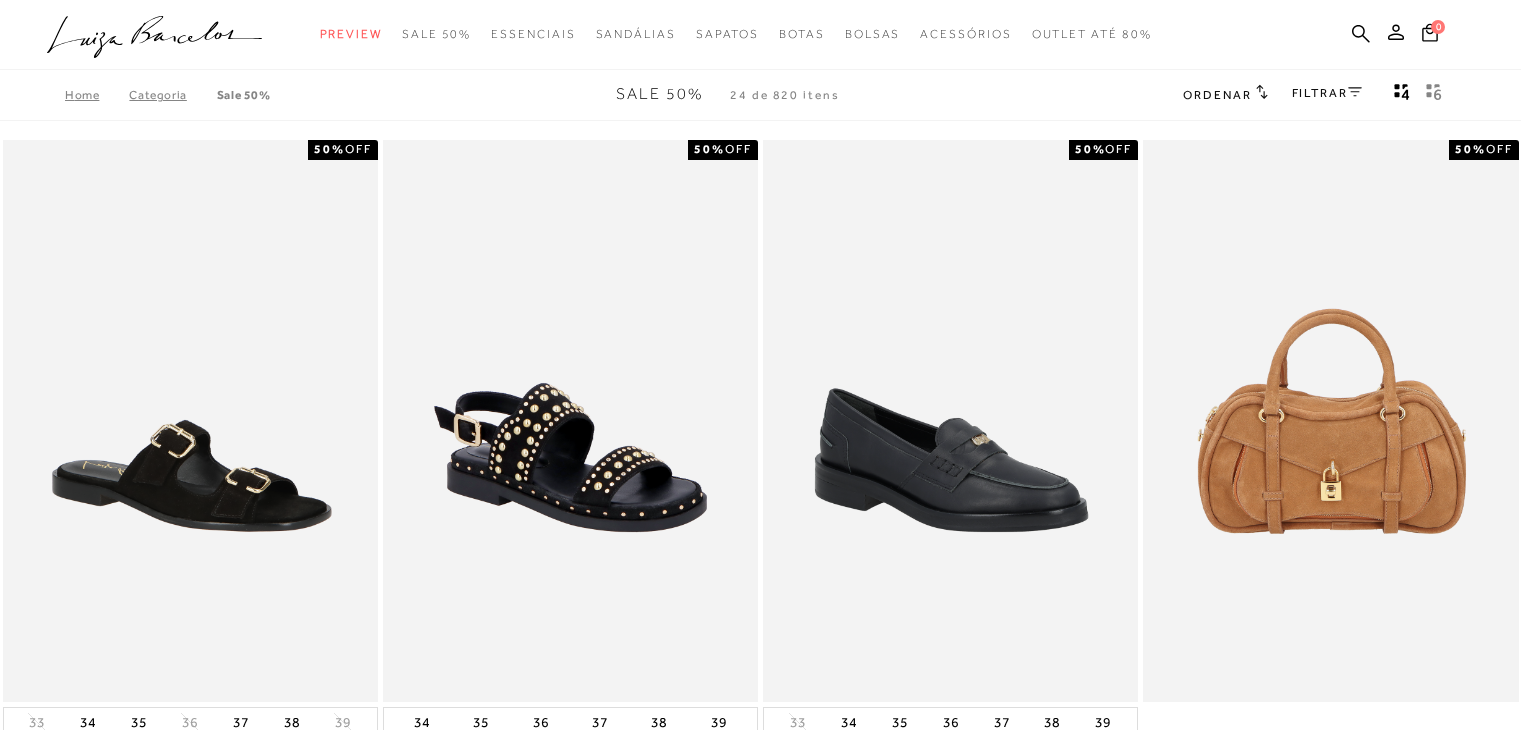 scroll, scrollTop: 0, scrollLeft: 0, axis: both 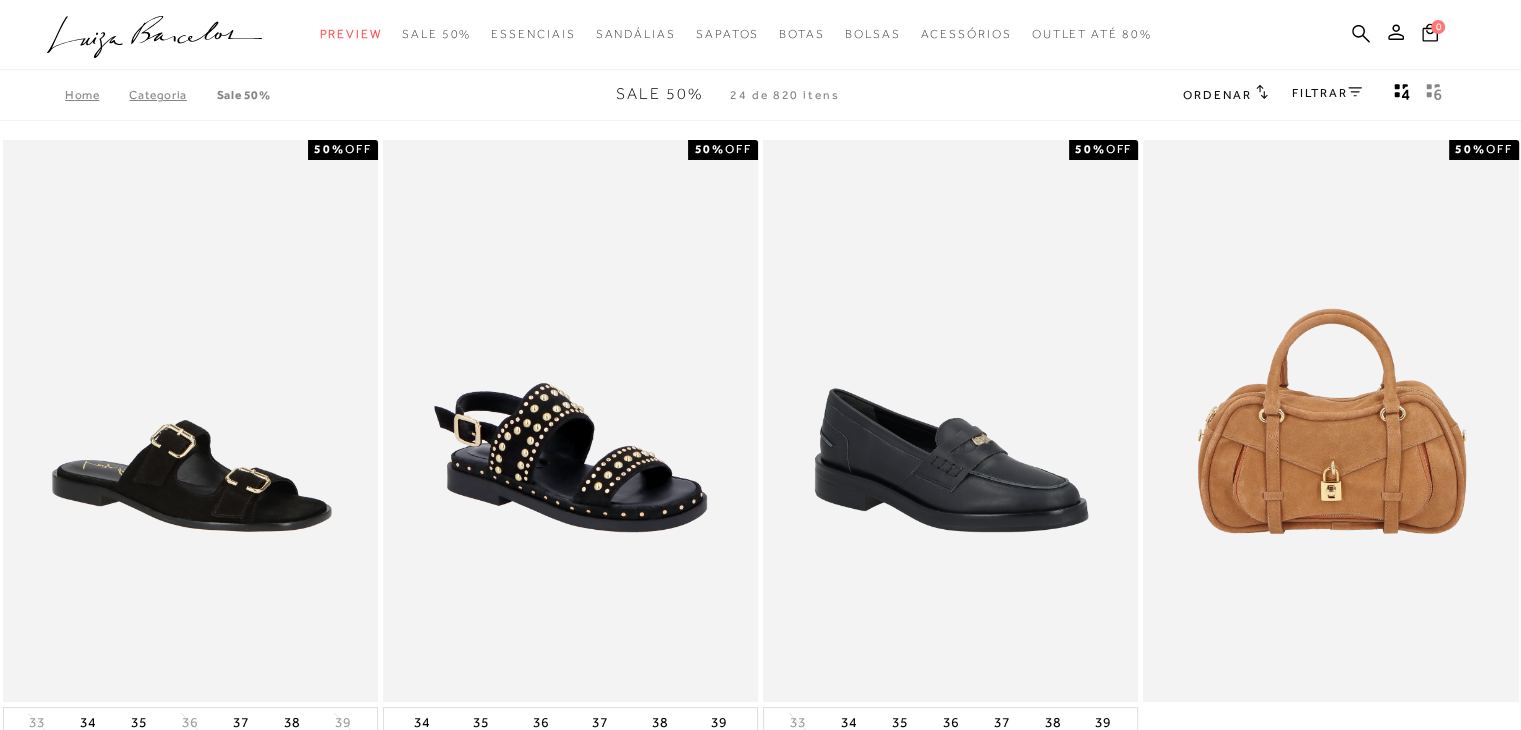 click on "FILTRAR" at bounding box center [1327, 93] 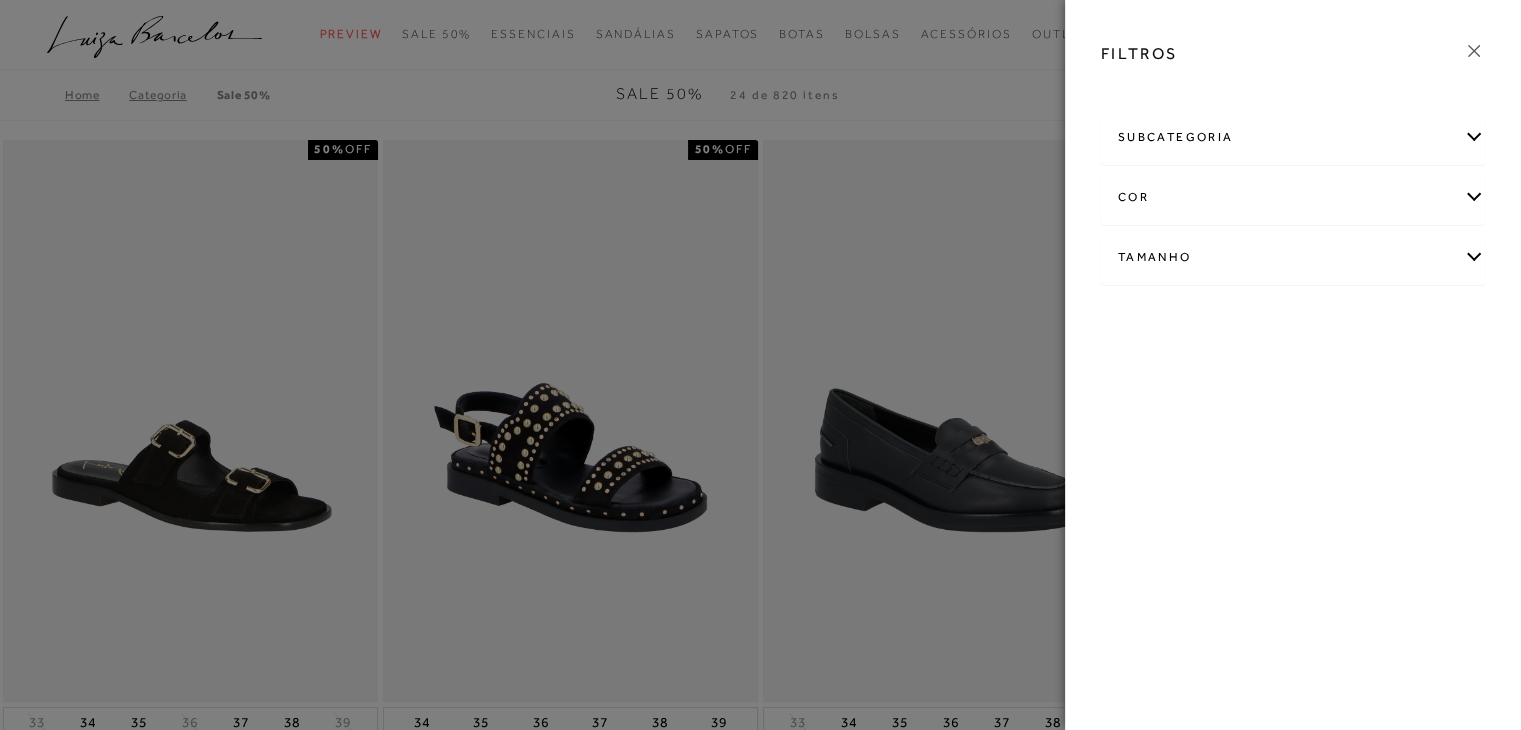 click on "Tamanho" at bounding box center [1293, 257] 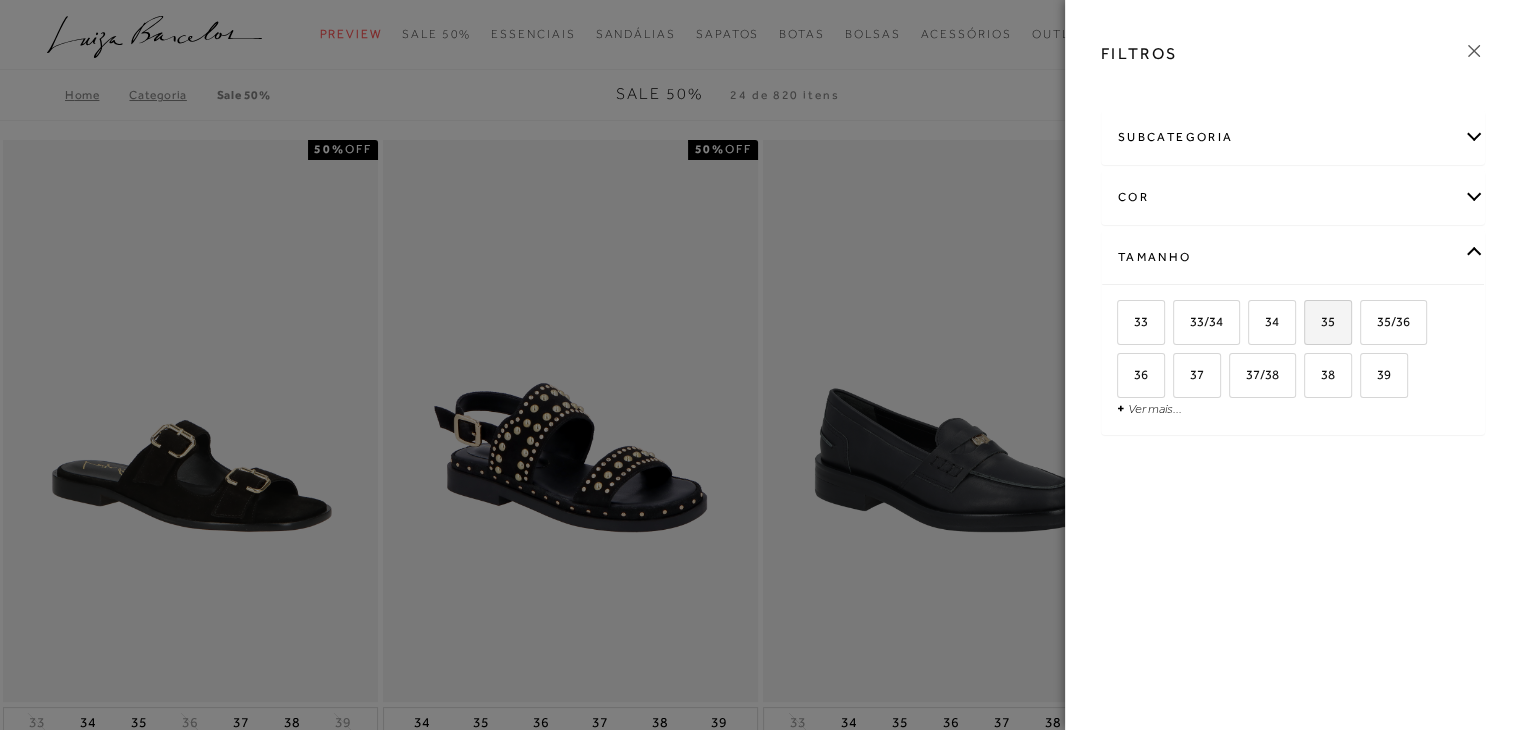 click on "35" at bounding box center [1320, 321] 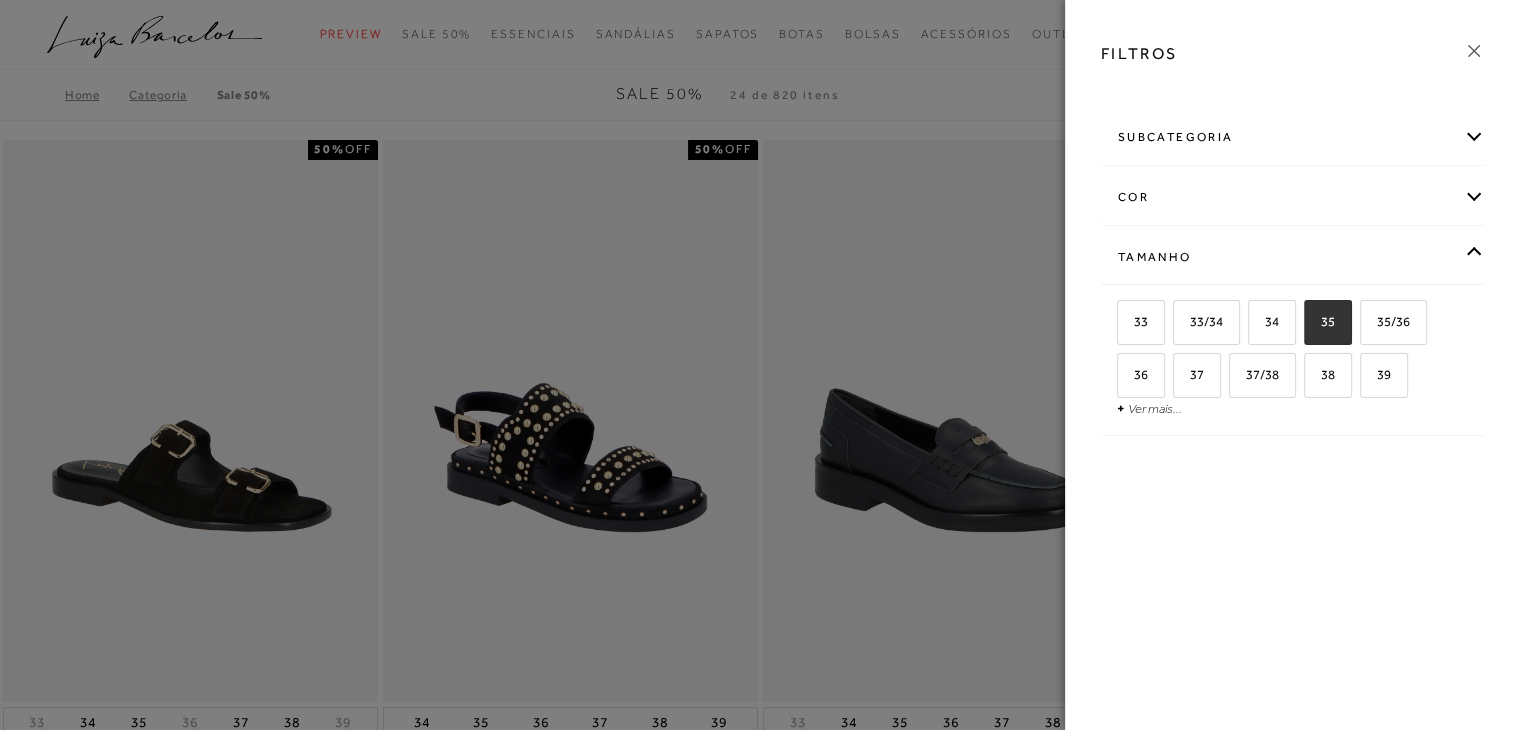 checkbox on "true" 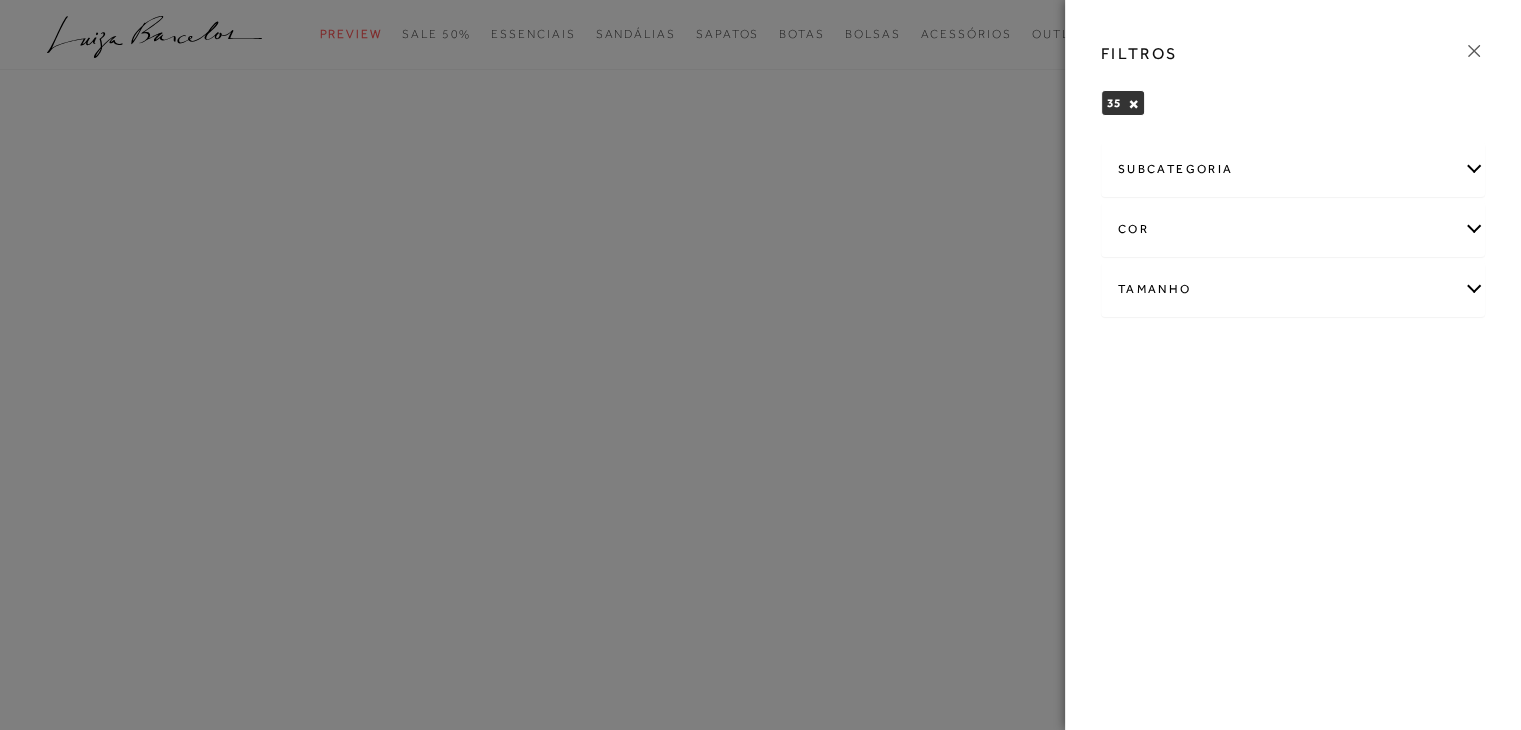 click 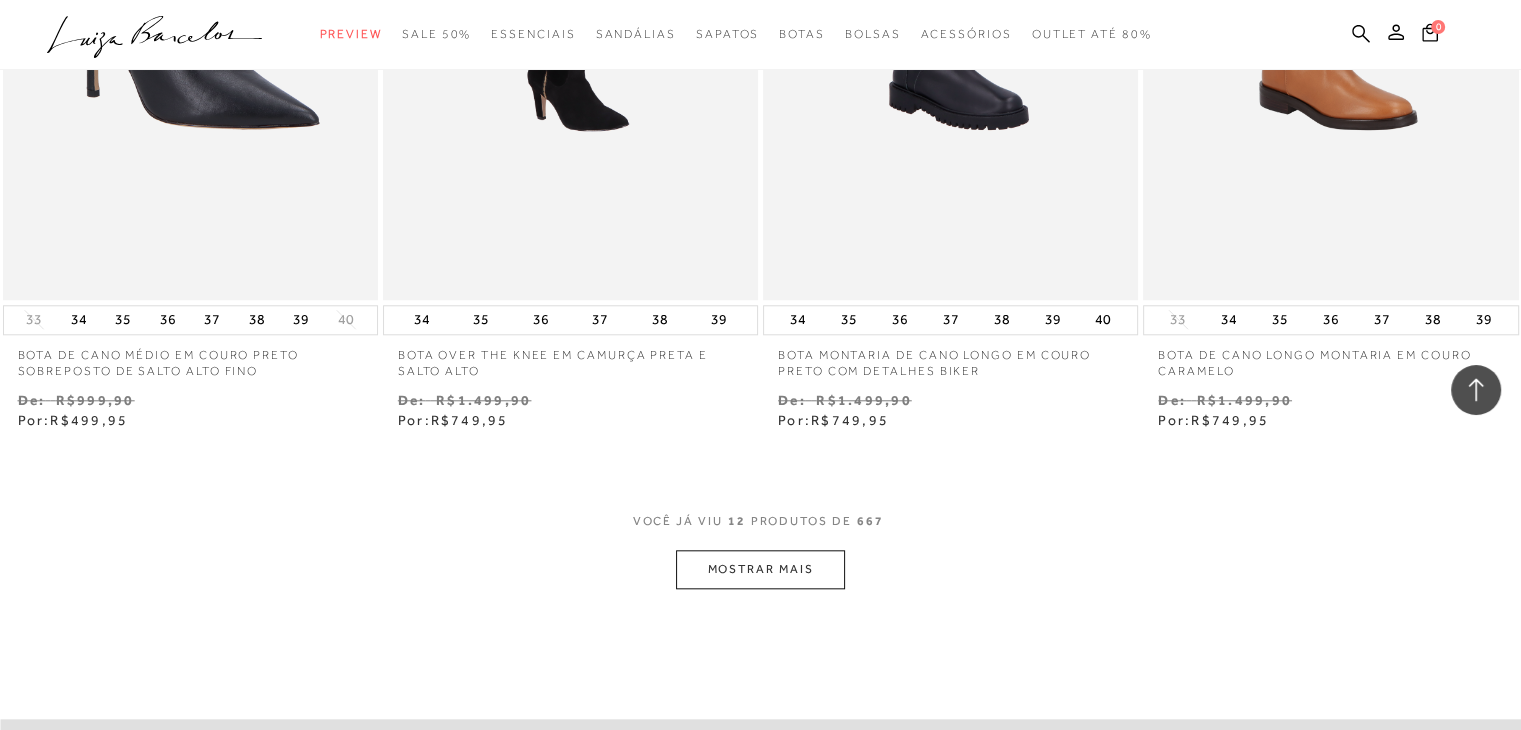 scroll, scrollTop: 1867, scrollLeft: 0, axis: vertical 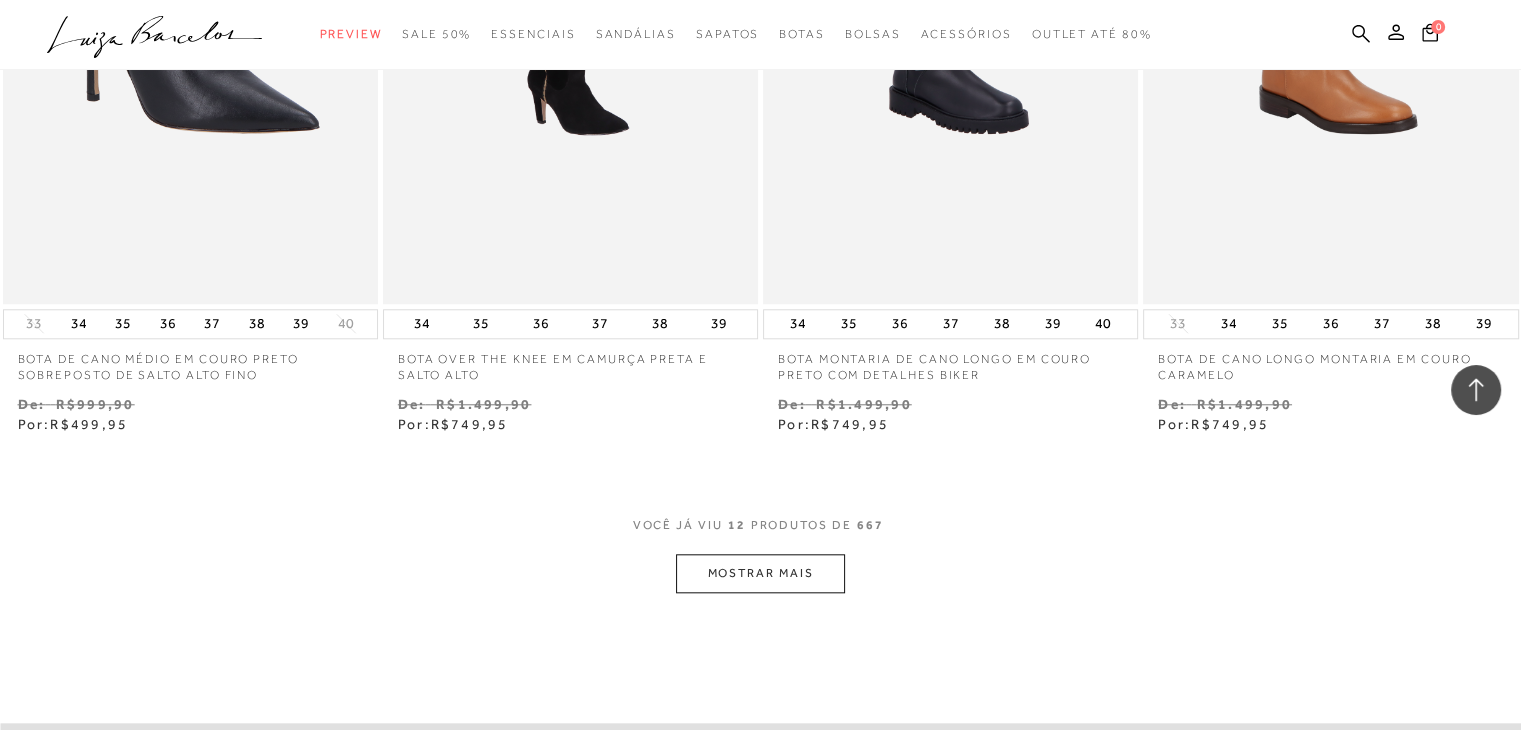 click on "MOSTRAR MAIS" at bounding box center [760, 573] 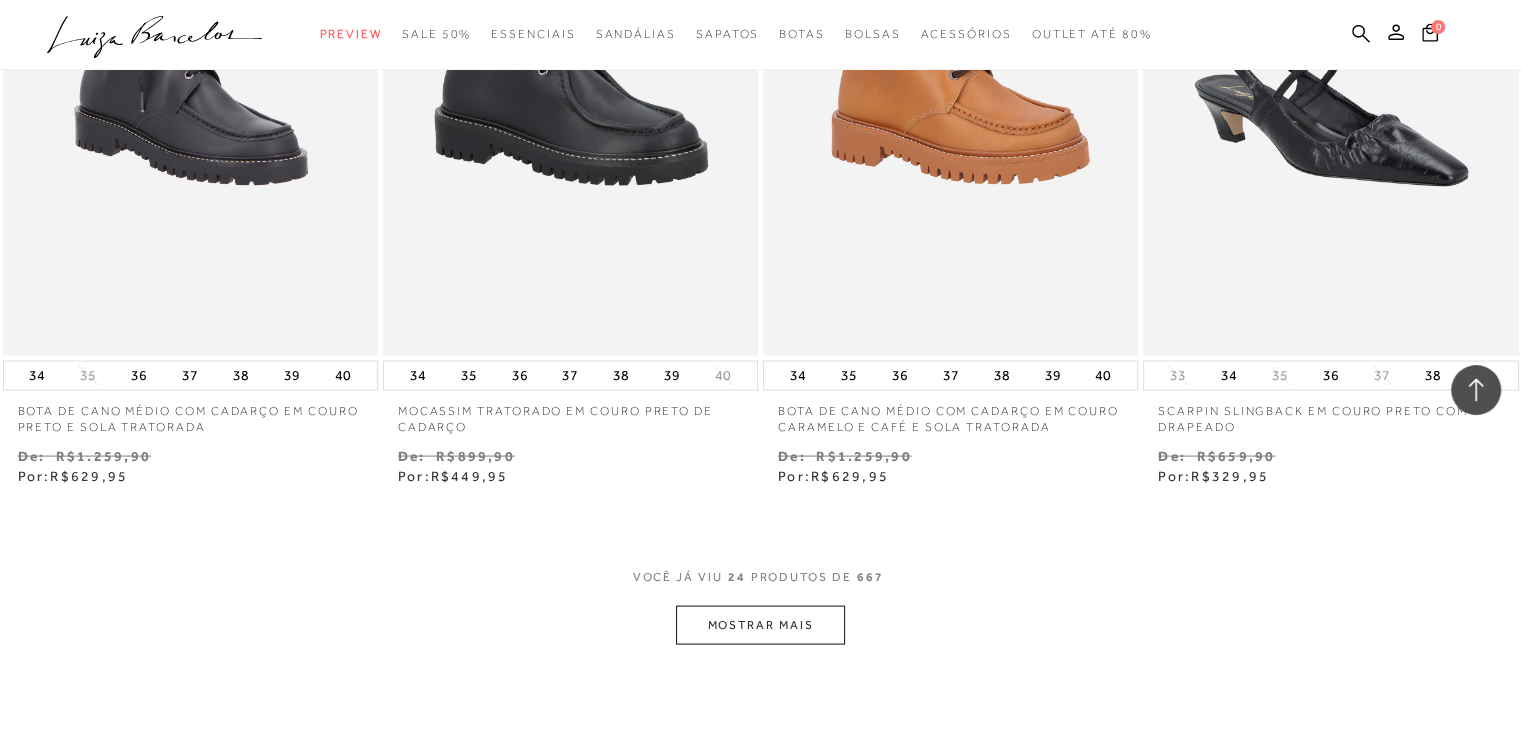 scroll, scrollTop: 4349, scrollLeft: 0, axis: vertical 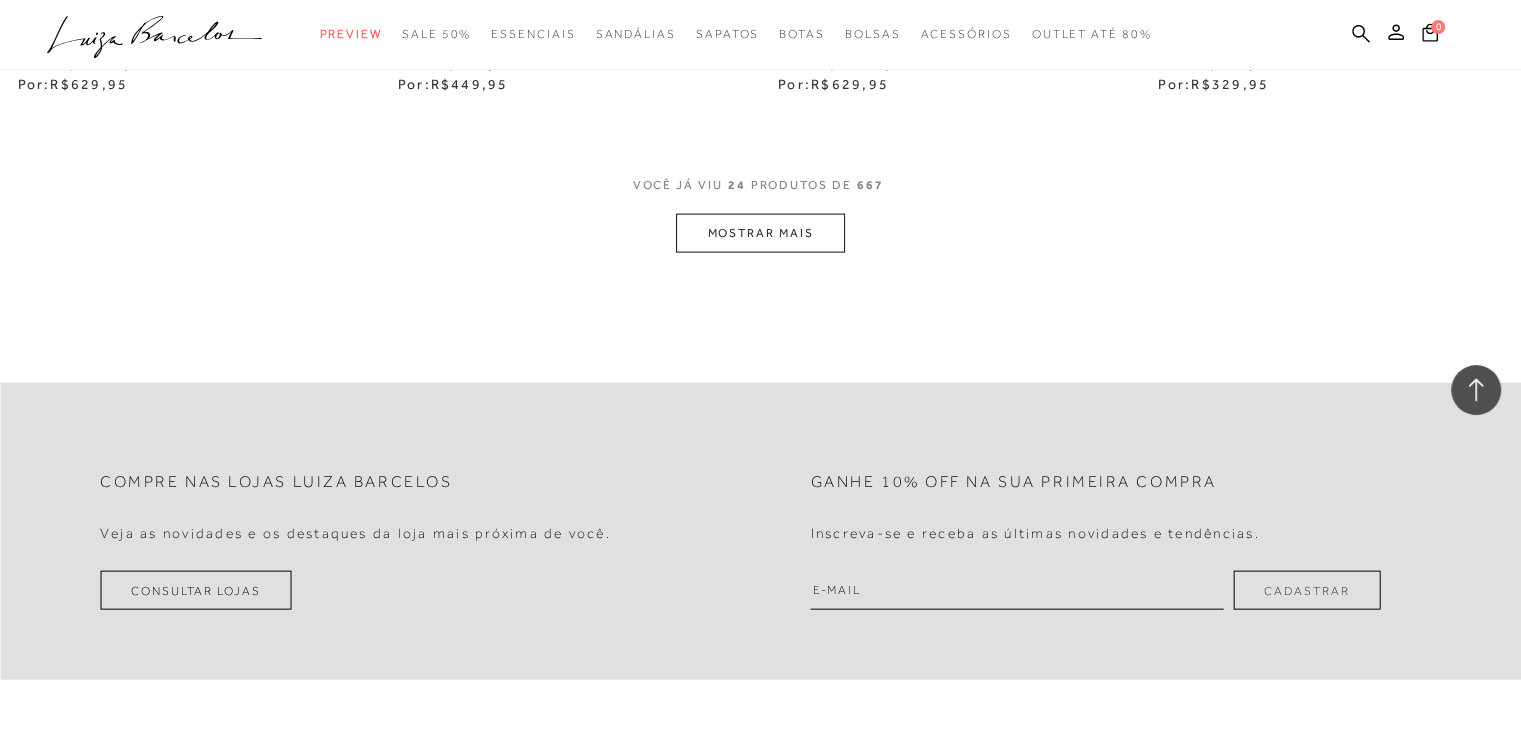 click on "MOSTRAR MAIS" at bounding box center [760, 233] 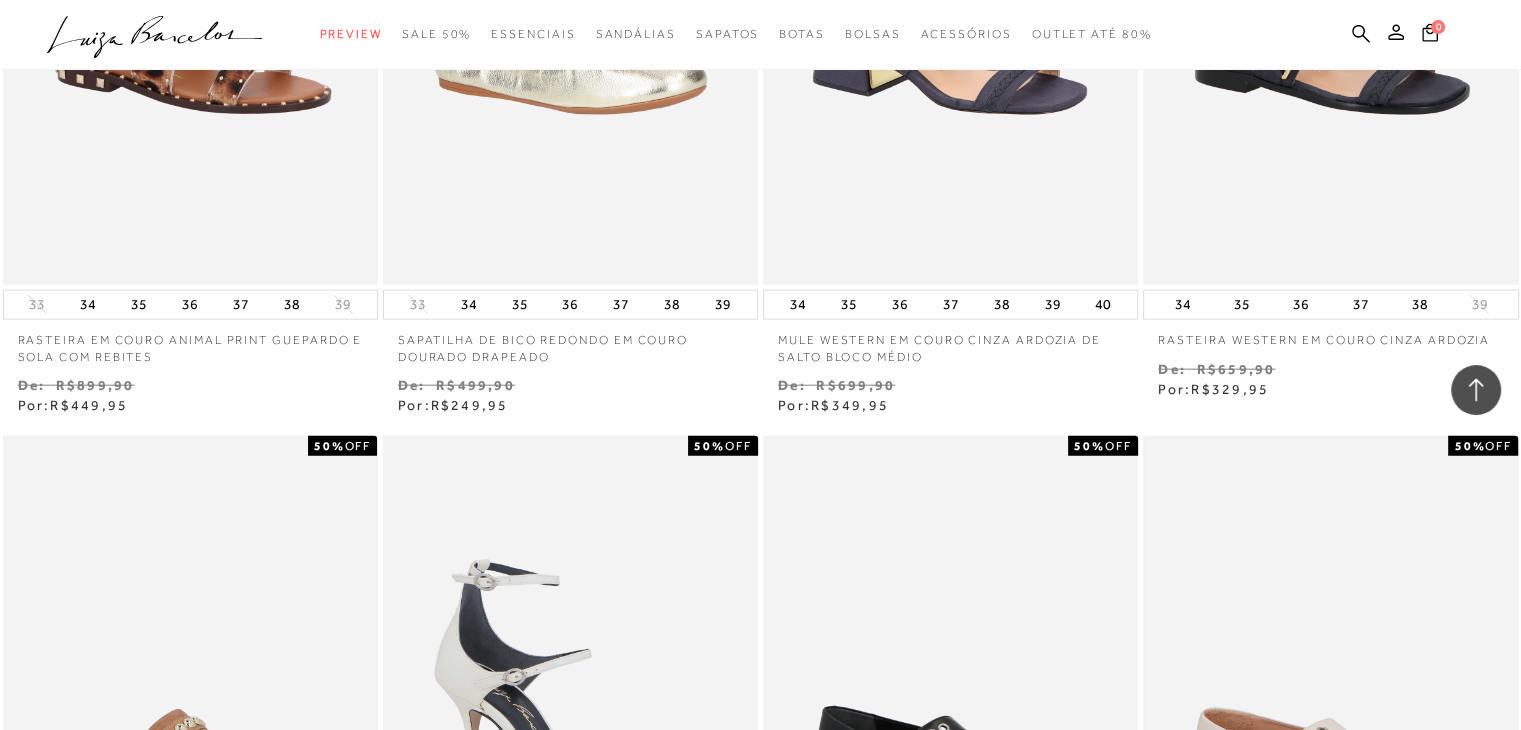 click at bounding box center (1330, 717) 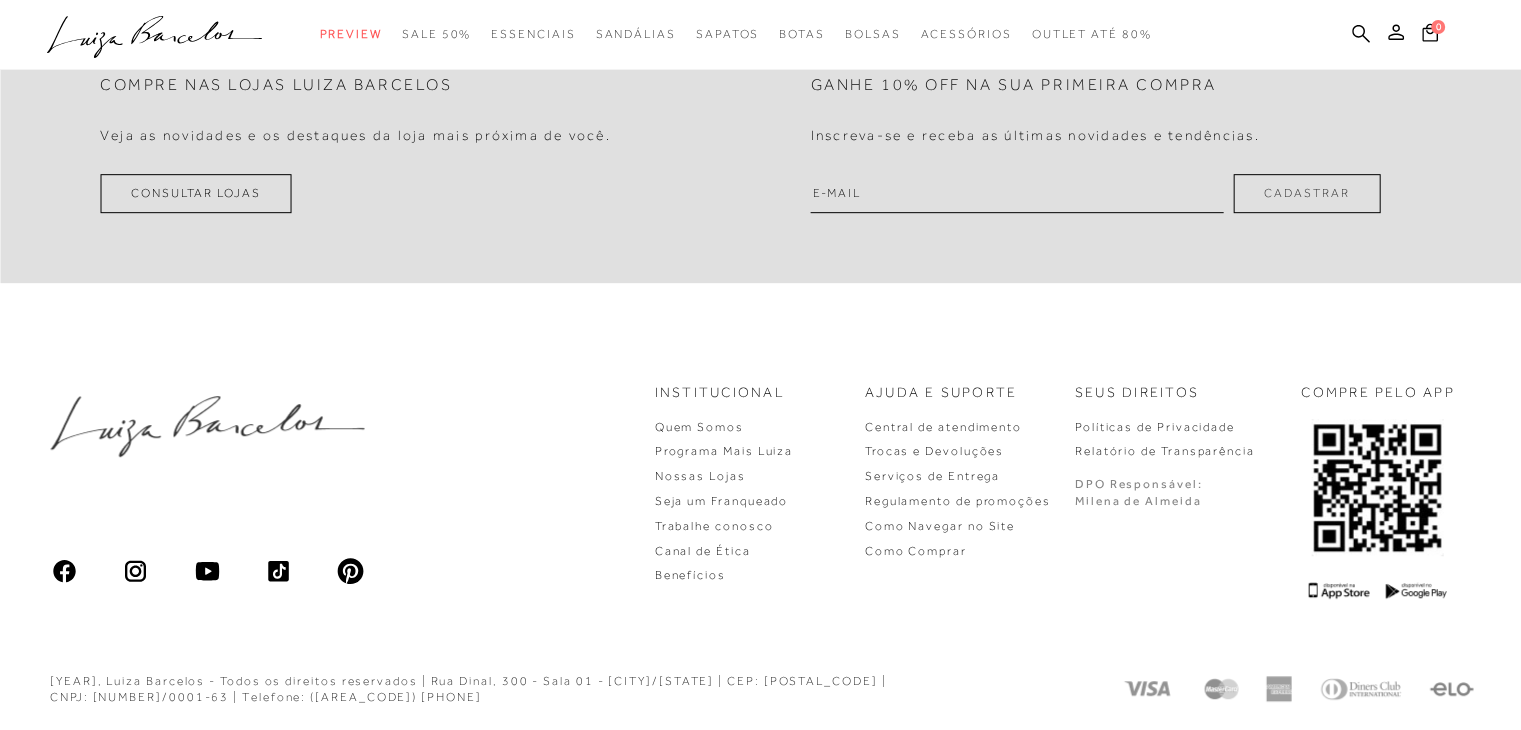 scroll, scrollTop: 1076, scrollLeft: 0, axis: vertical 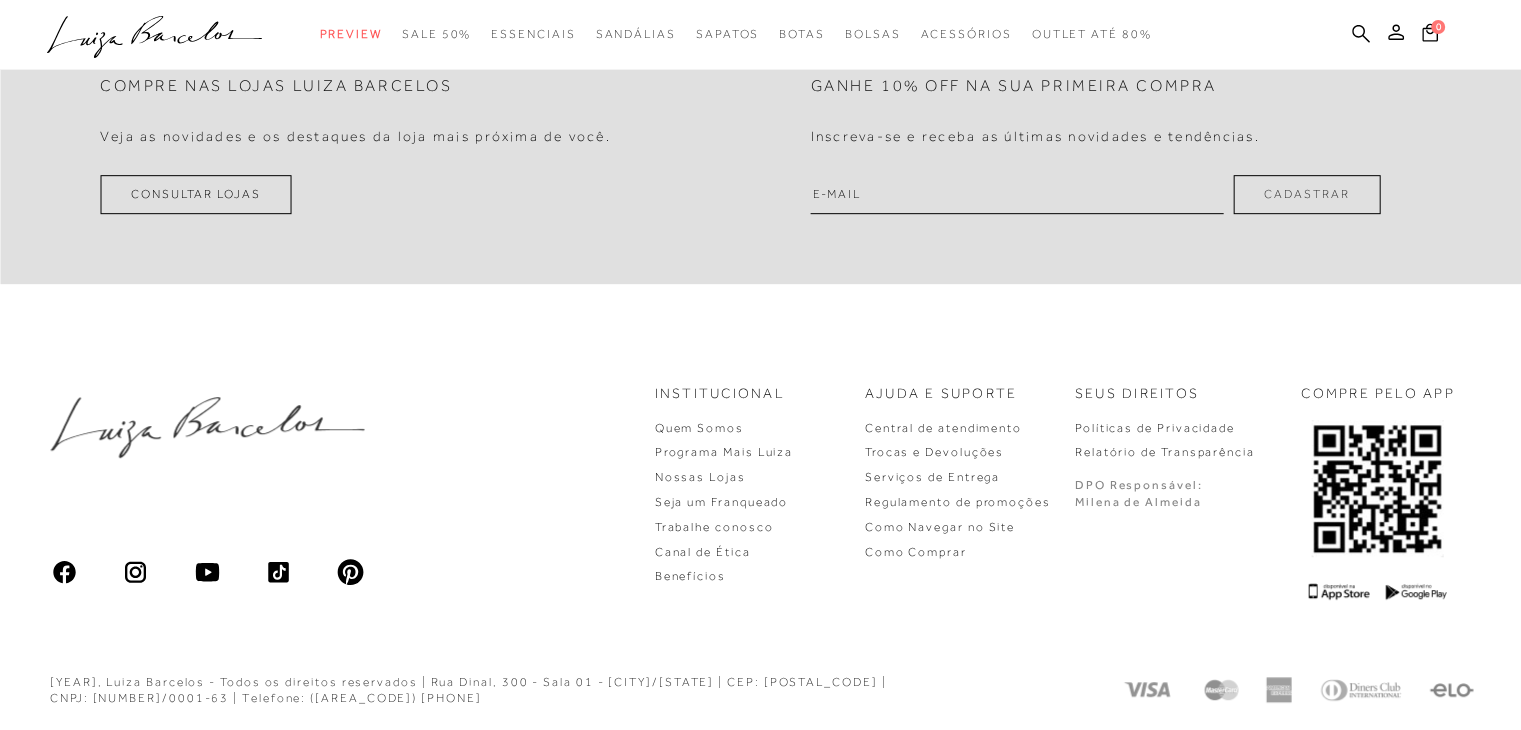 click on "categoryHeader
.a{fill-rule:evenodd;}
Preview
Sandálias" at bounding box center (760, -570) 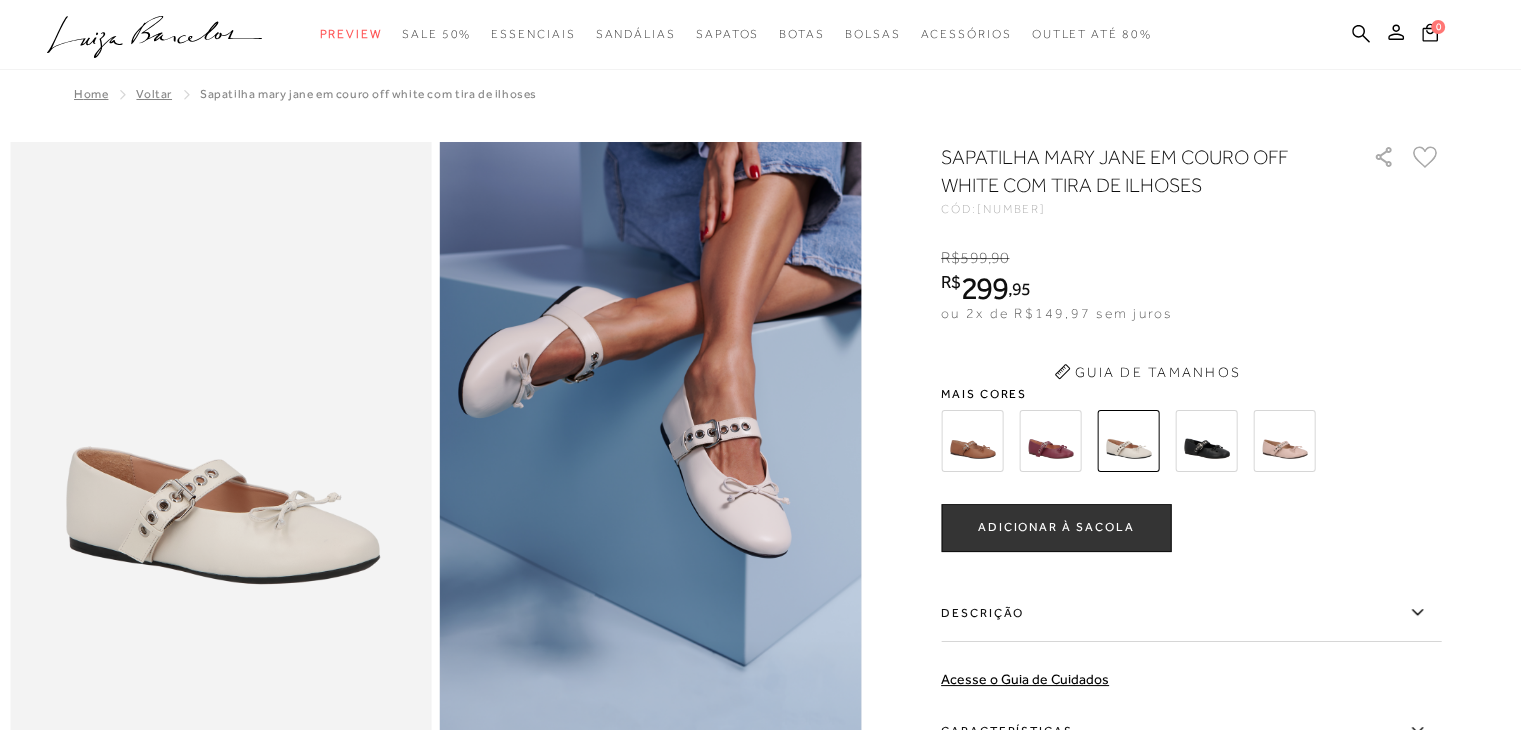 scroll, scrollTop: 0, scrollLeft: 0, axis: both 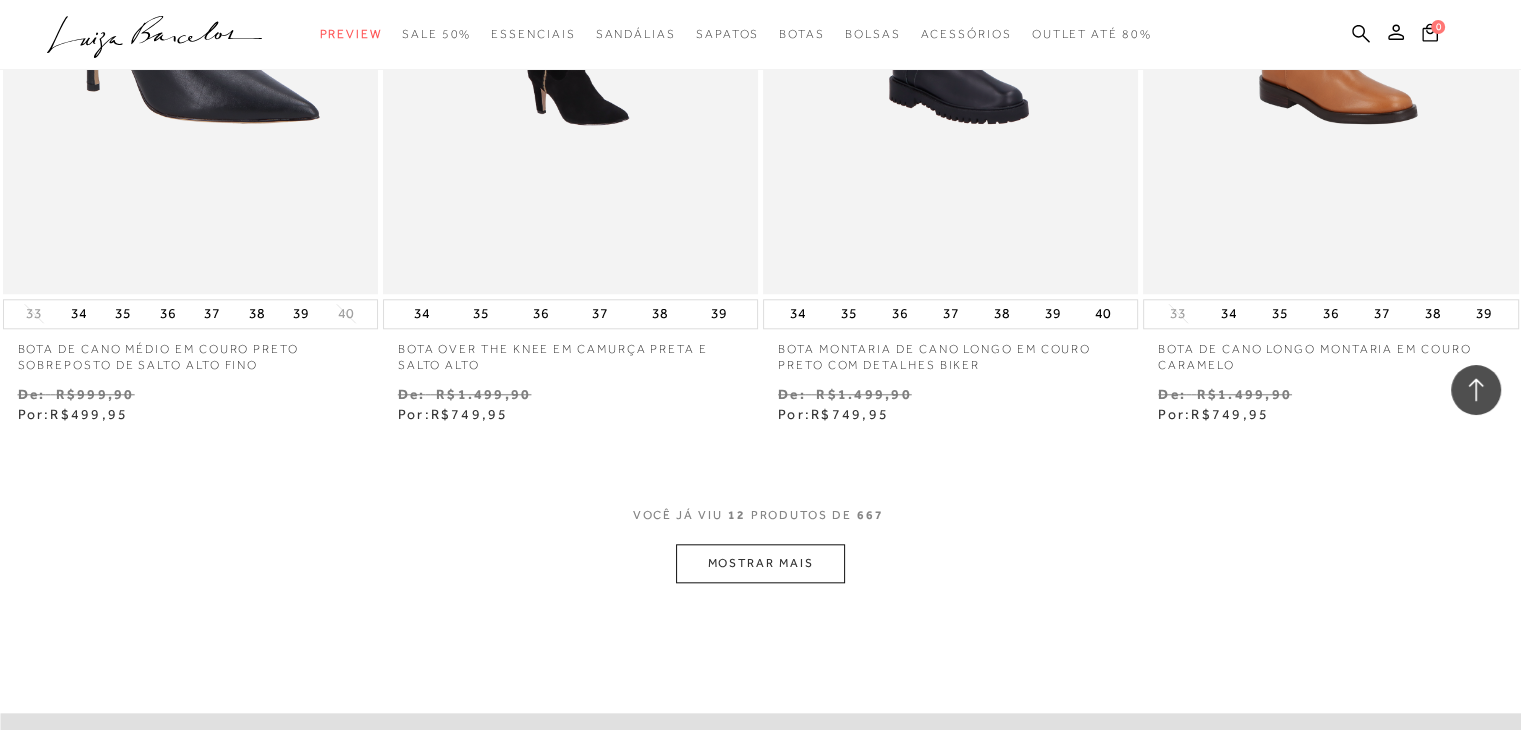click on "MOSTRAR MAIS" at bounding box center (760, 563) 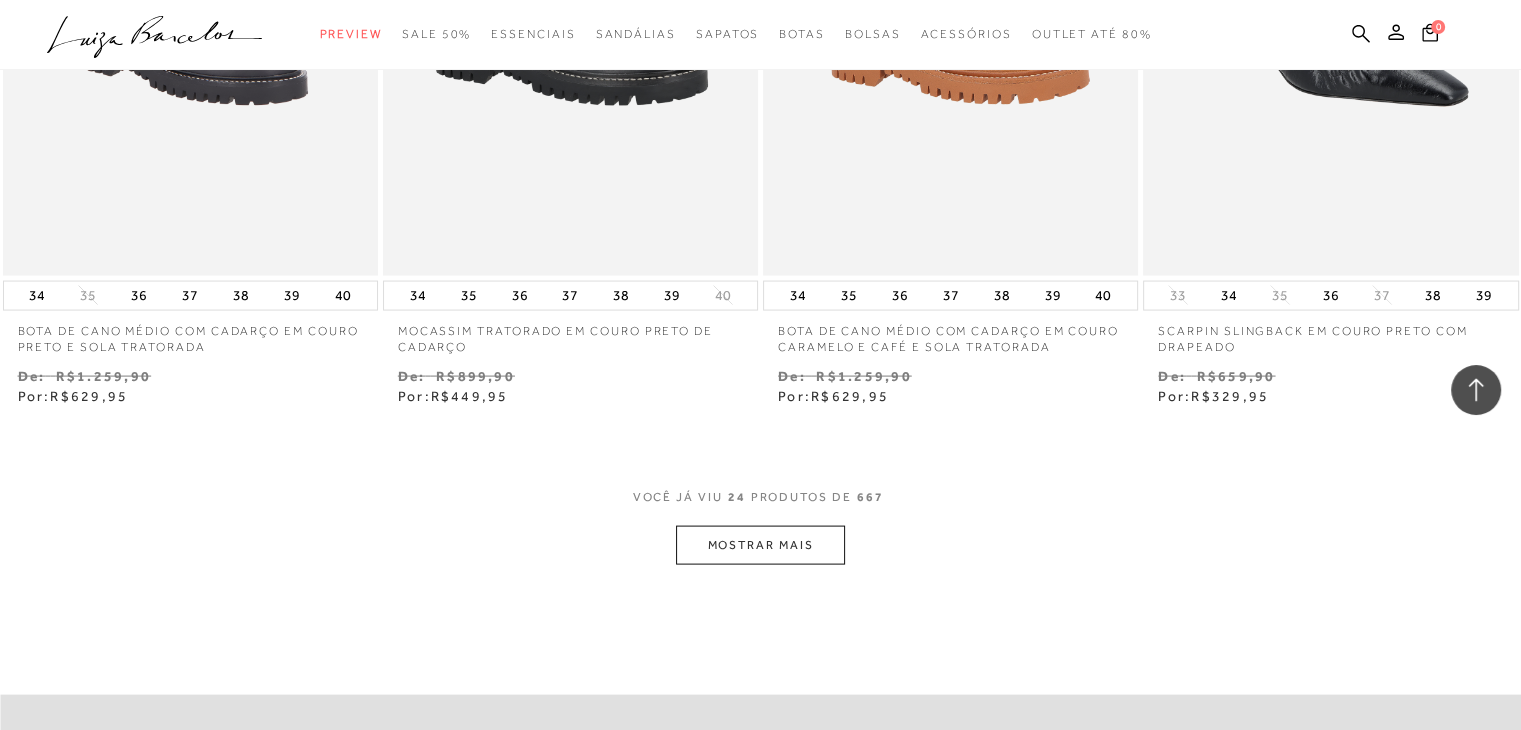 scroll, scrollTop: 4227, scrollLeft: 0, axis: vertical 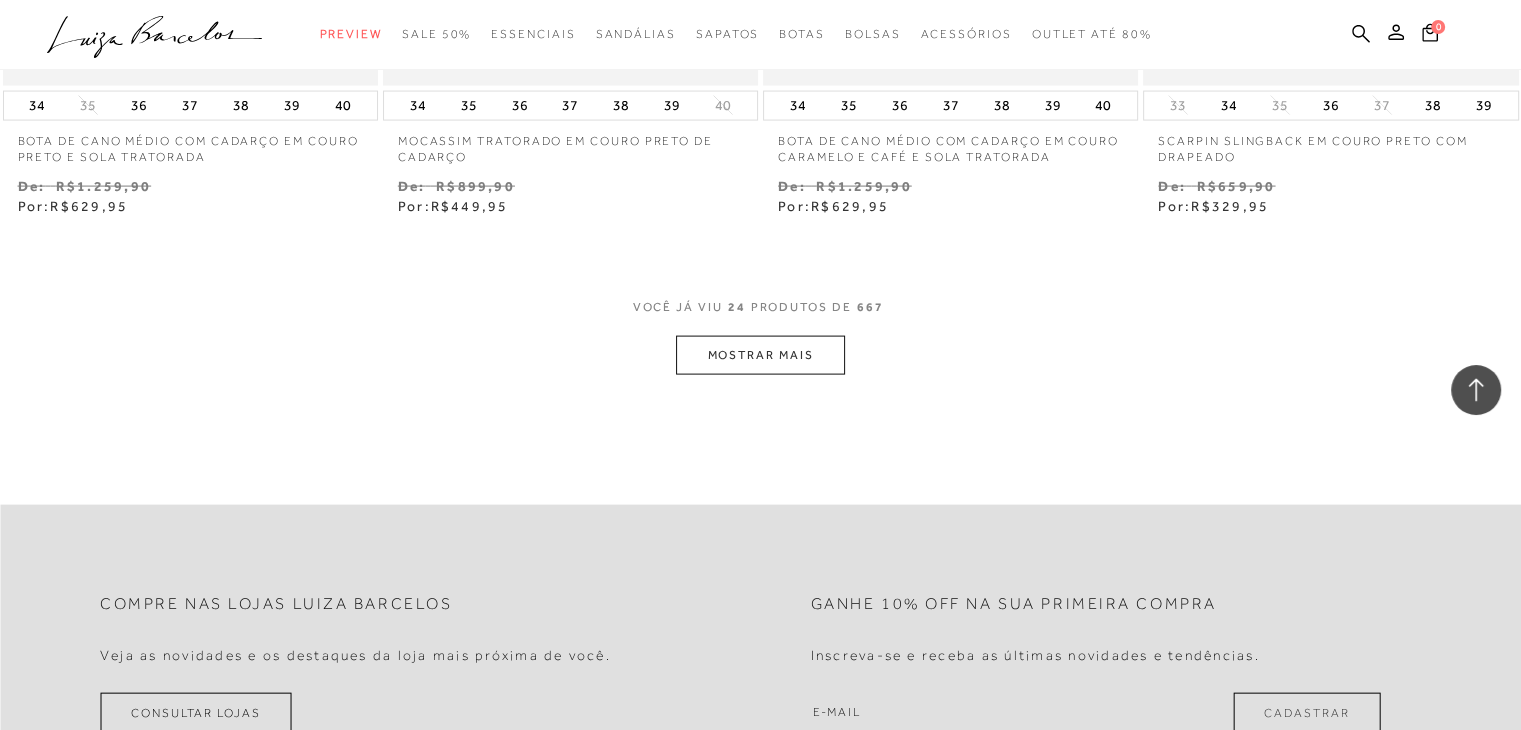 click on "MOSTRAR MAIS" at bounding box center (760, 355) 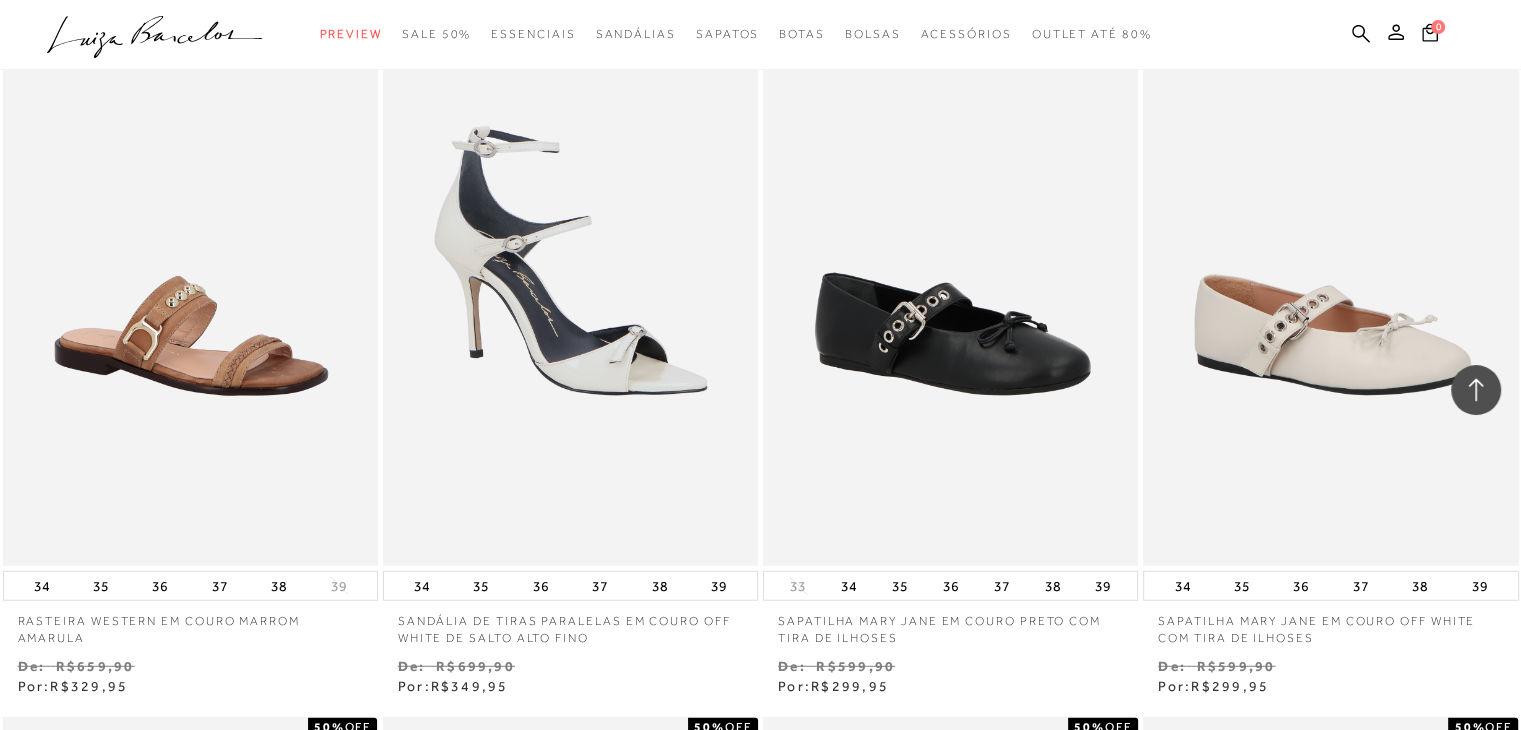 scroll, scrollTop: 5236, scrollLeft: 0, axis: vertical 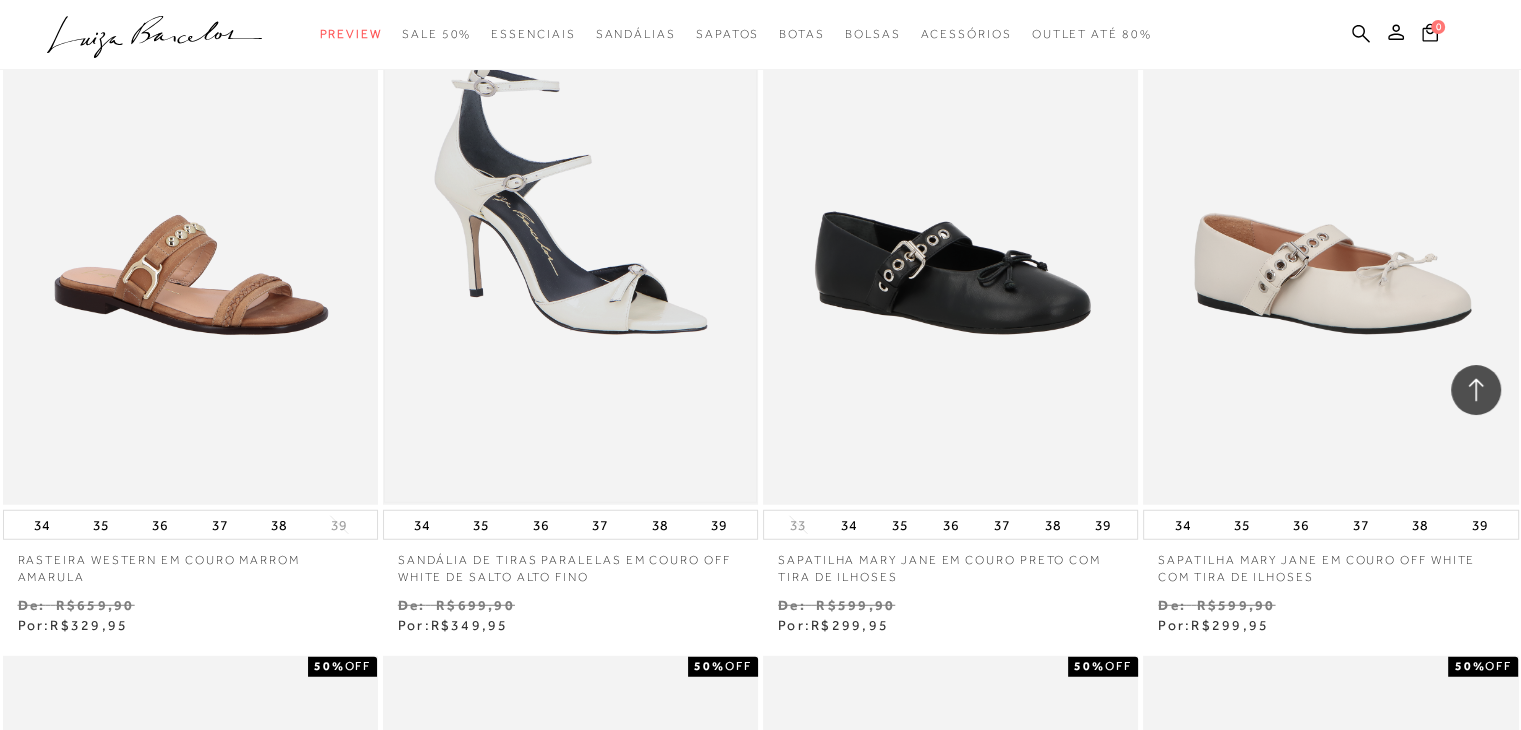 click at bounding box center (570, 223) 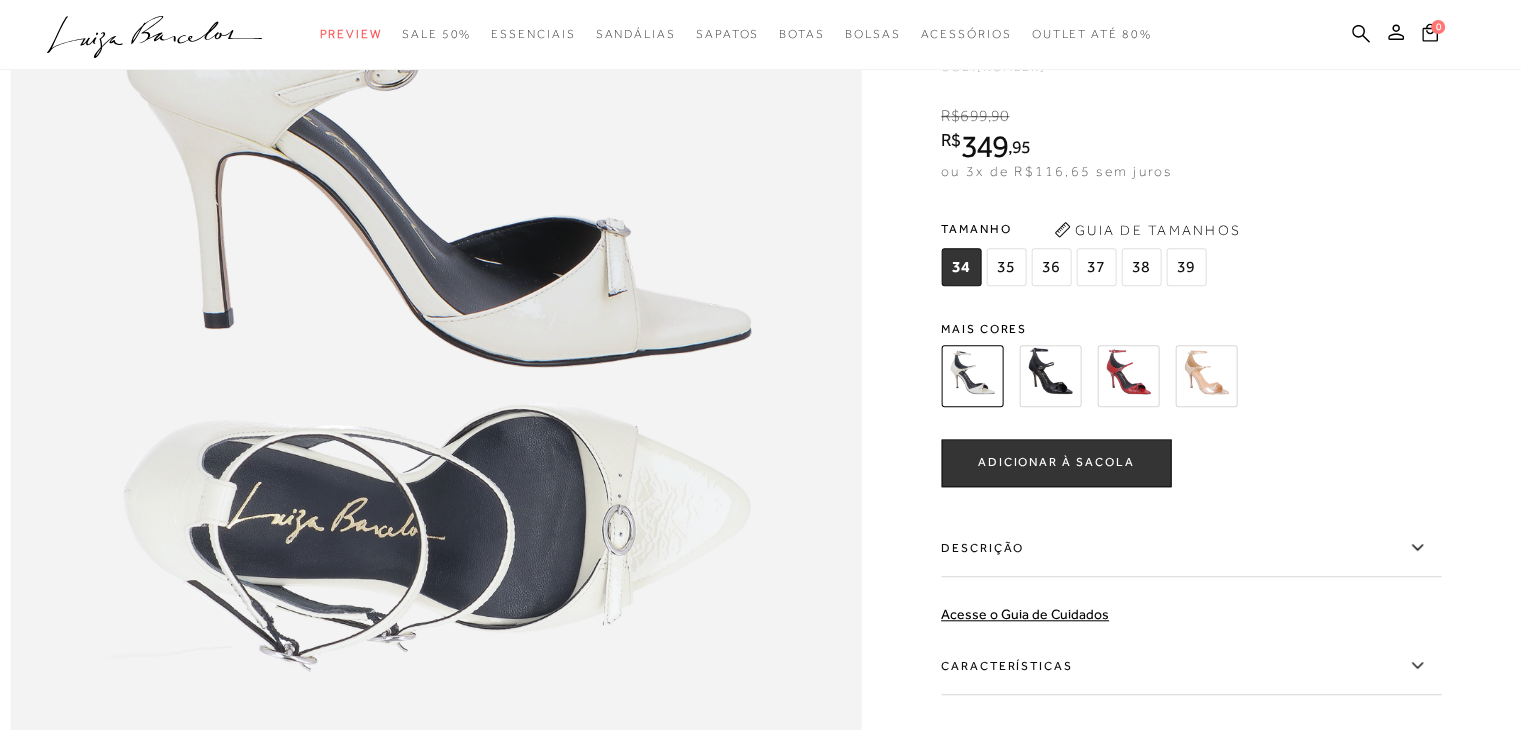 scroll, scrollTop: 1570, scrollLeft: 0, axis: vertical 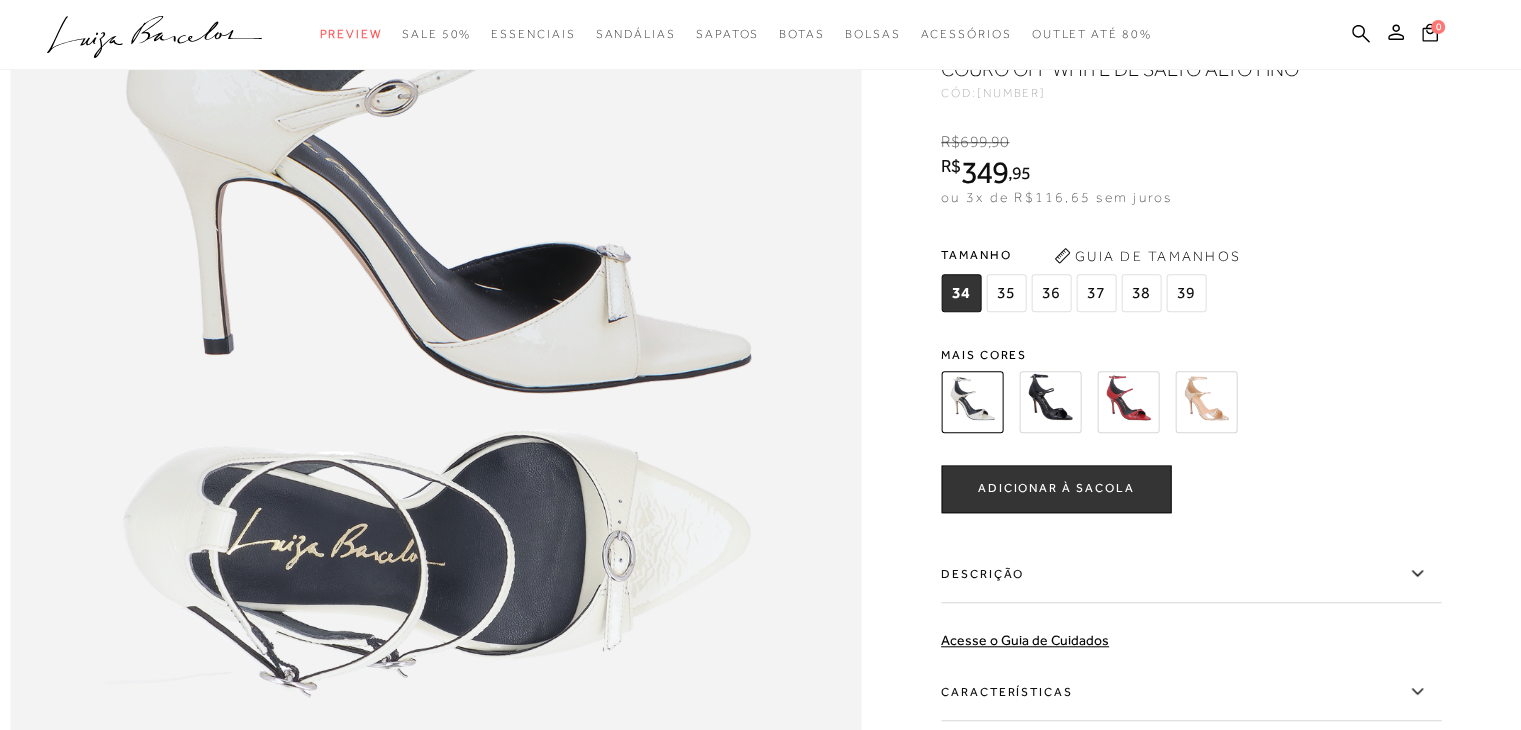 click at bounding box center (1128, 402) 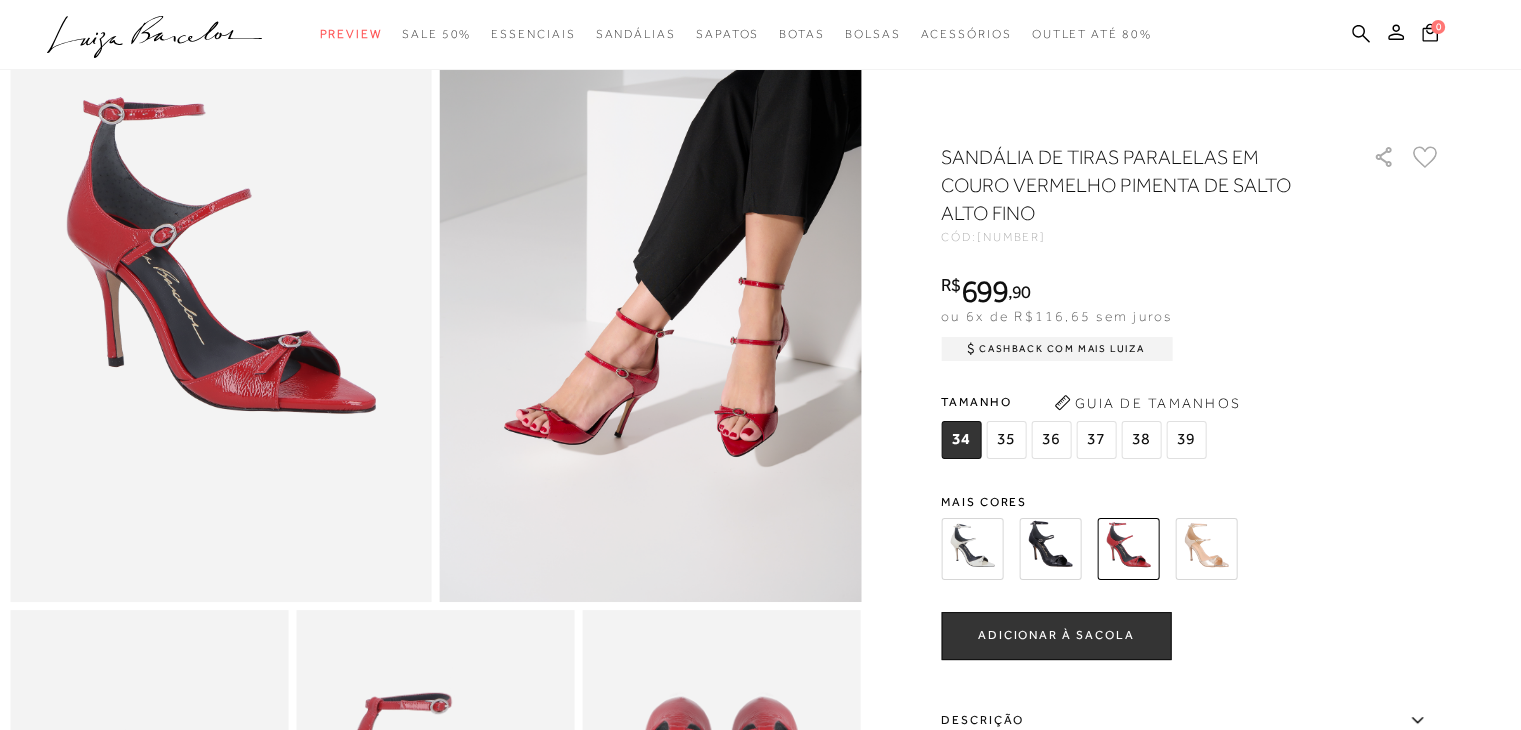 scroll, scrollTop: 190, scrollLeft: 0, axis: vertical 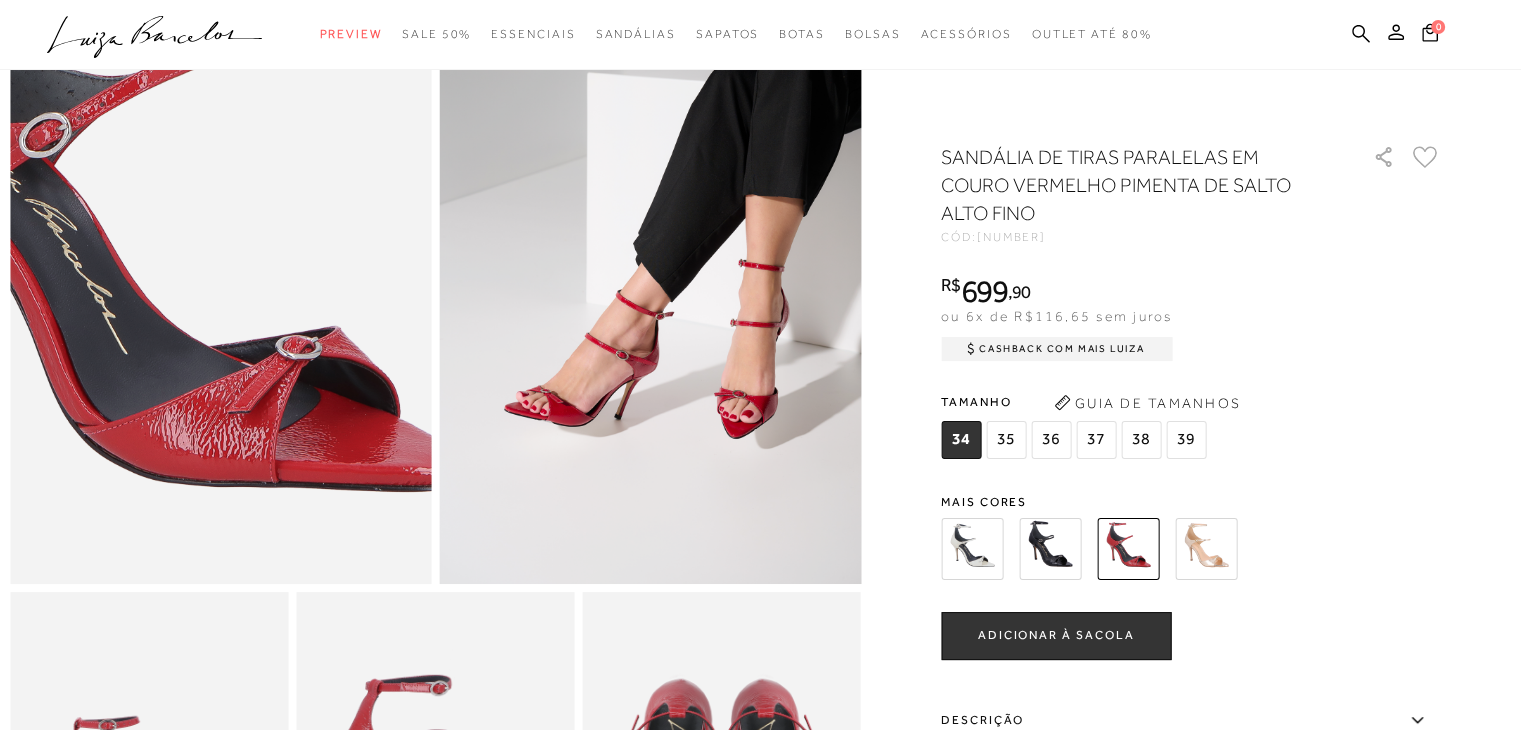 click at bounding box center (159, 237) 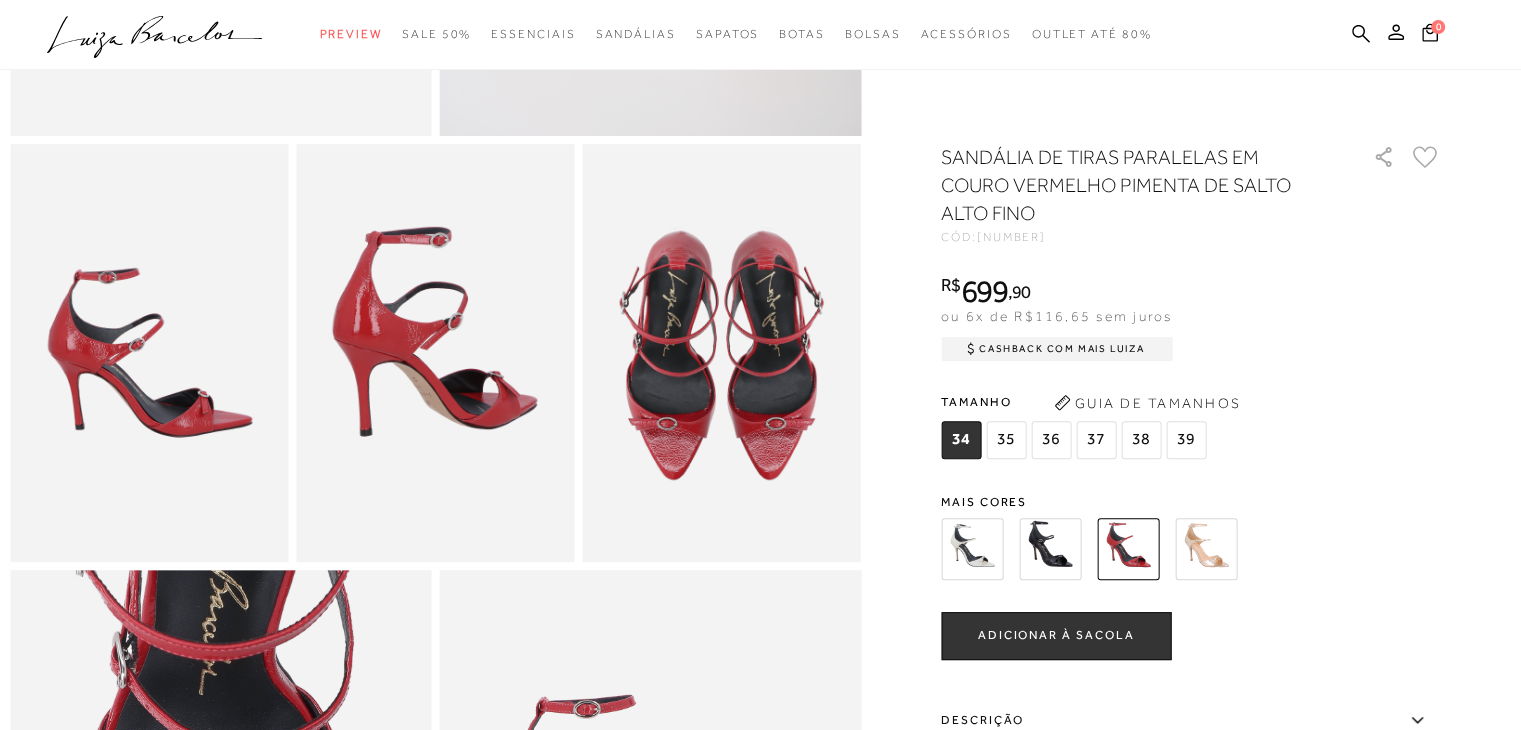 scroll, scrollTop: 642, scrollLeft: 0, axis: vertical 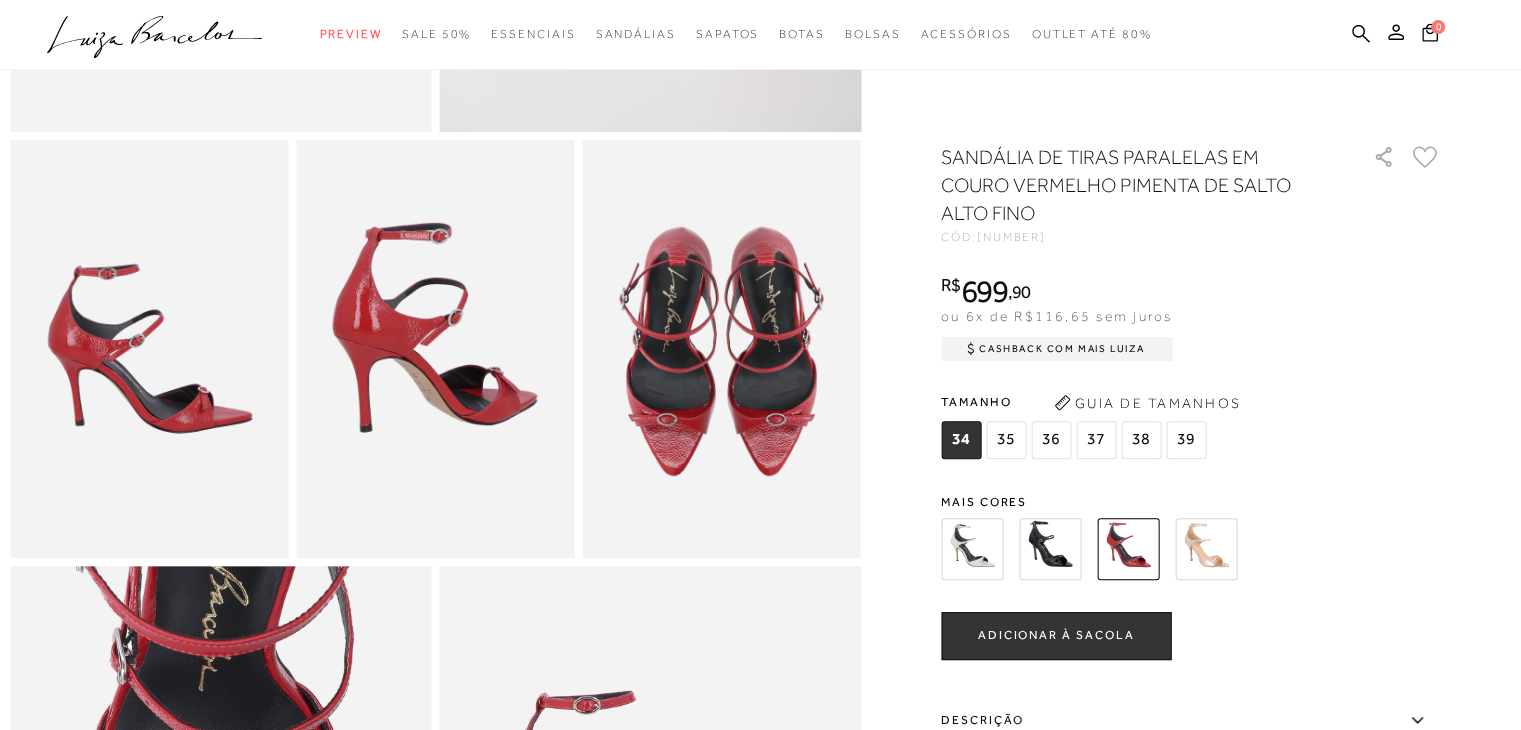click at bounding box center [1050, 549] 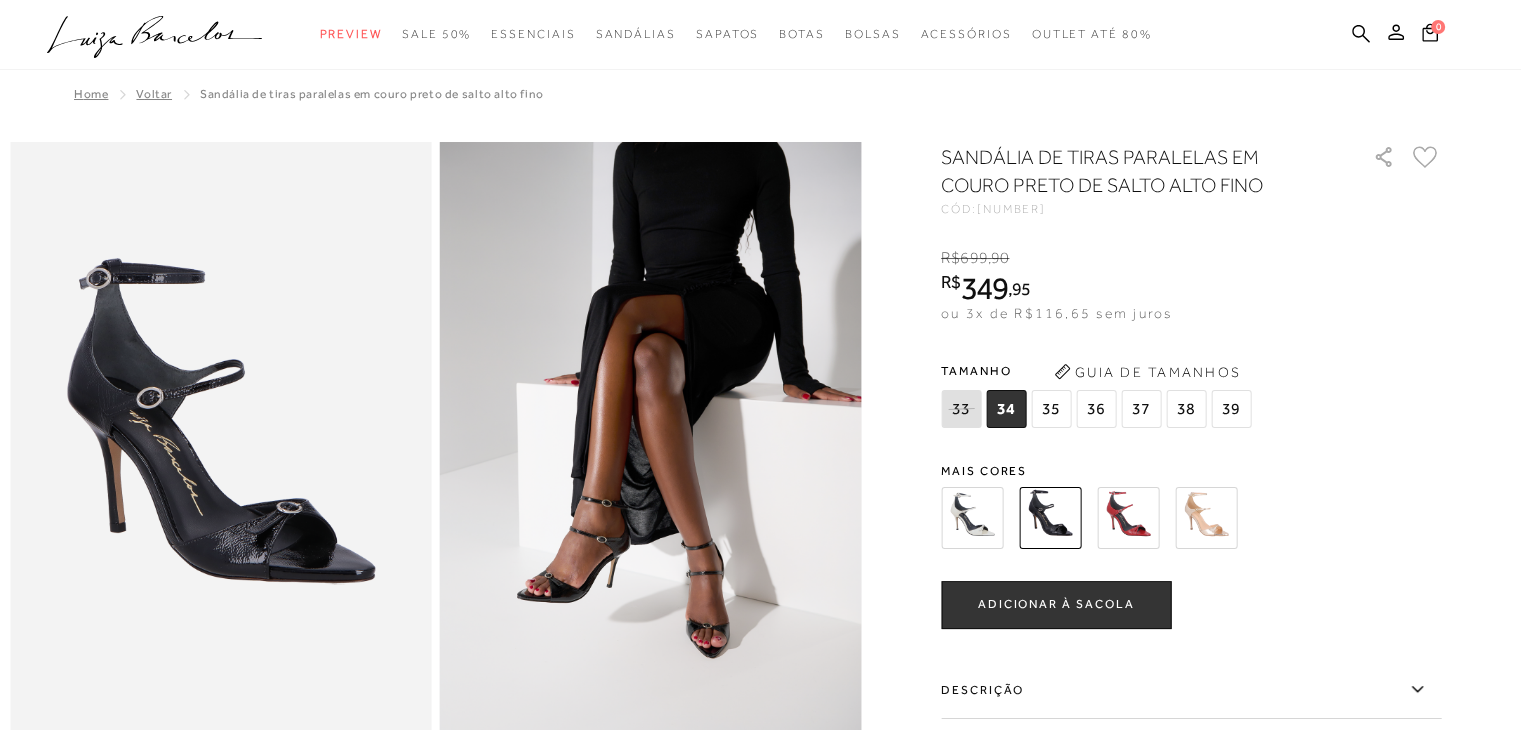scroll, scrollTop: 0, scrollLeft: 0, axis: both 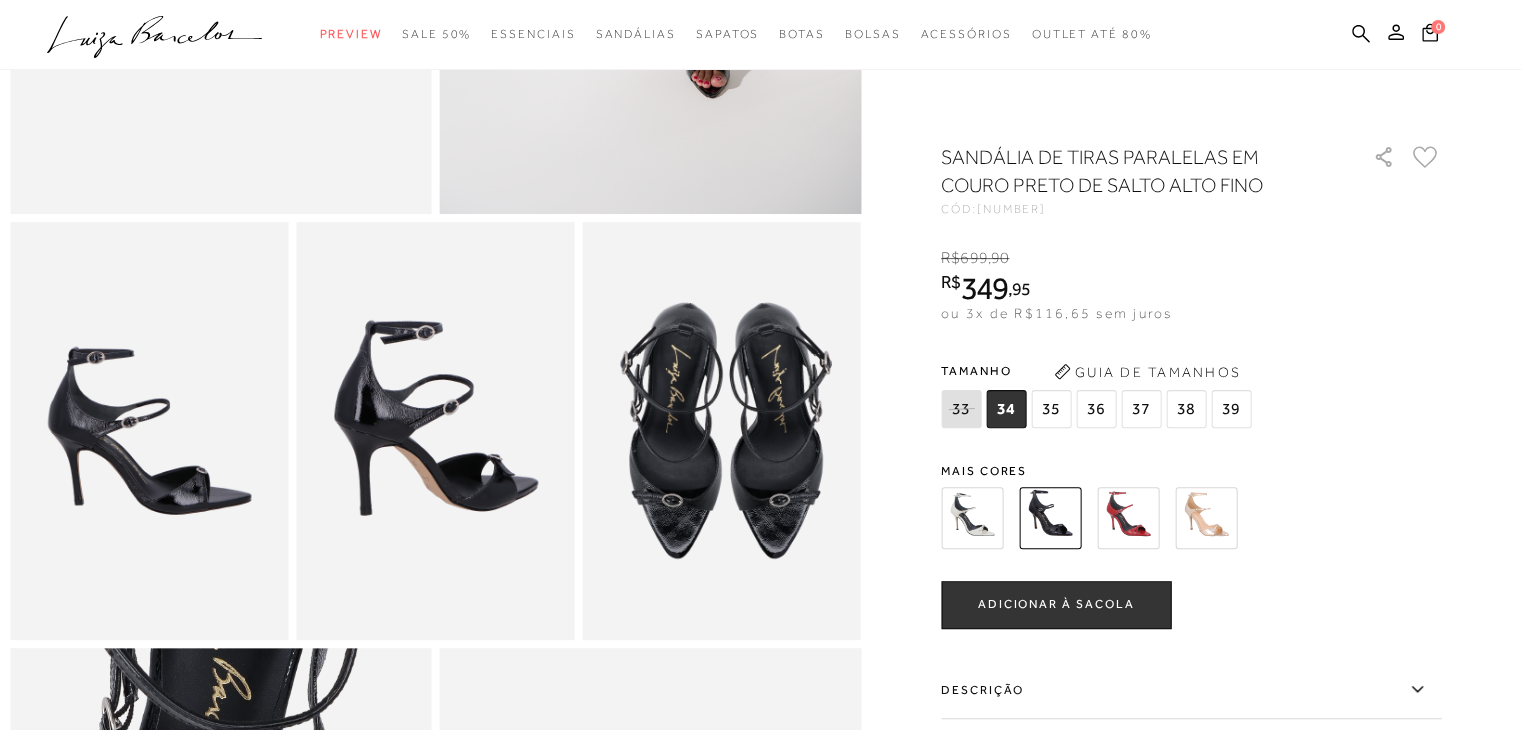 click at bounding box center (972, 518) 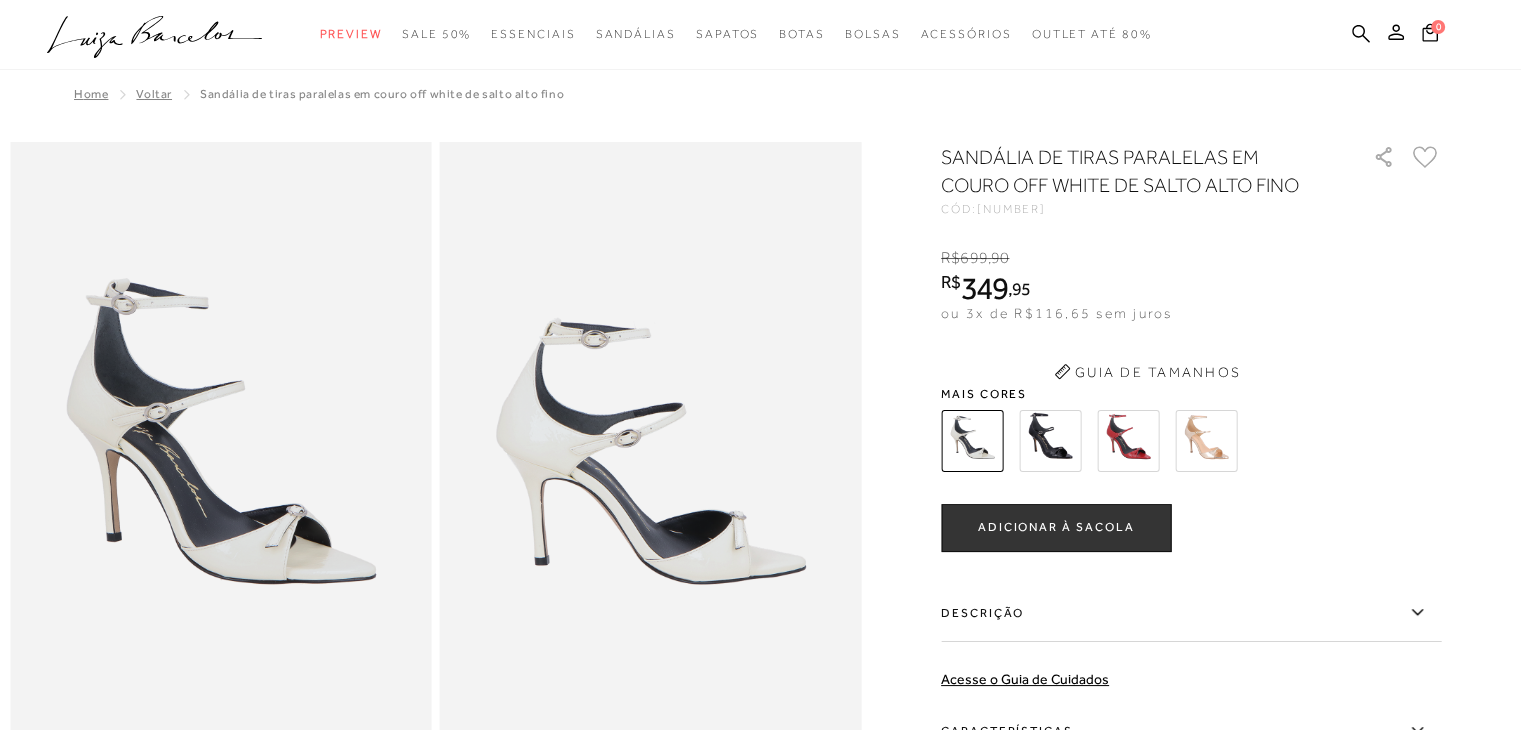 scroll, scrollTop: 0, scrollLeft: 0, axis: both 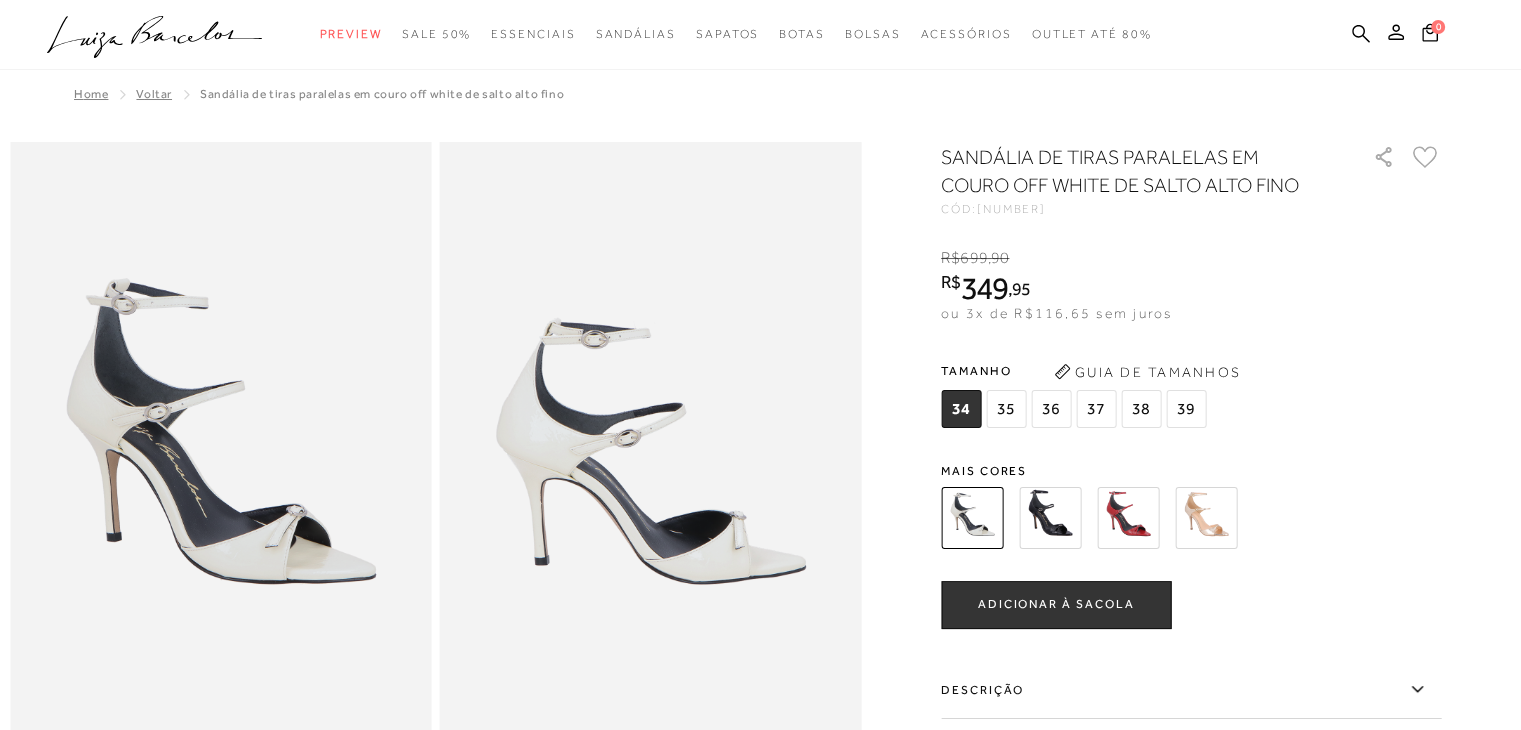 click on "35" at bounding box center [1006, 409] 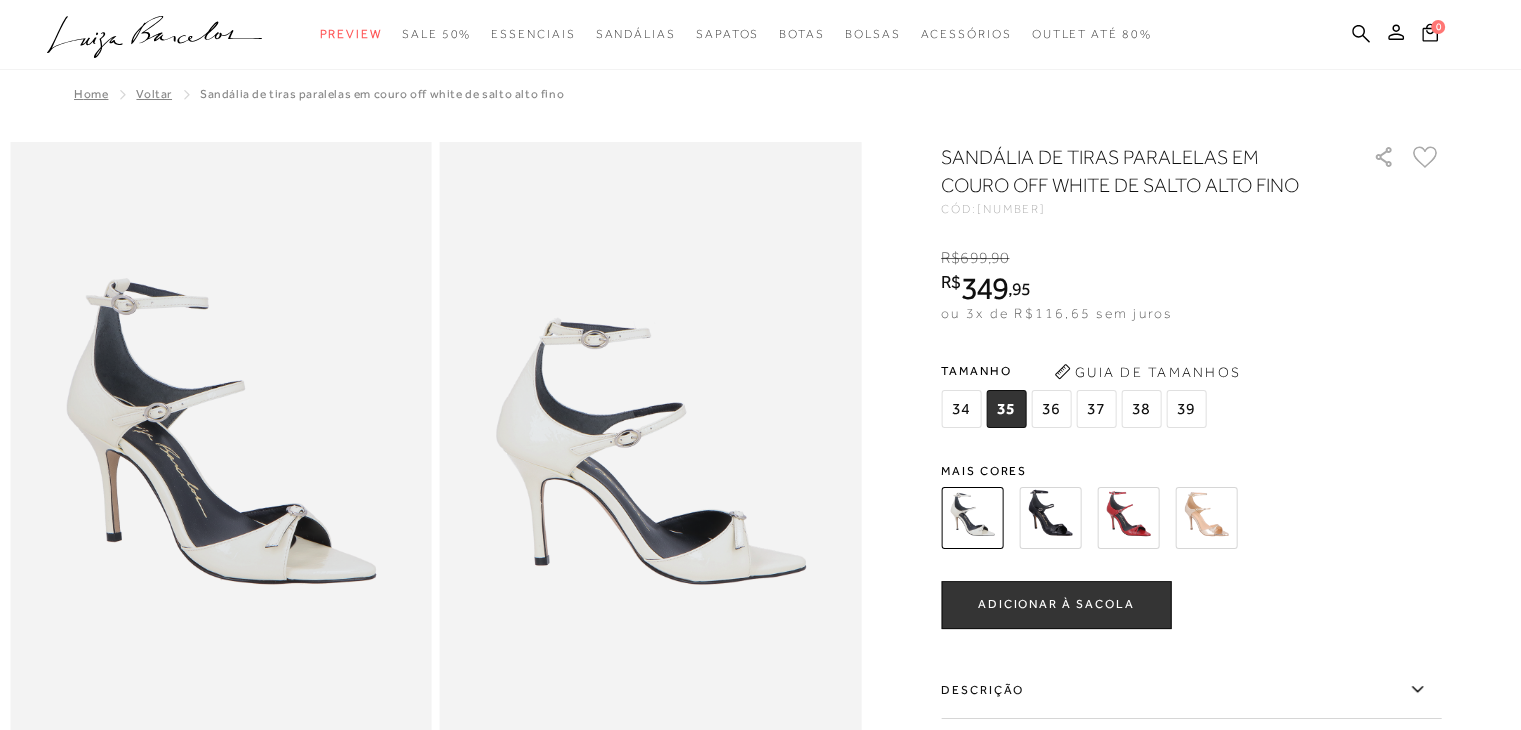click on "ADICIONAR À SACOLA" at bounding box center (1056, 604) 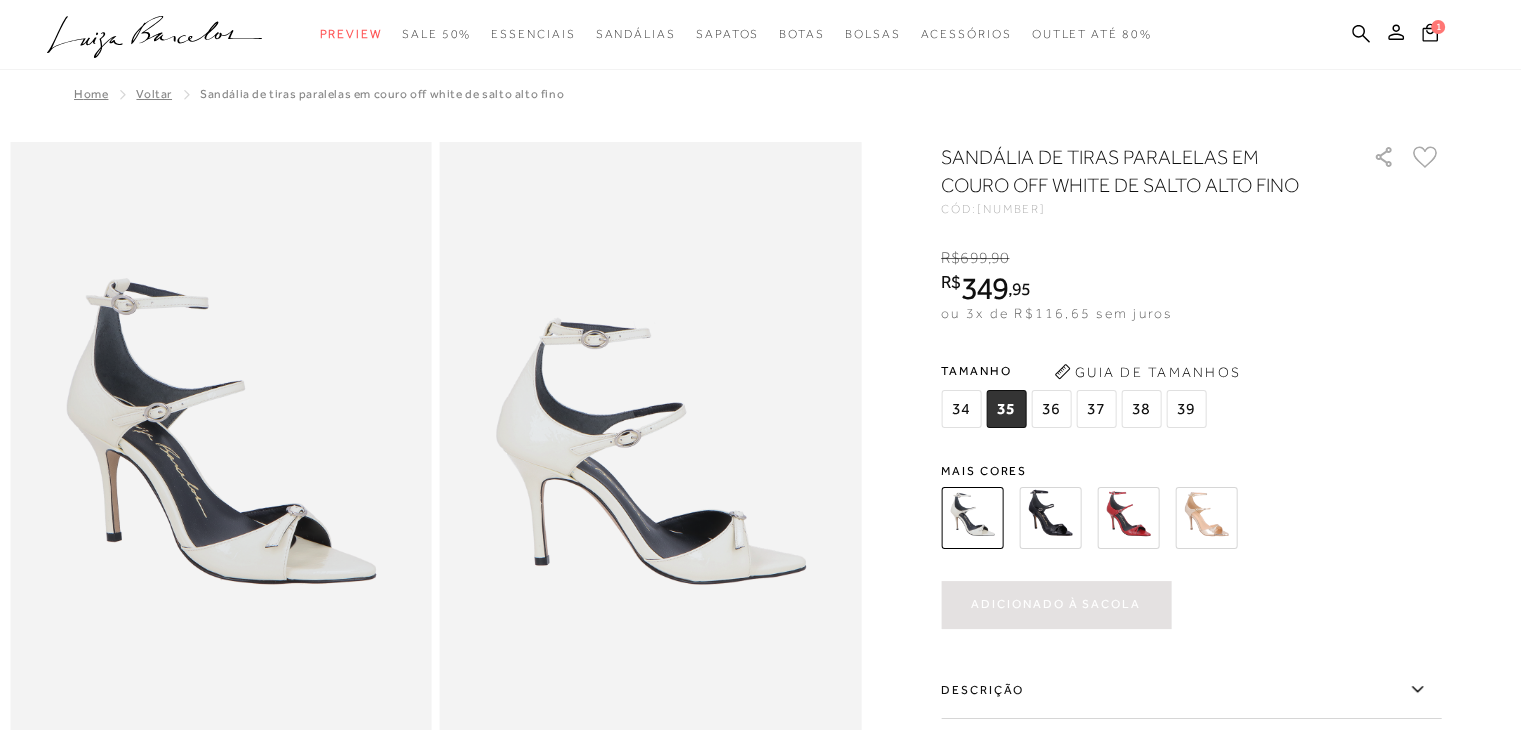 scroll, scrollTop: 0, scrollLeft: 0, axis: both 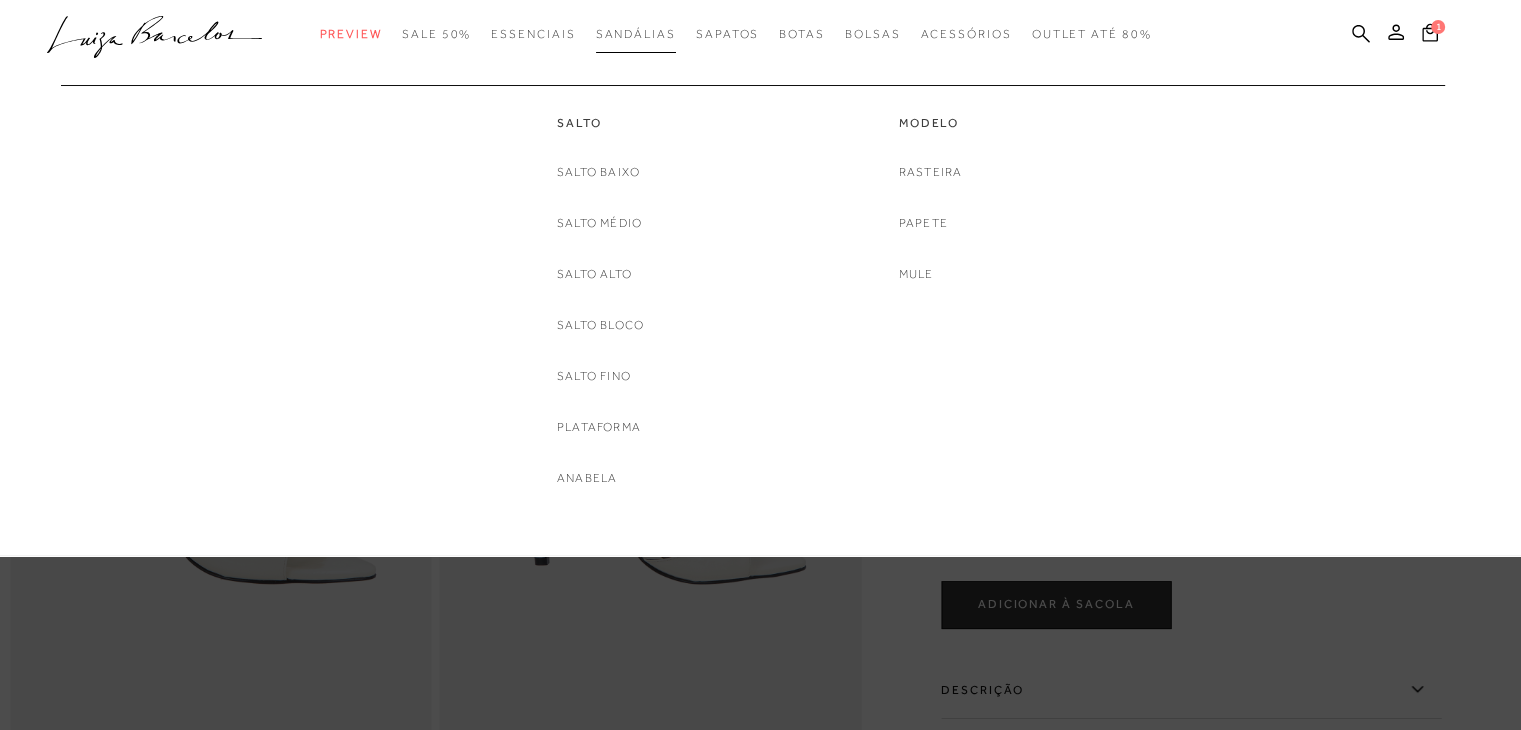click on "Sandálias" at bounding box center [636, 34] 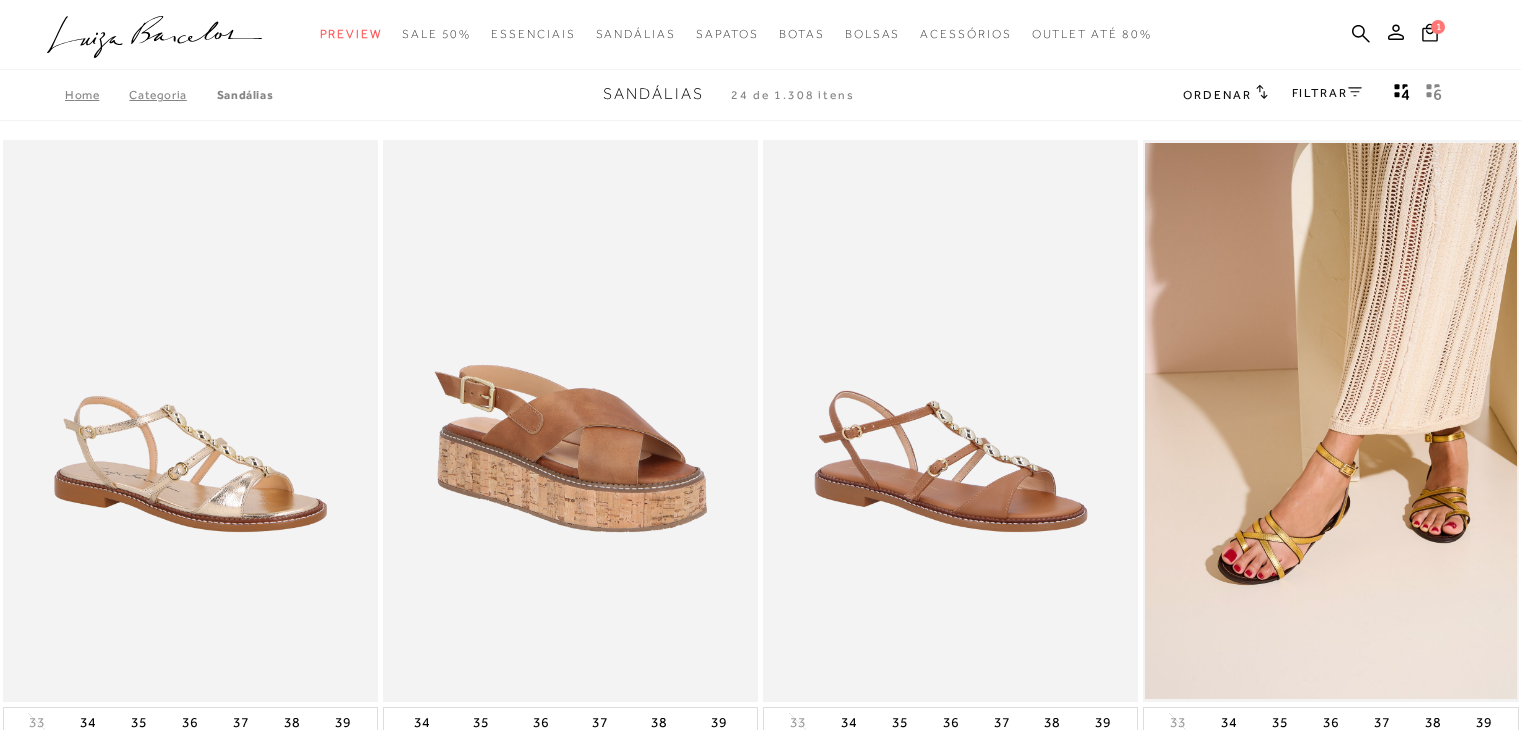 scroll, scrollTop: 0, scrollLeft: 0, axis: both 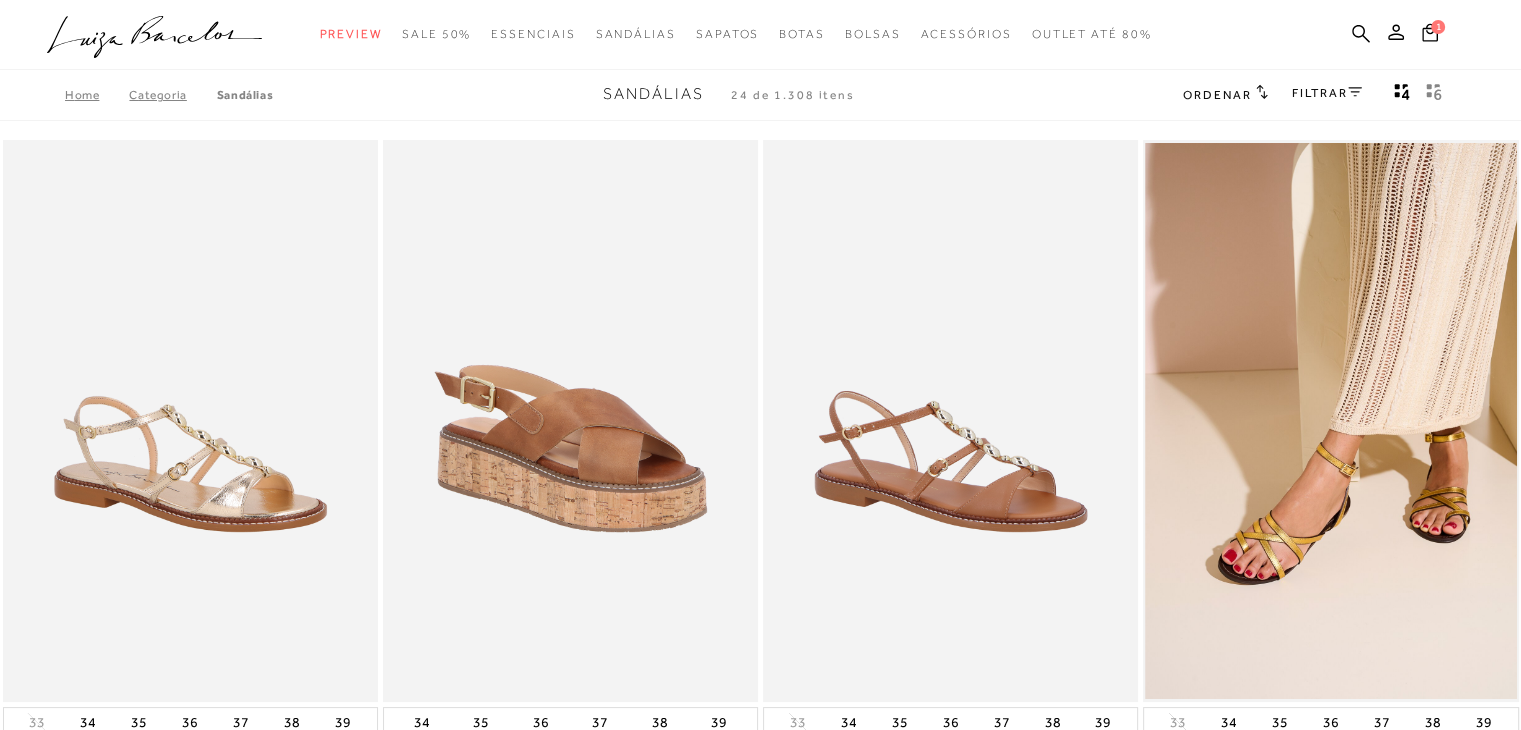 click on "FILTRAR" at bounding box center (1327, 93) 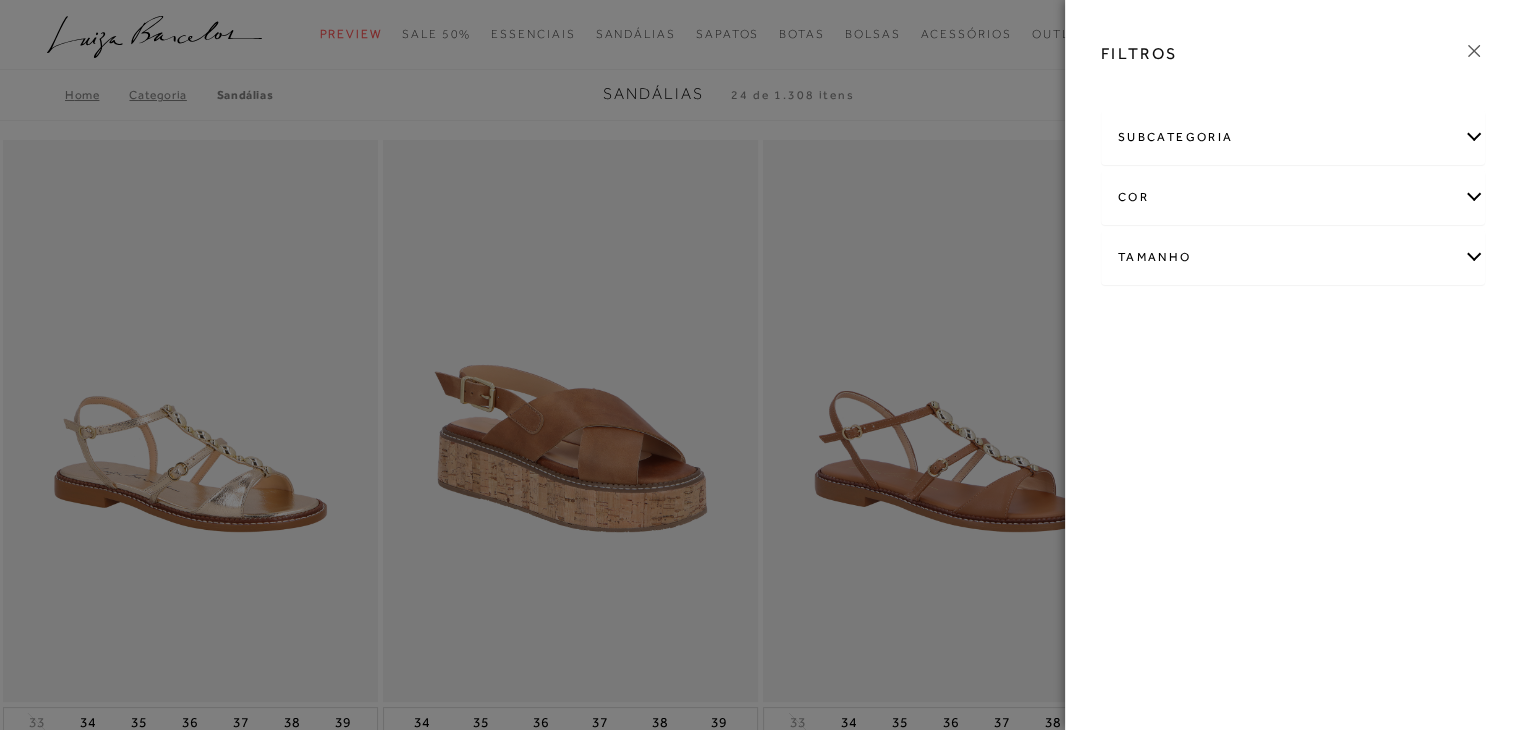 click on "subcategoria" at bounding box center (1293, 137) 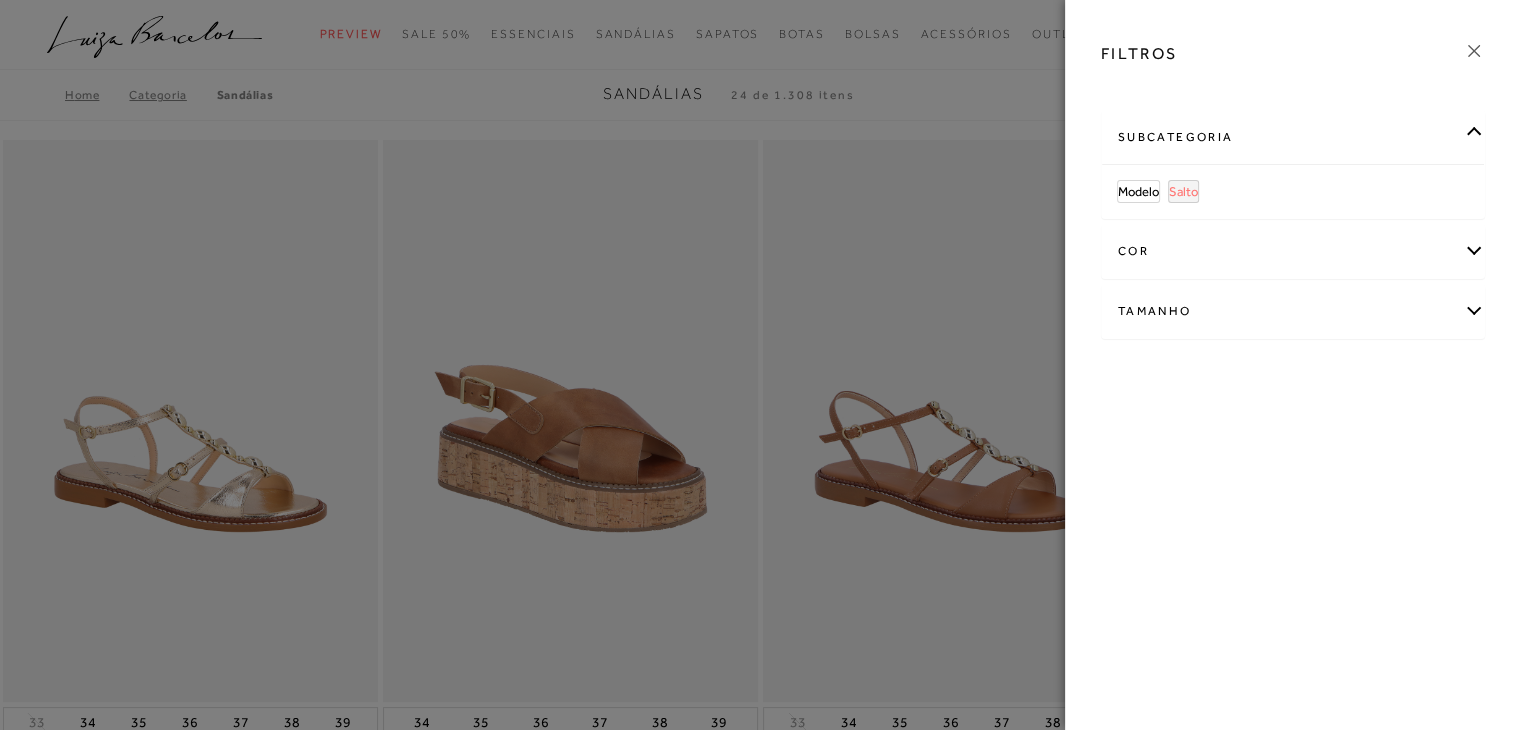 click on "Salto" at bounding box center (1183, 191) 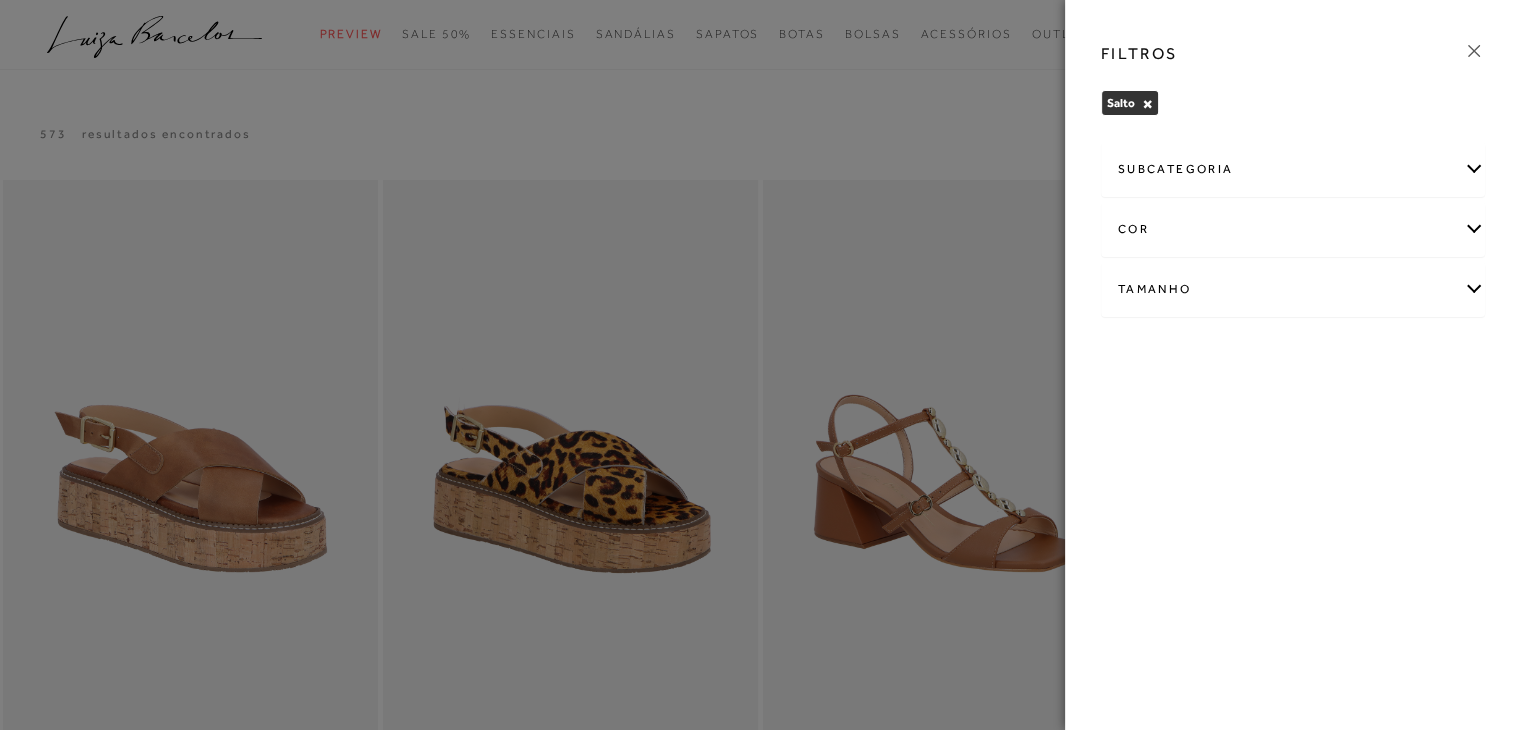 click on "subcategoria" at bounding box center (1293, 169) 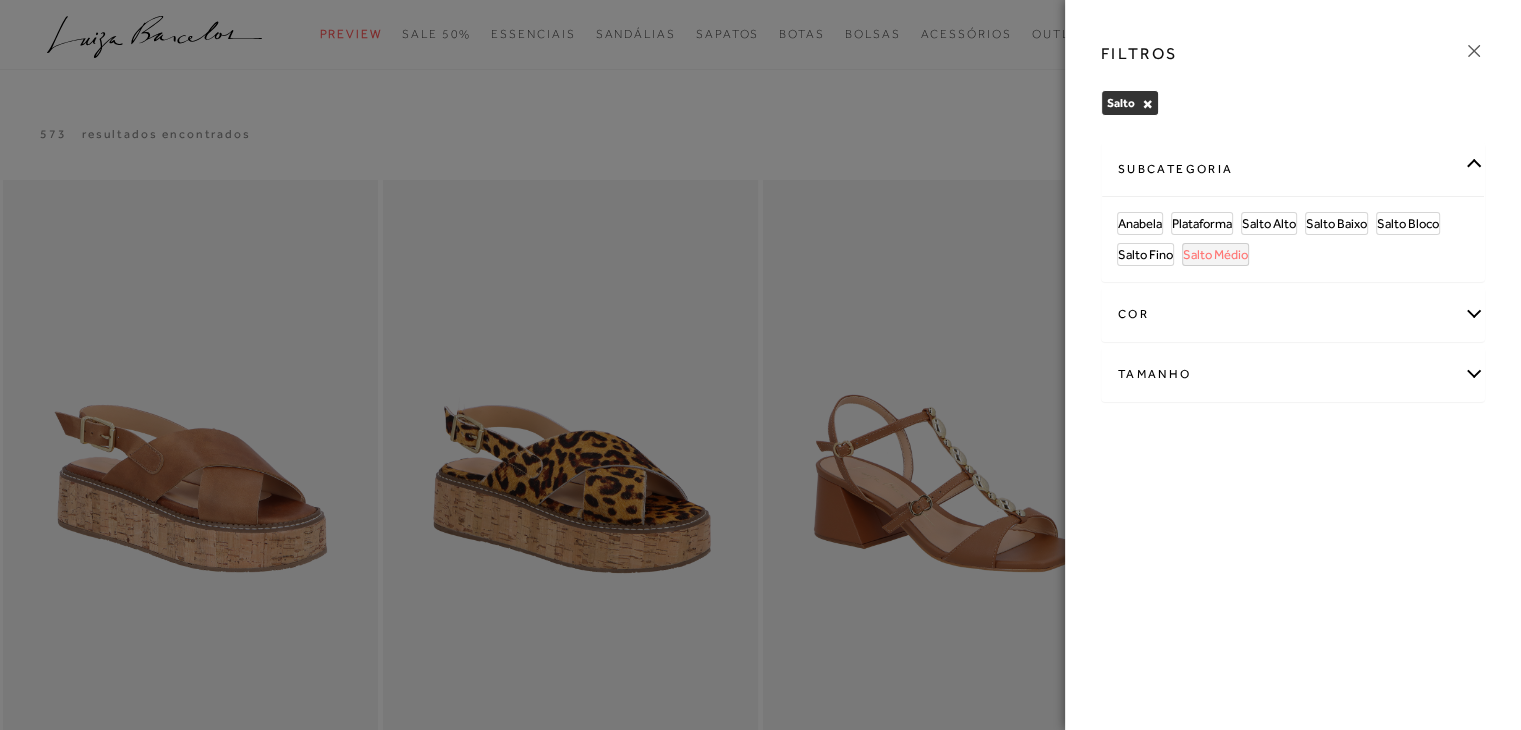 click on "Salto Médio" at bounding box center [1215, 254] 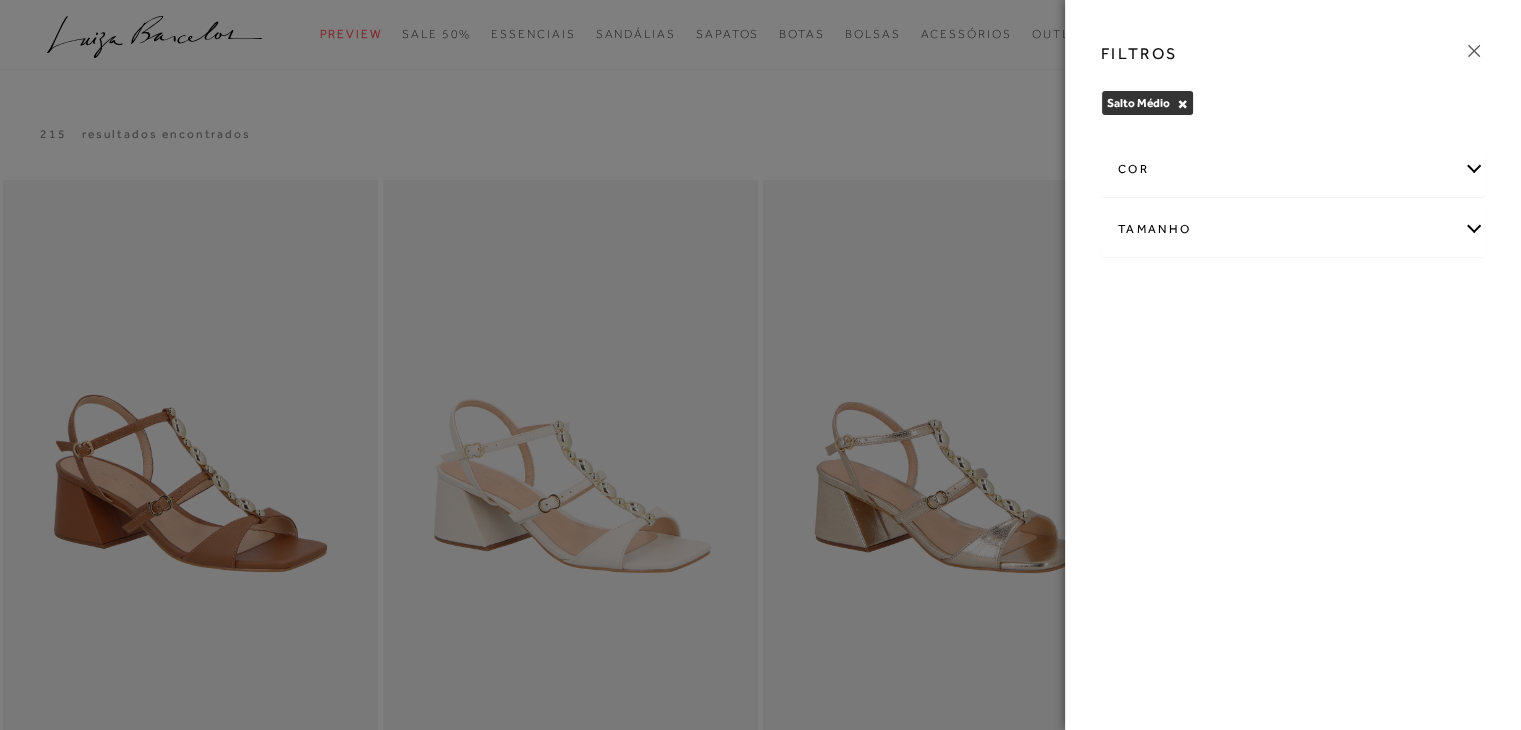click 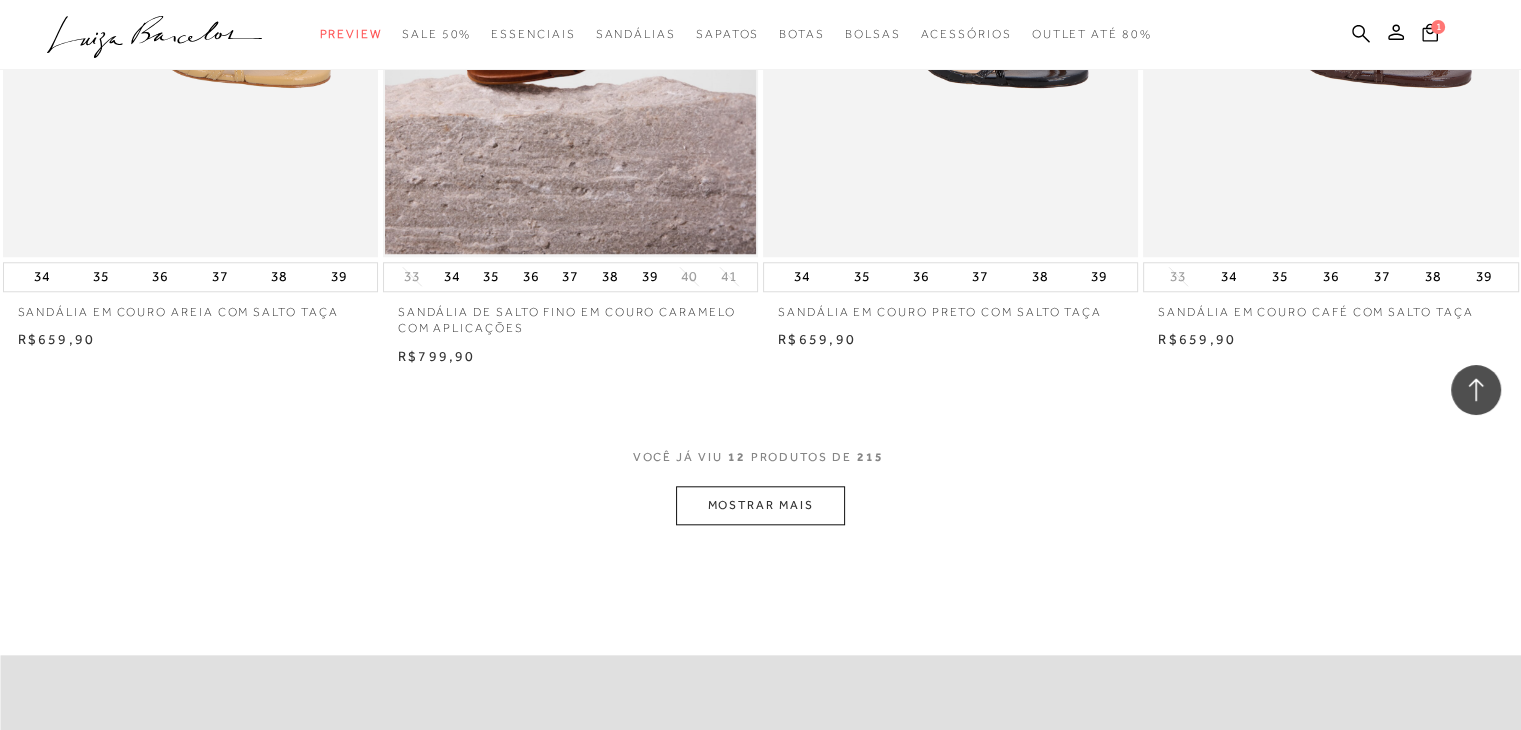scroll, scrollTop: 1879, scrollLeft: 0, axis: vertical 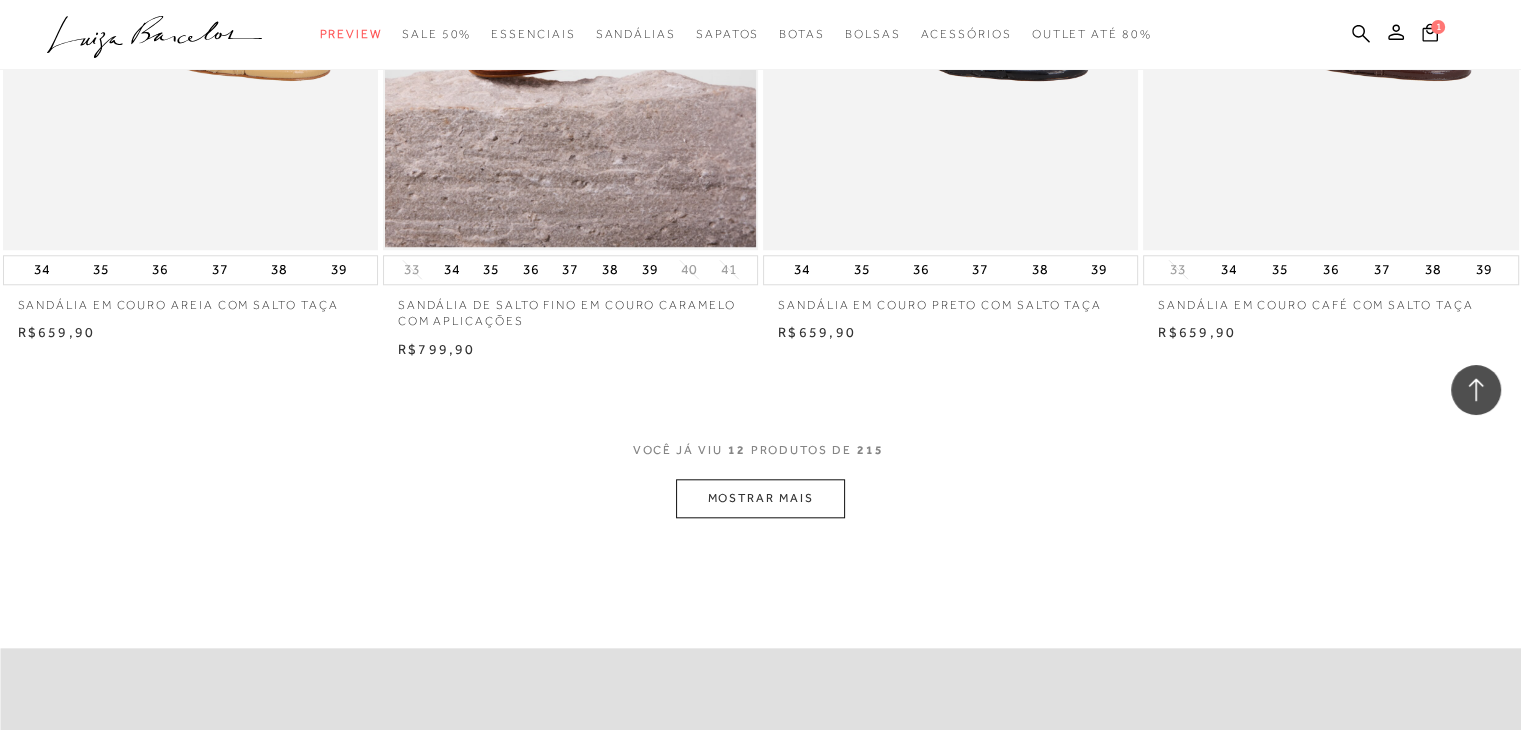 click on "MOSTRAR MAIS" at bounding box center [760, 498] 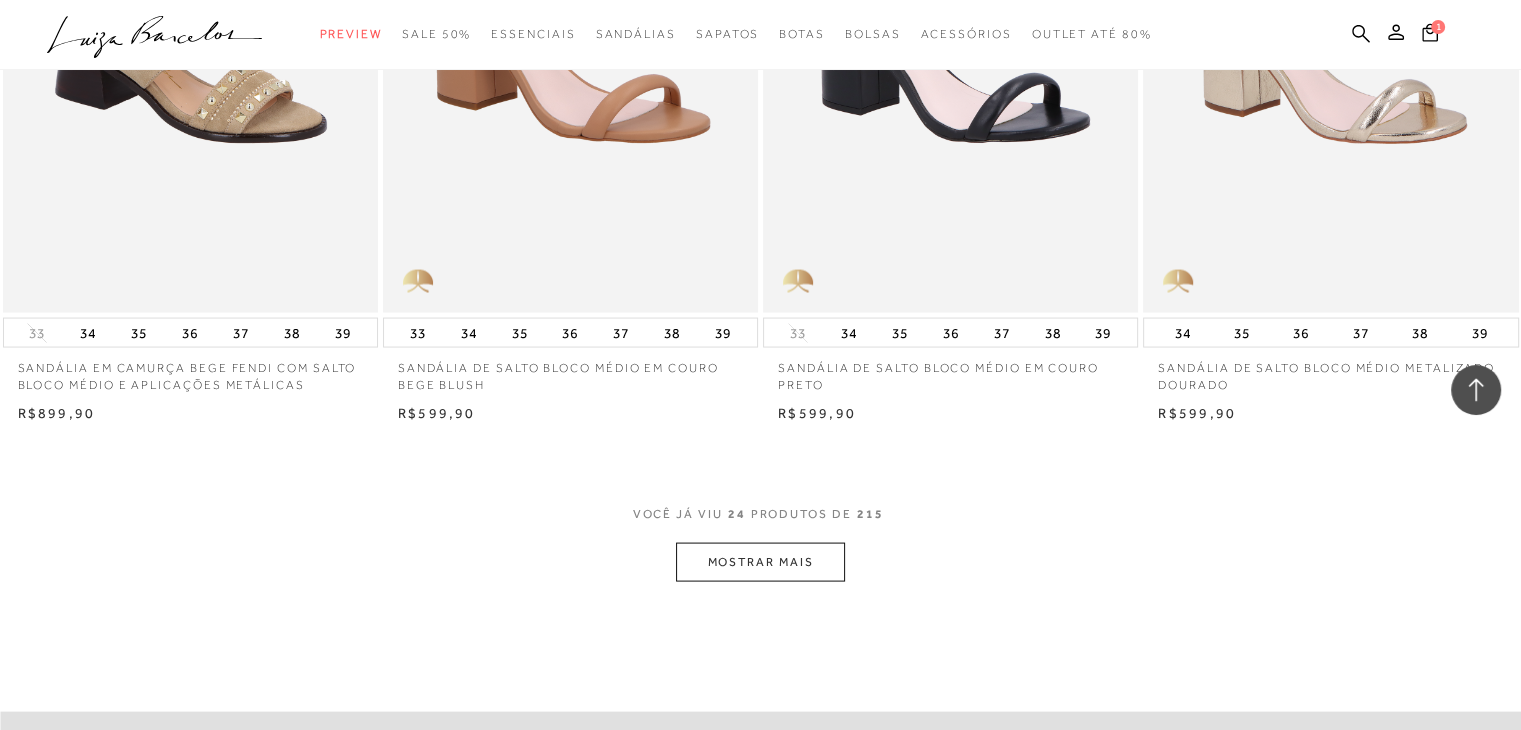 scroll, scrollTop: 3960, scrollLeft: 0, axis: vertical 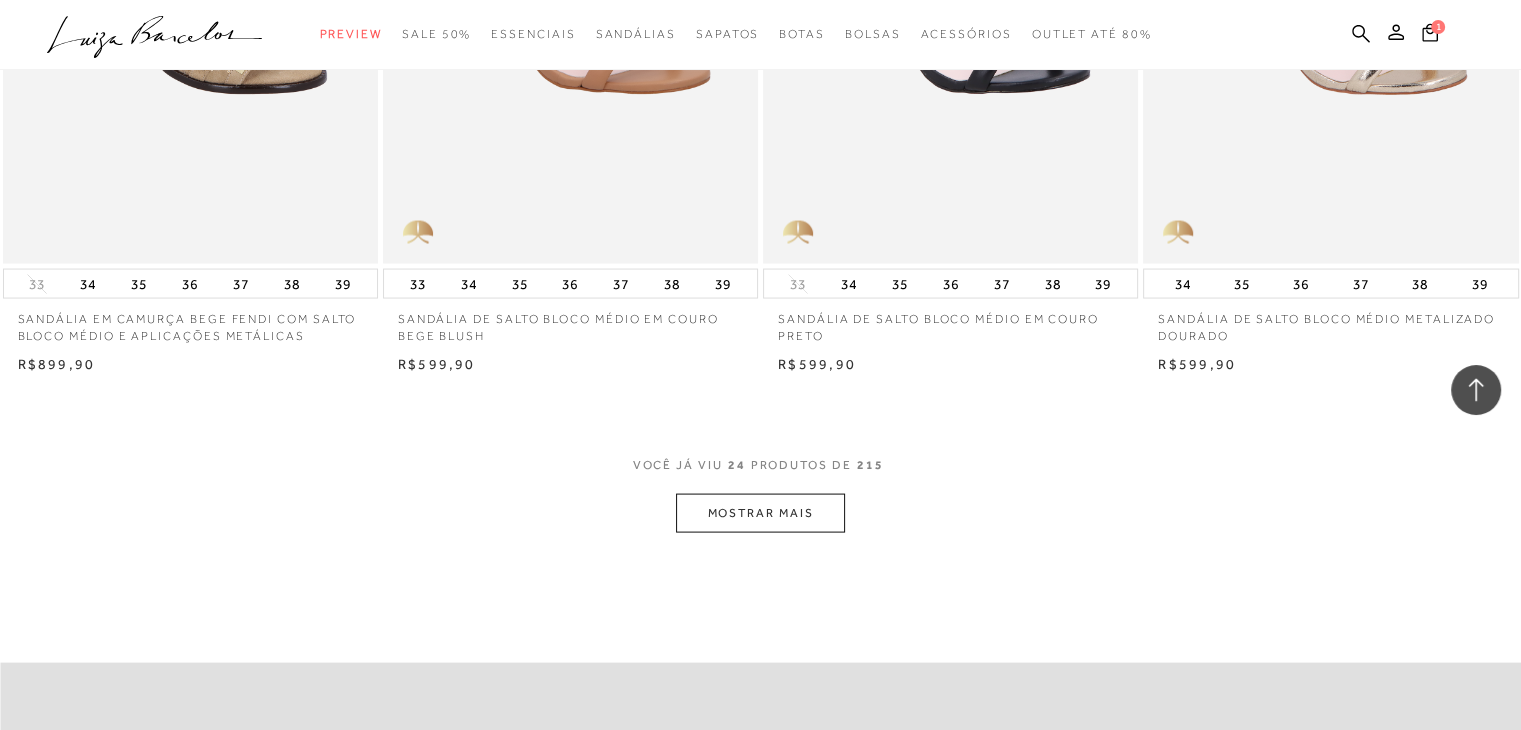 click on "MOSTRAR MAIS" at bounding box center (760, 513) 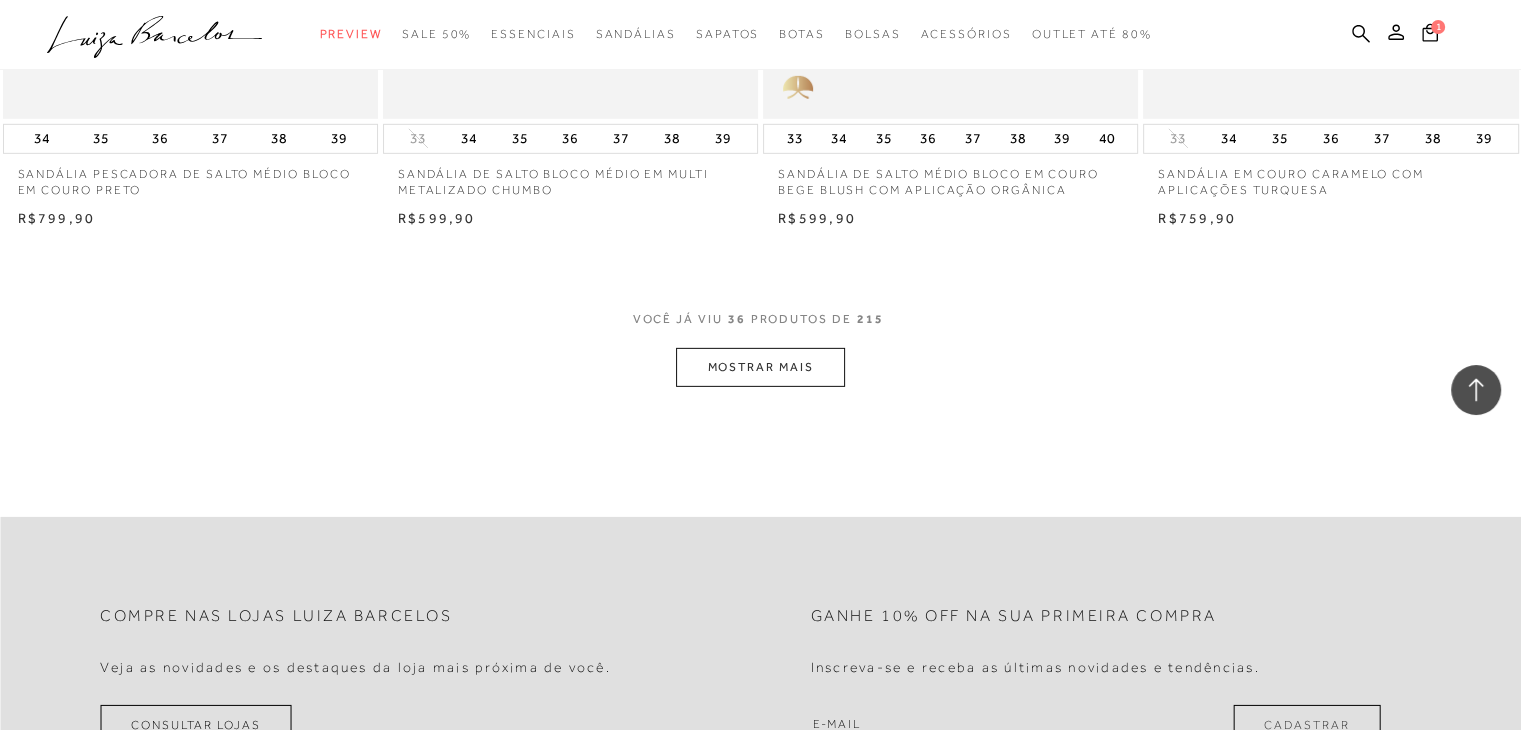 scroll, scrollTop: 6228, scrollLeft: 0, axis: vertical 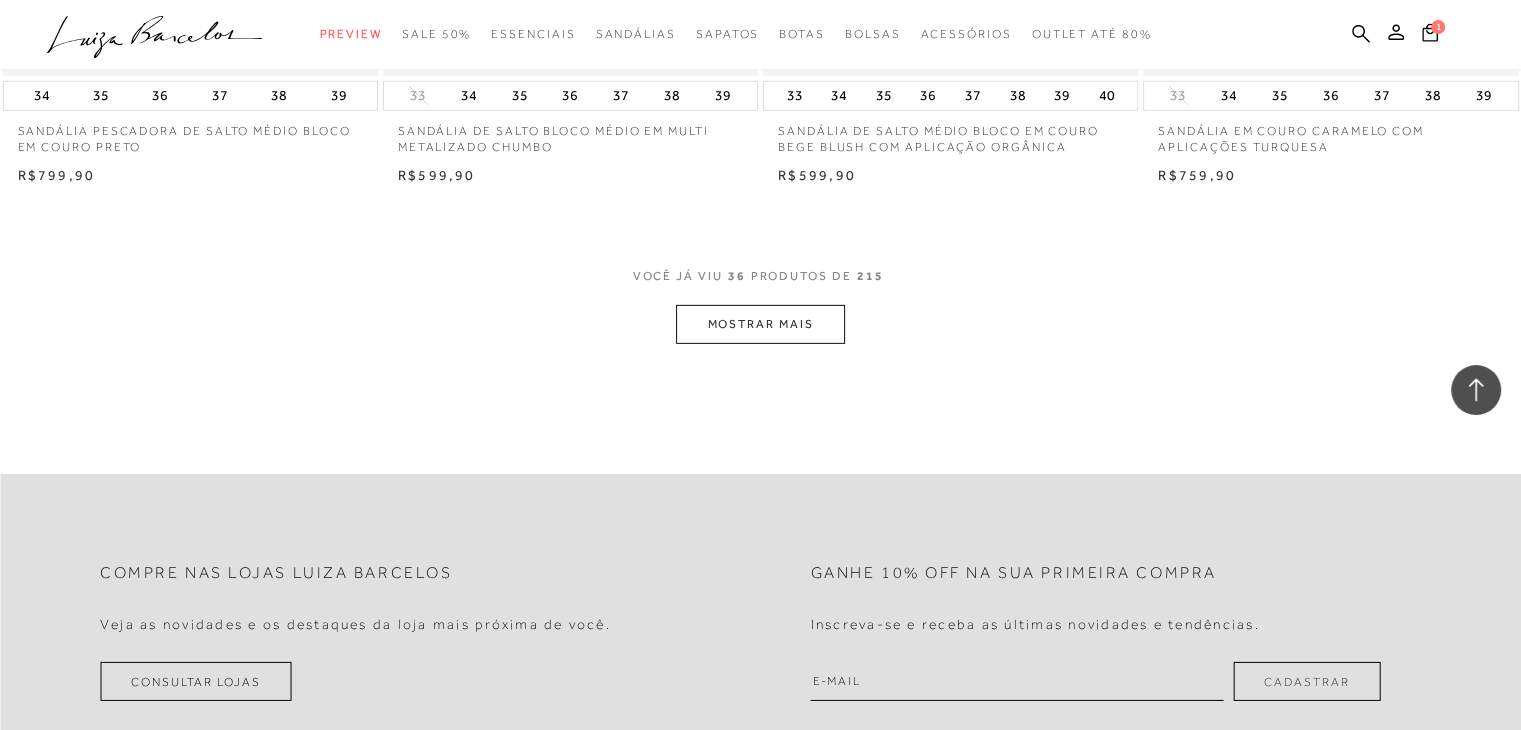 click on "Resultados da pesquisa
Salto Médio
Resultados: 25 - 36 (de 215)
Opções de exibição
215
resultados encontrados
Ordenar Padrão Lançamentos" at bounding box center [760, -2902] 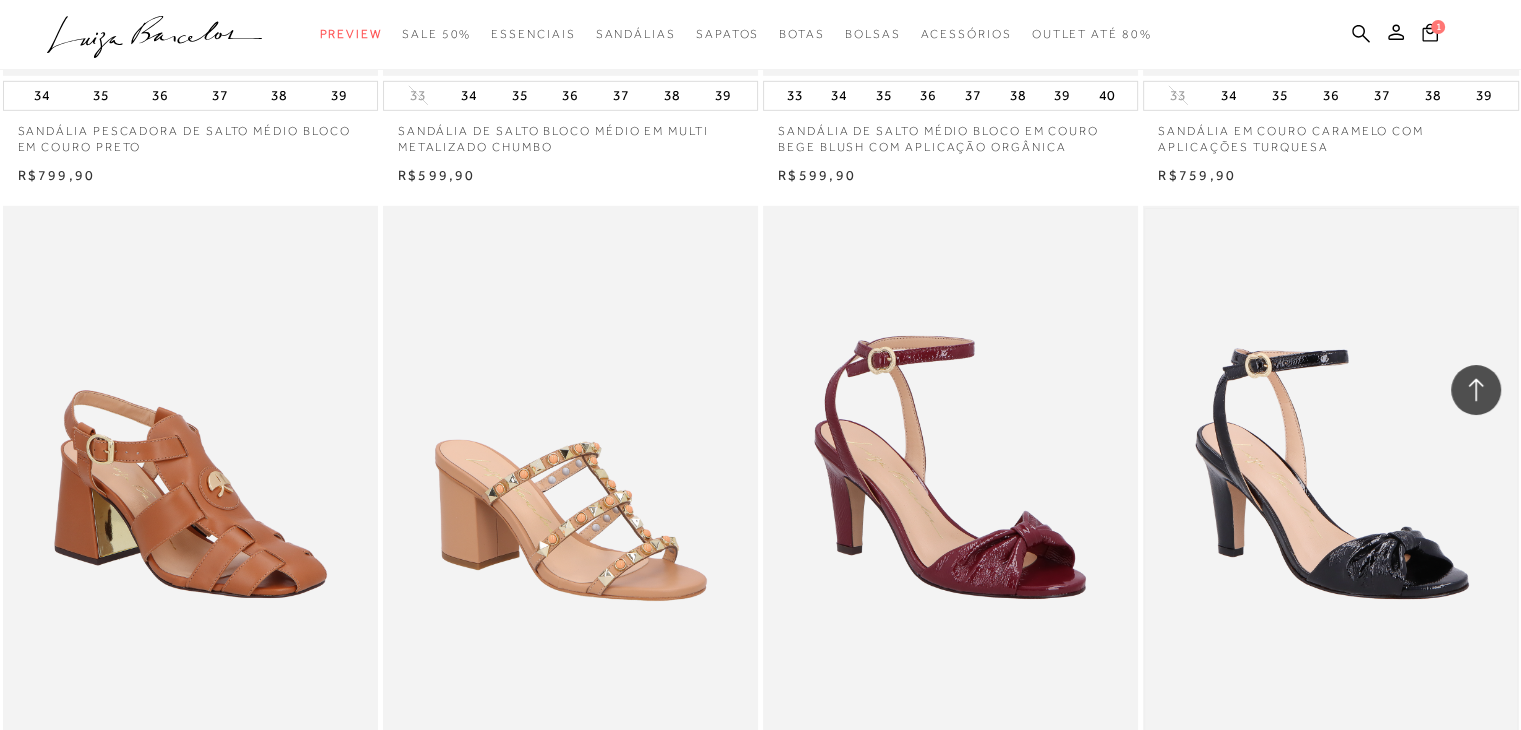 drag, startPoint x: 1534, startPoint y: 529, endPoint x: 1508, endPoint y: 601, distance: 76.55064 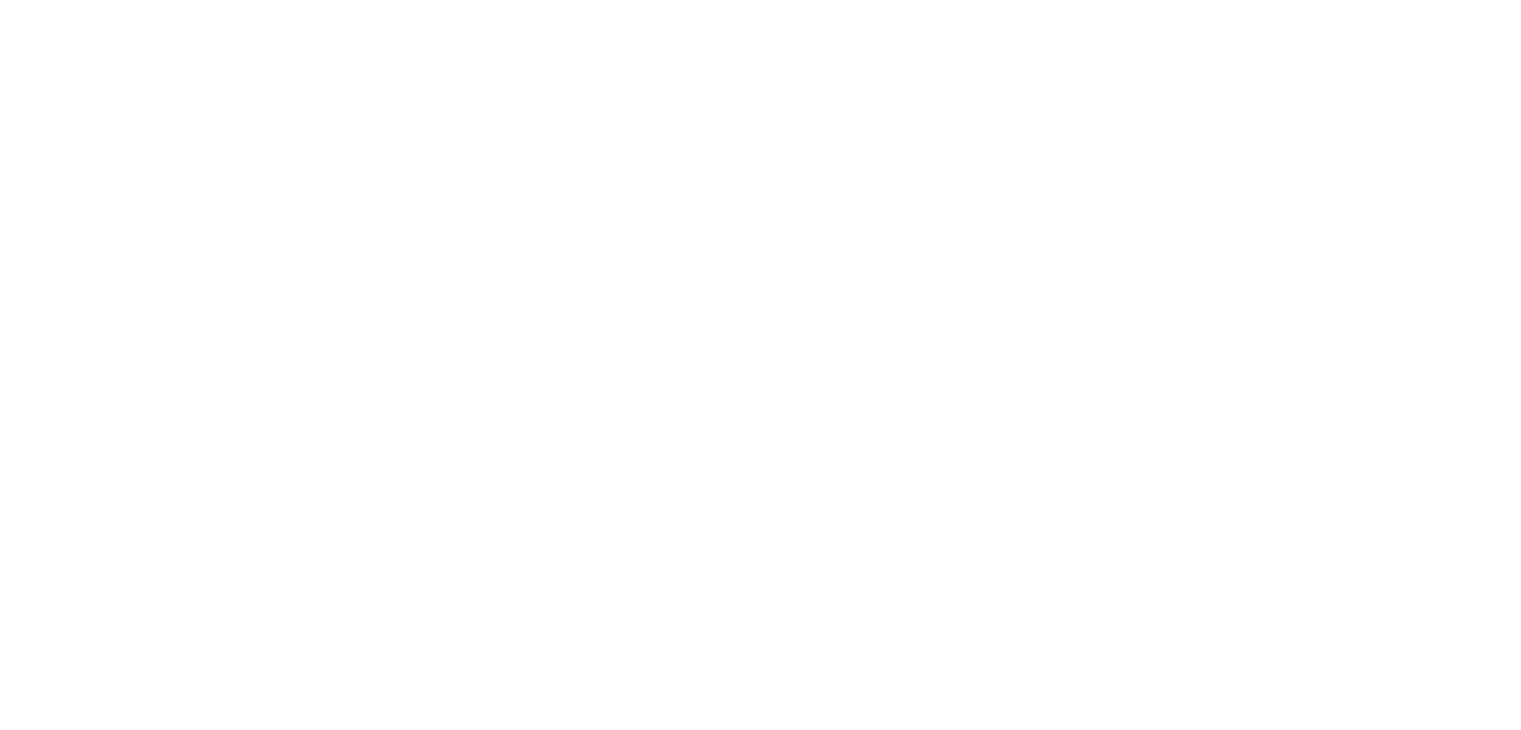 scroll, scrollTop: 0, scrollLeft: 0, axis: both 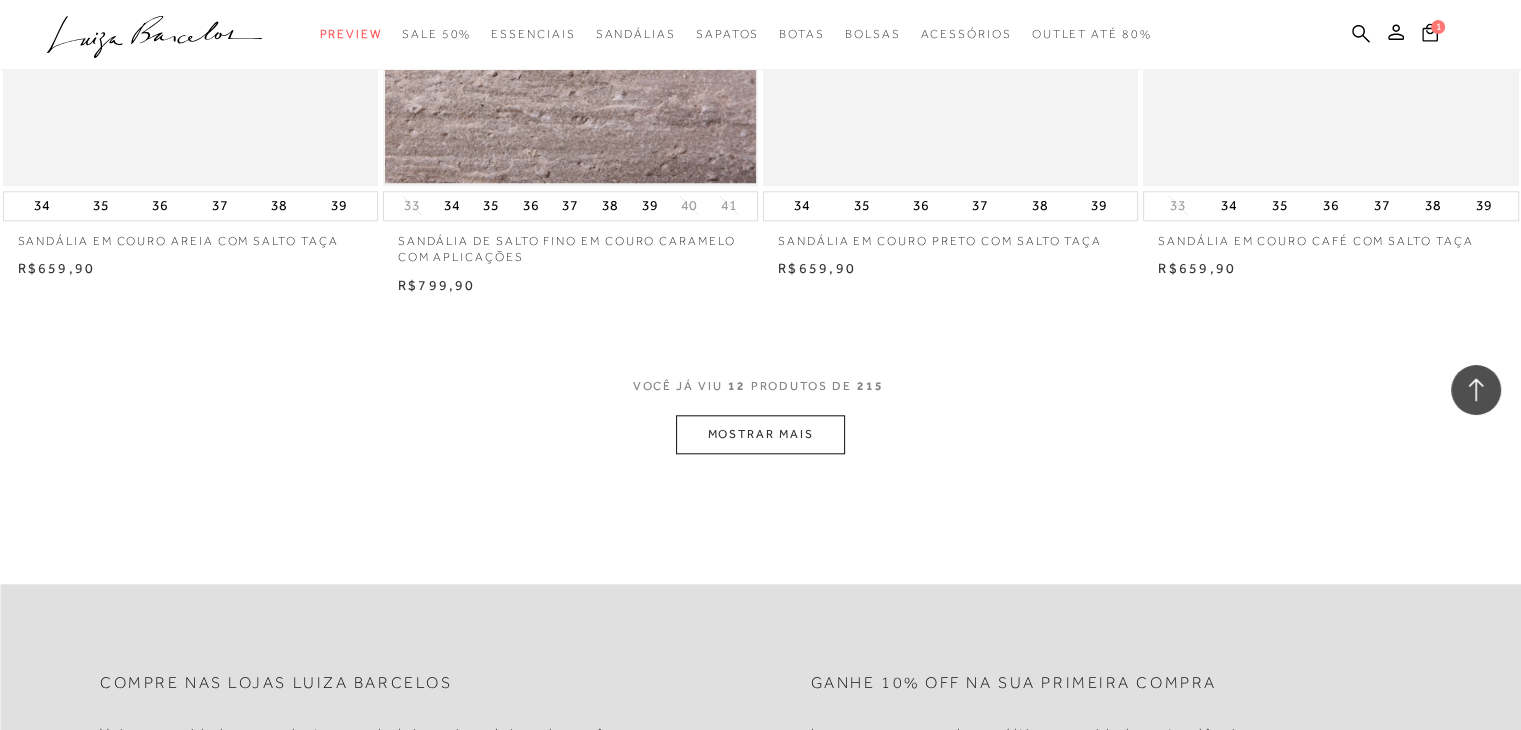 drag, startPoint x: 788, startPoint y: 458, endPoint x: 791, endPoint y: 441, distance: 17.262676 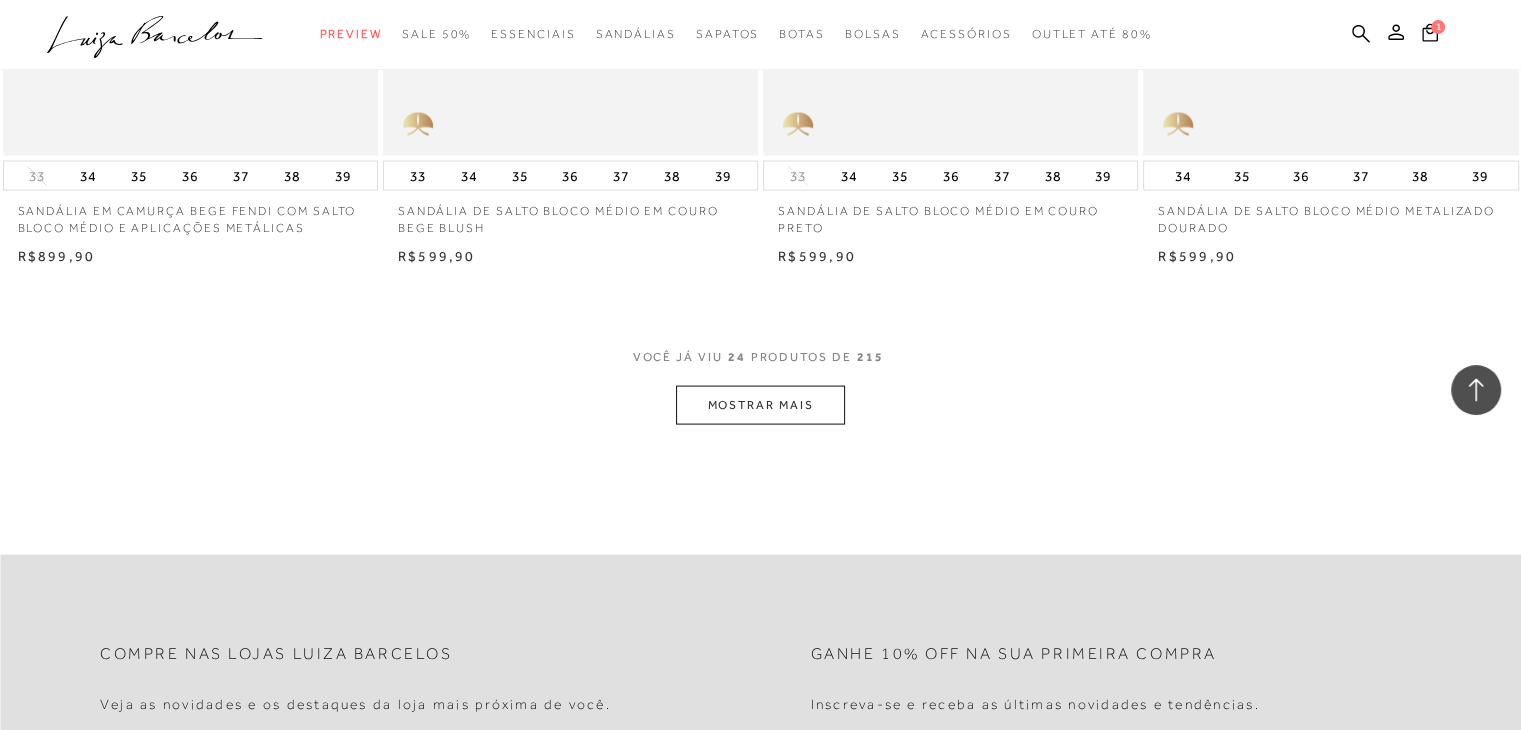scroll, scrollTop: 4092, scrollLeft: 0, axis: vertical 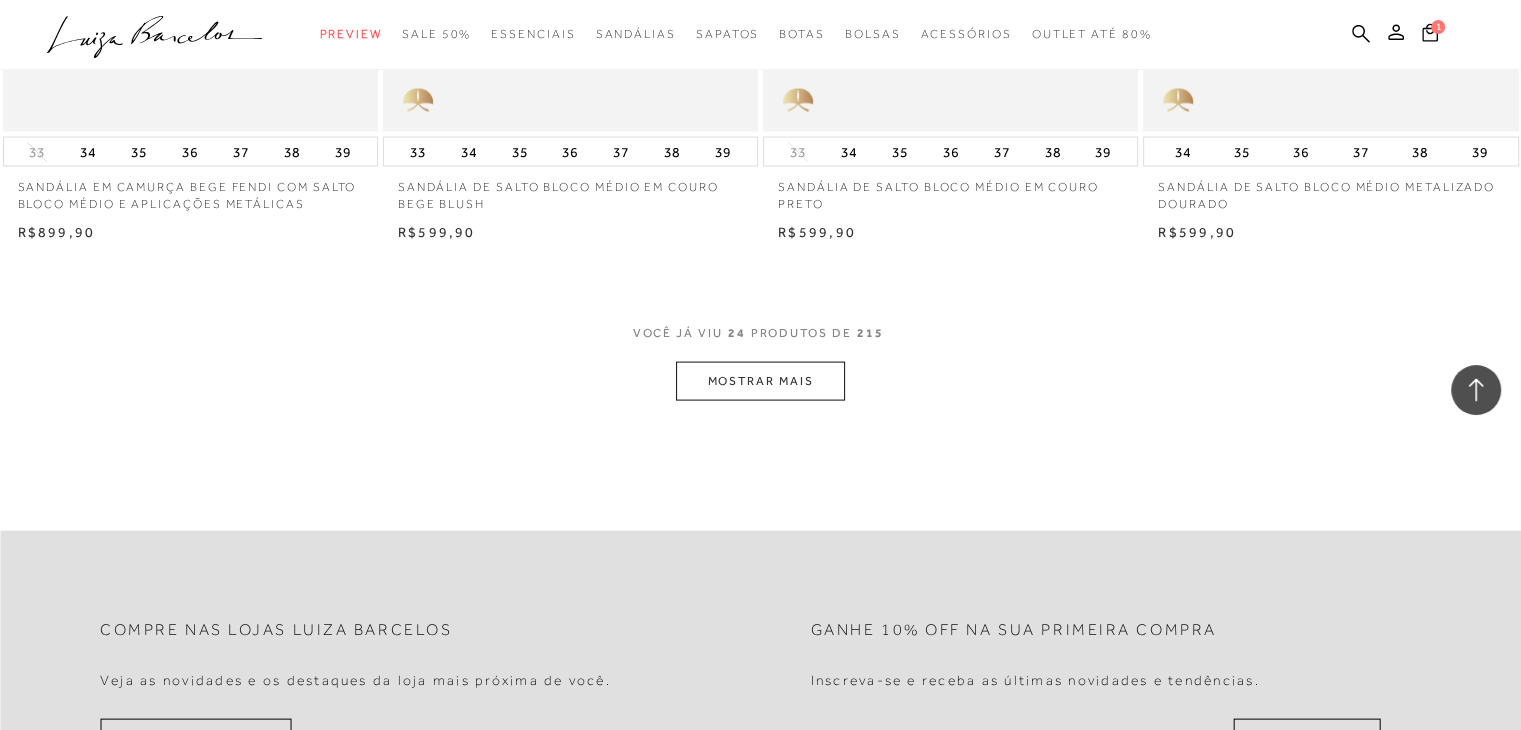 click on "MOSTRAR MAIS" at bounding box center (760, 381) 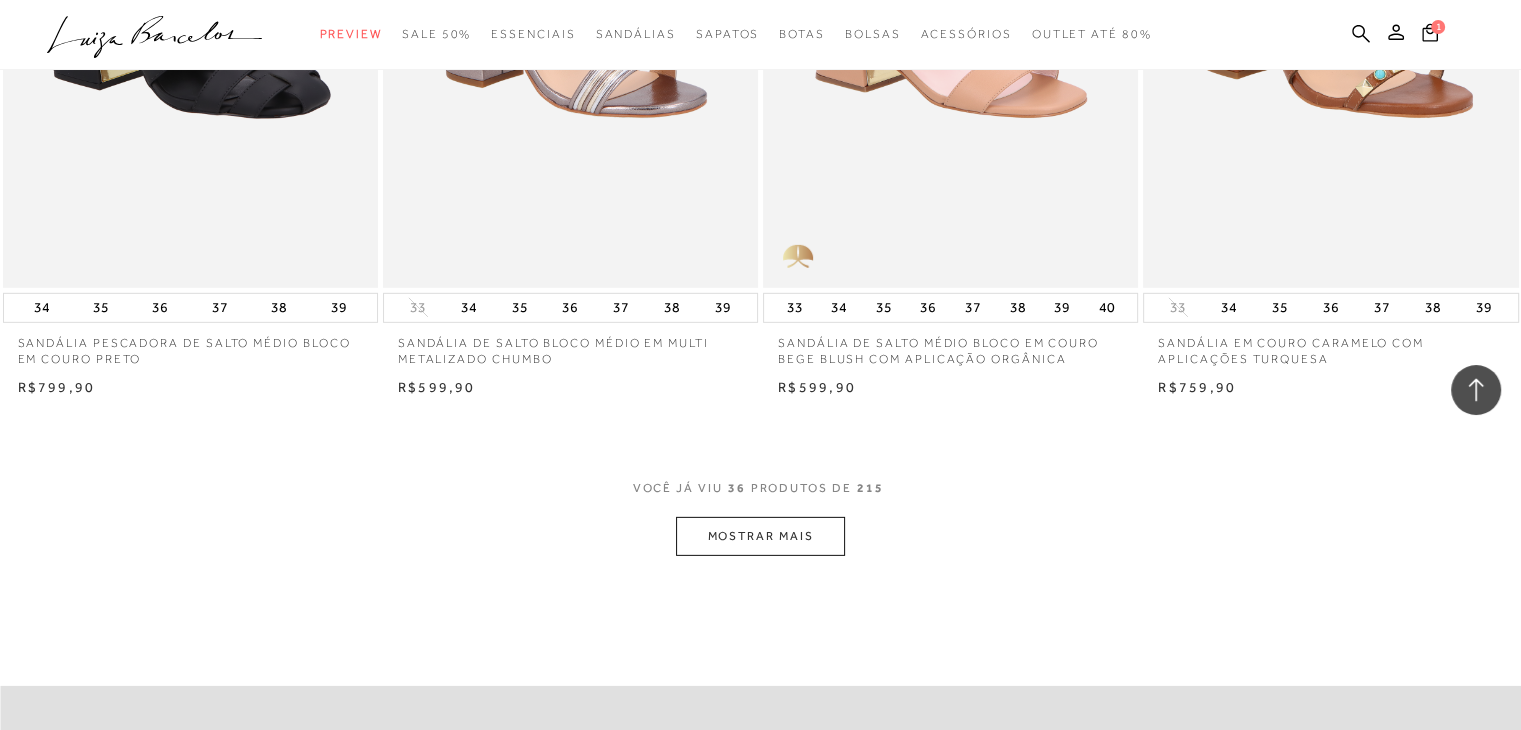 scroll, scrollTop: 6412, scrollLeft: 0, axis: vertical 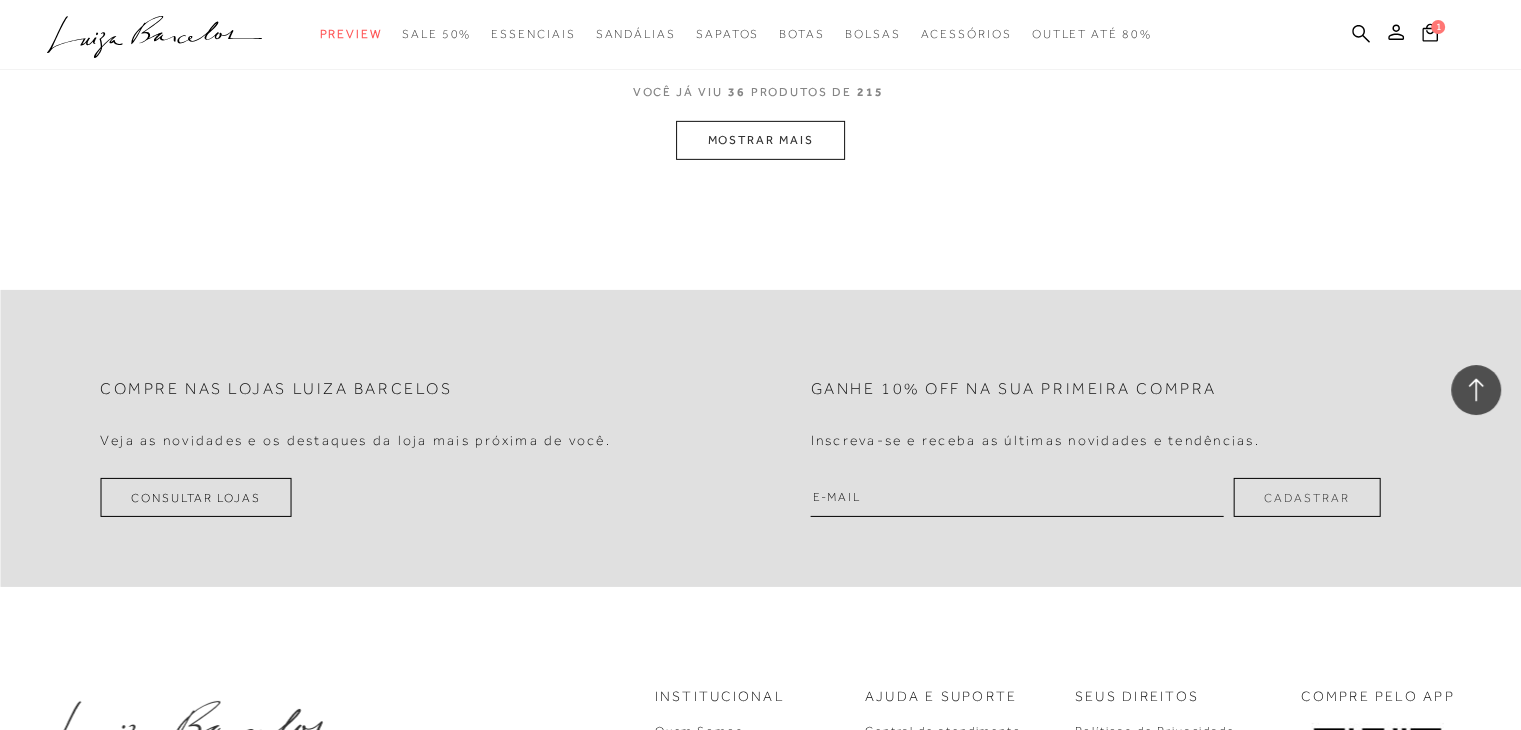 click on "MOSTRAR MAIS" at bounding box center (760, 140) 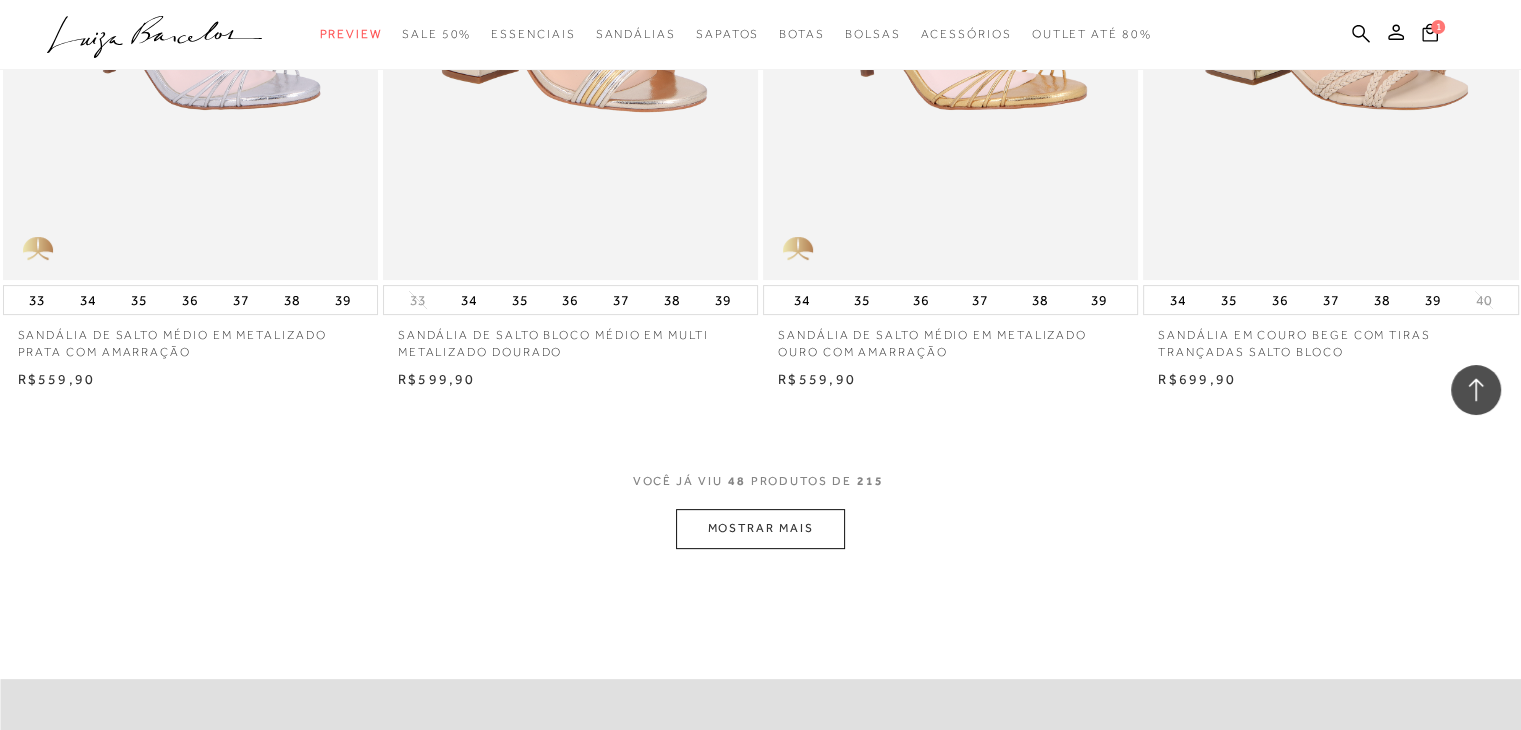 scroll, scrollTop: 8180, scrollLeft: 0, axis: vertical 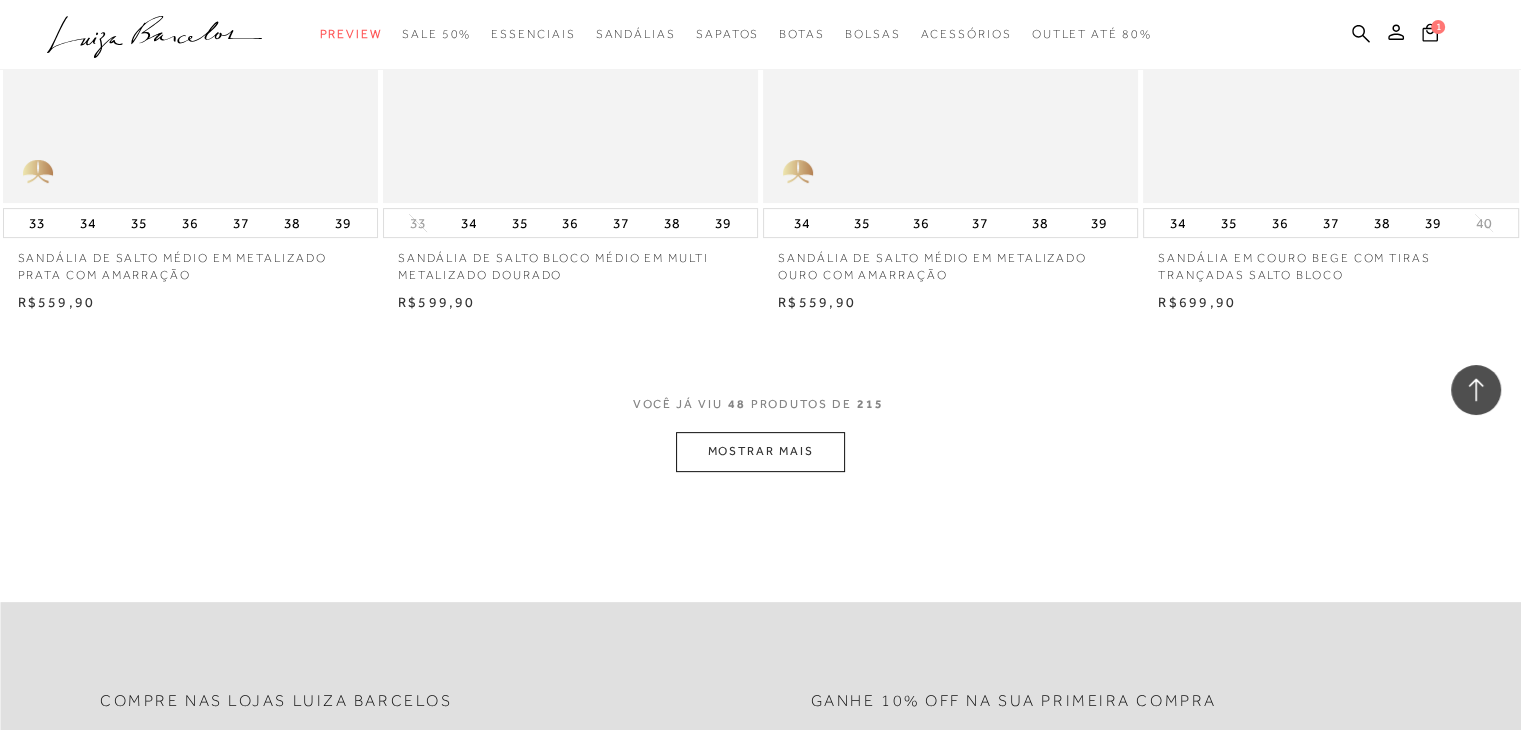 click on "MOSTRAR MAIS" at bounding box center [760, 451] 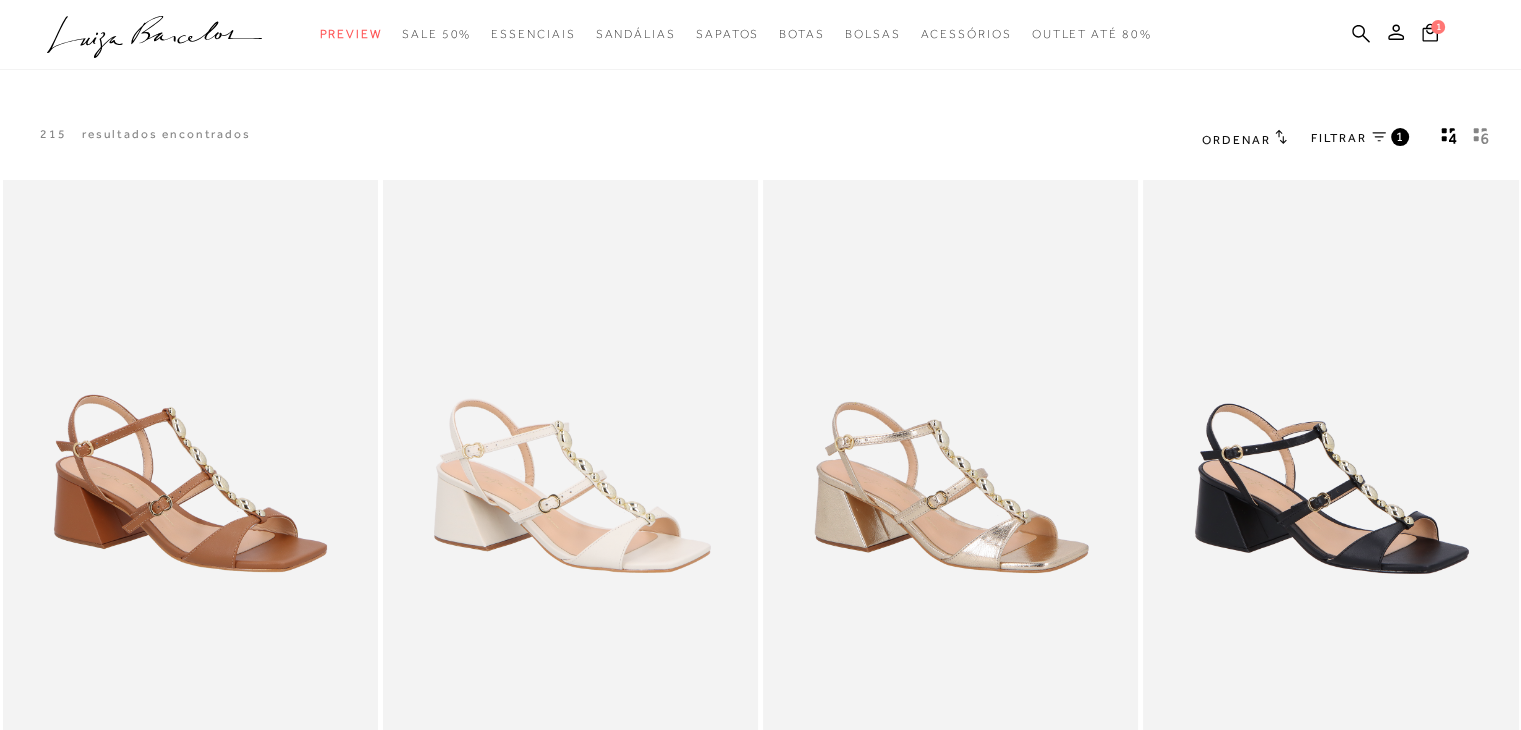 scroll, scrollTop: 0, scrollLeft: 0, axis: both 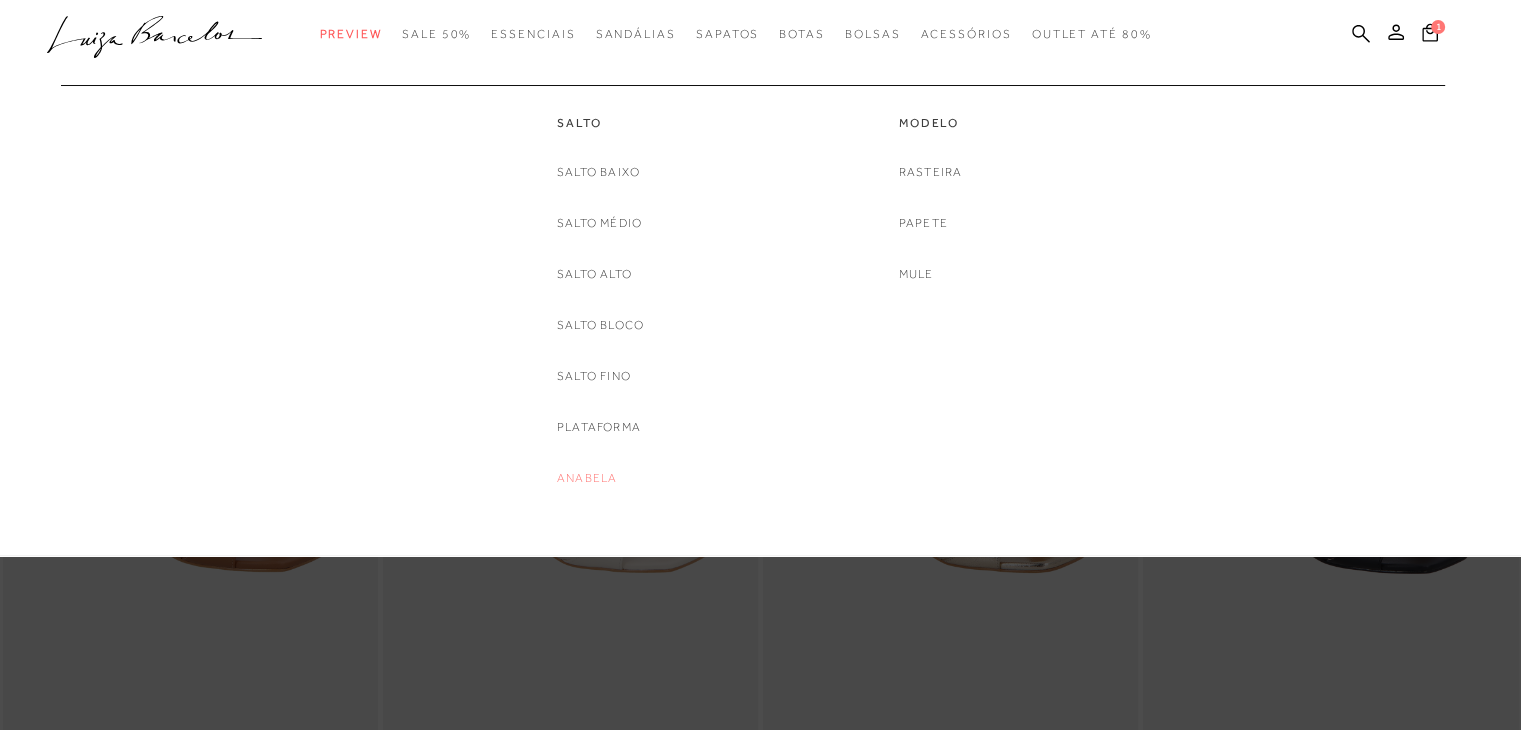 click on "Anabela" at bounding box center (587, 478) 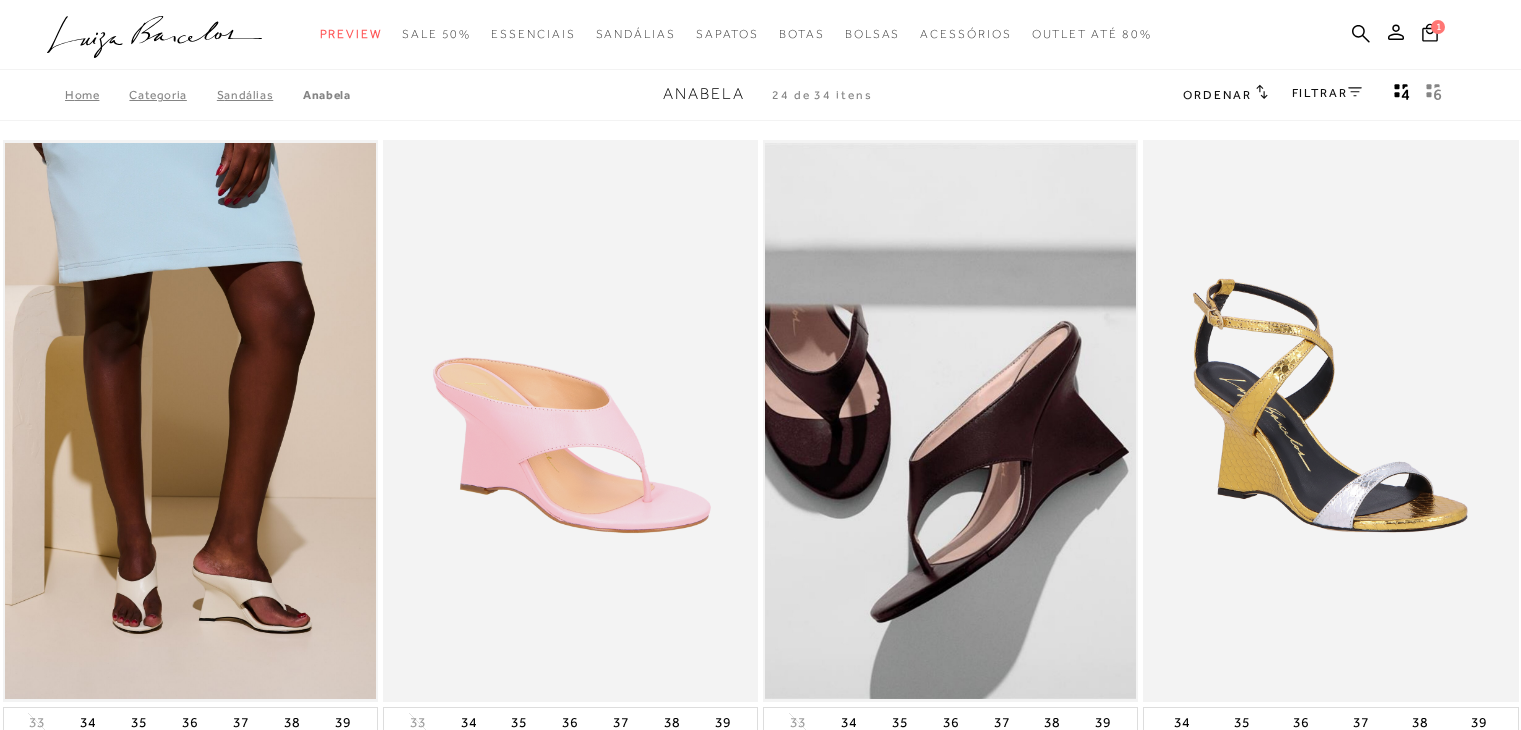 scroll, scrollTop: 0, scrollLeft: 0, axis: both 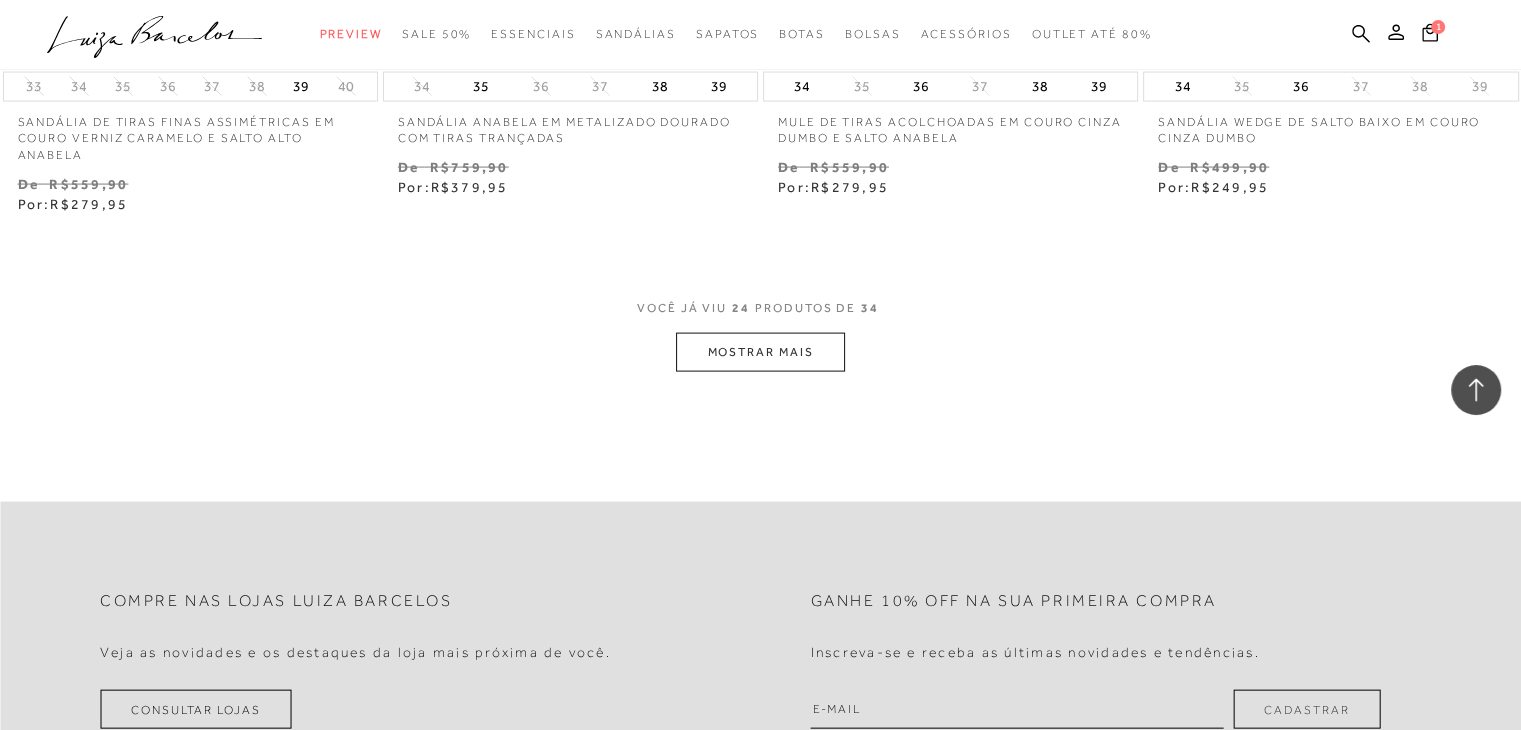 click on "MOSTRAR MAIS" at bounding box center [760, 352] 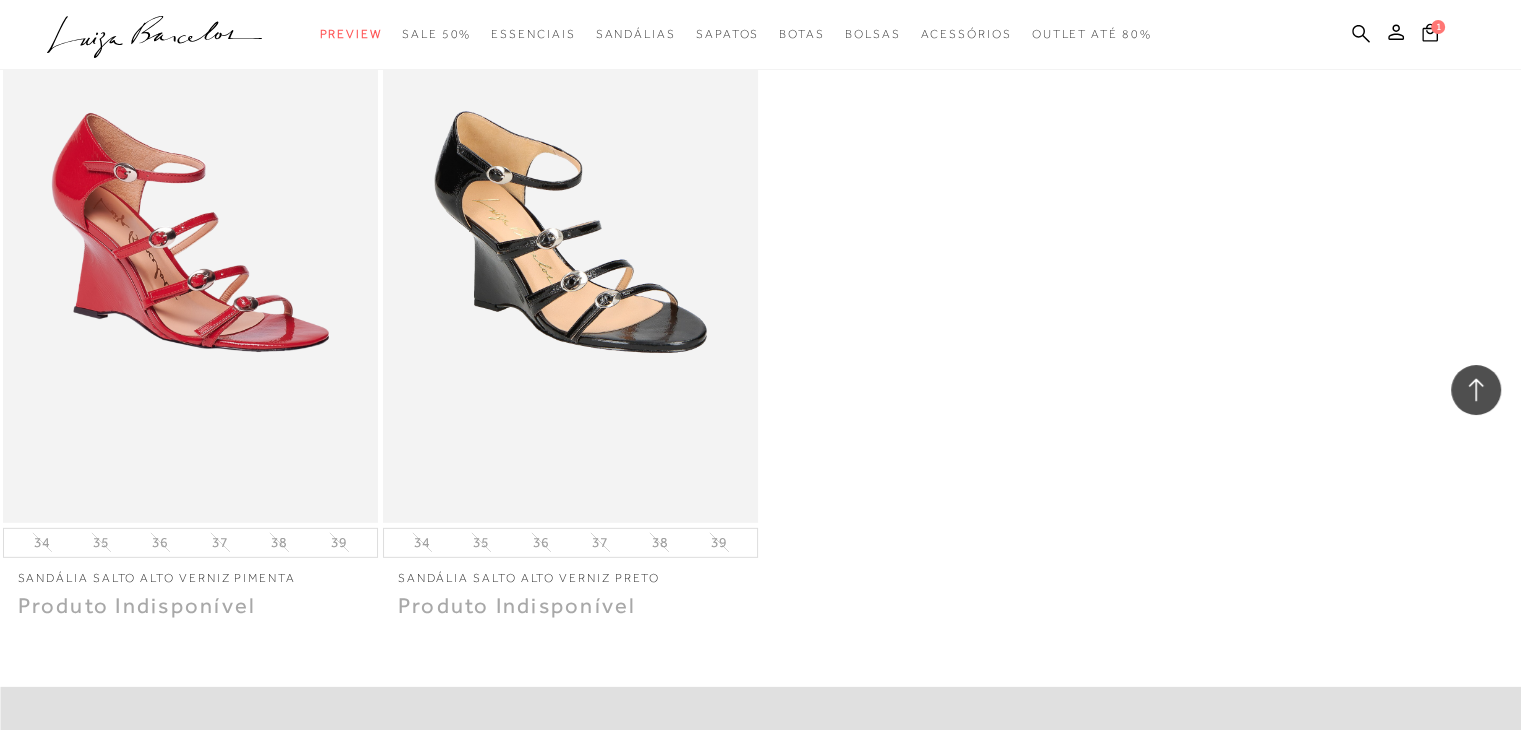 scroll, scrollTop: 5879, scrollLeft: 0, axis: vertical 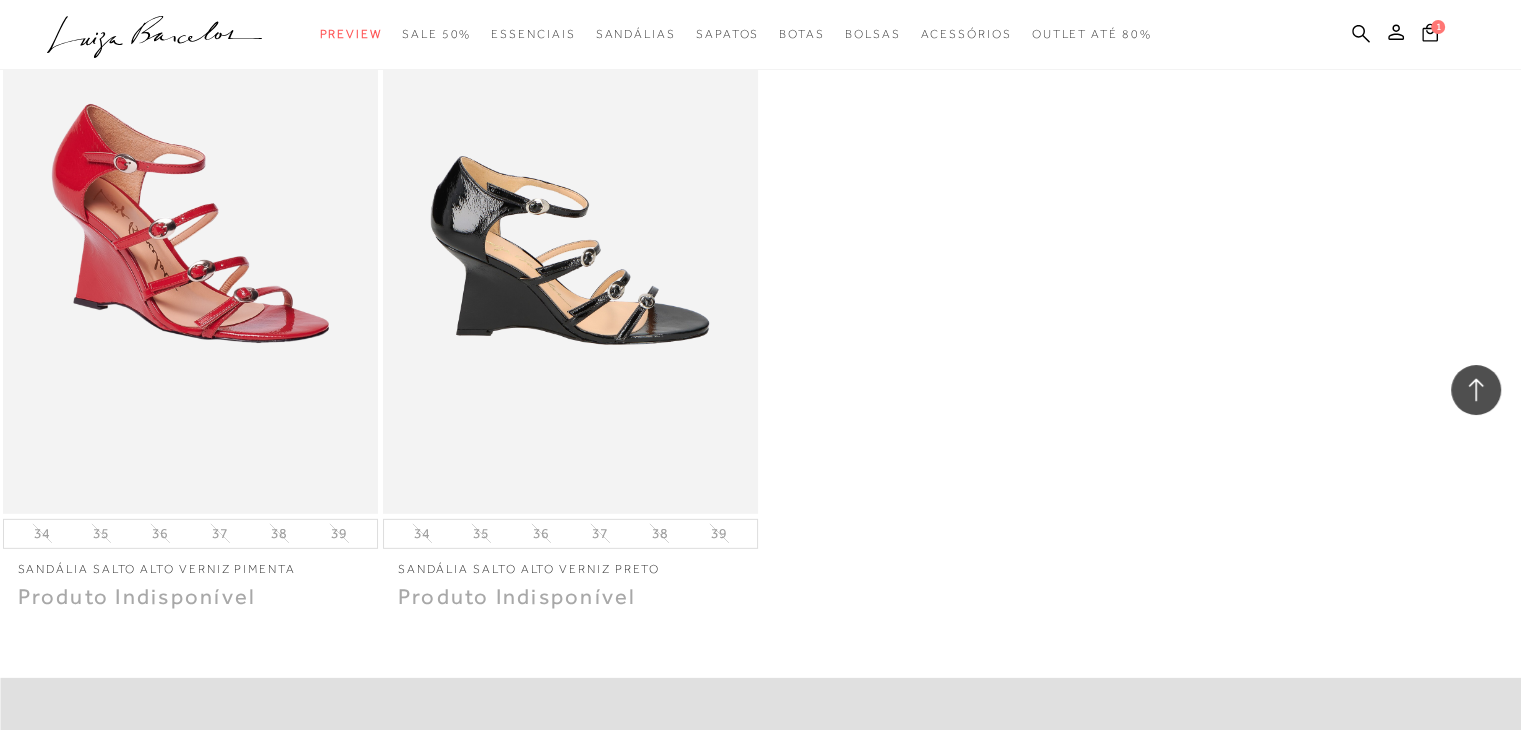 click at bounding box center (571, 232) 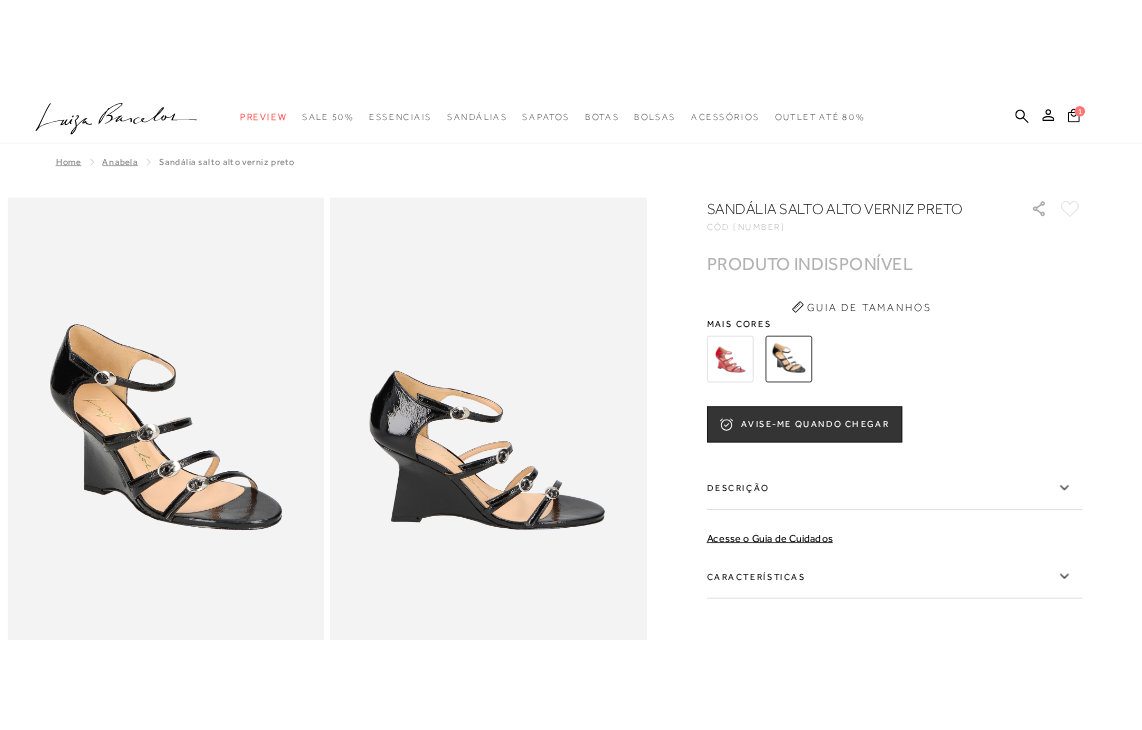 scroll, scrollTop: 0, scrollLeft: 0, axis: both 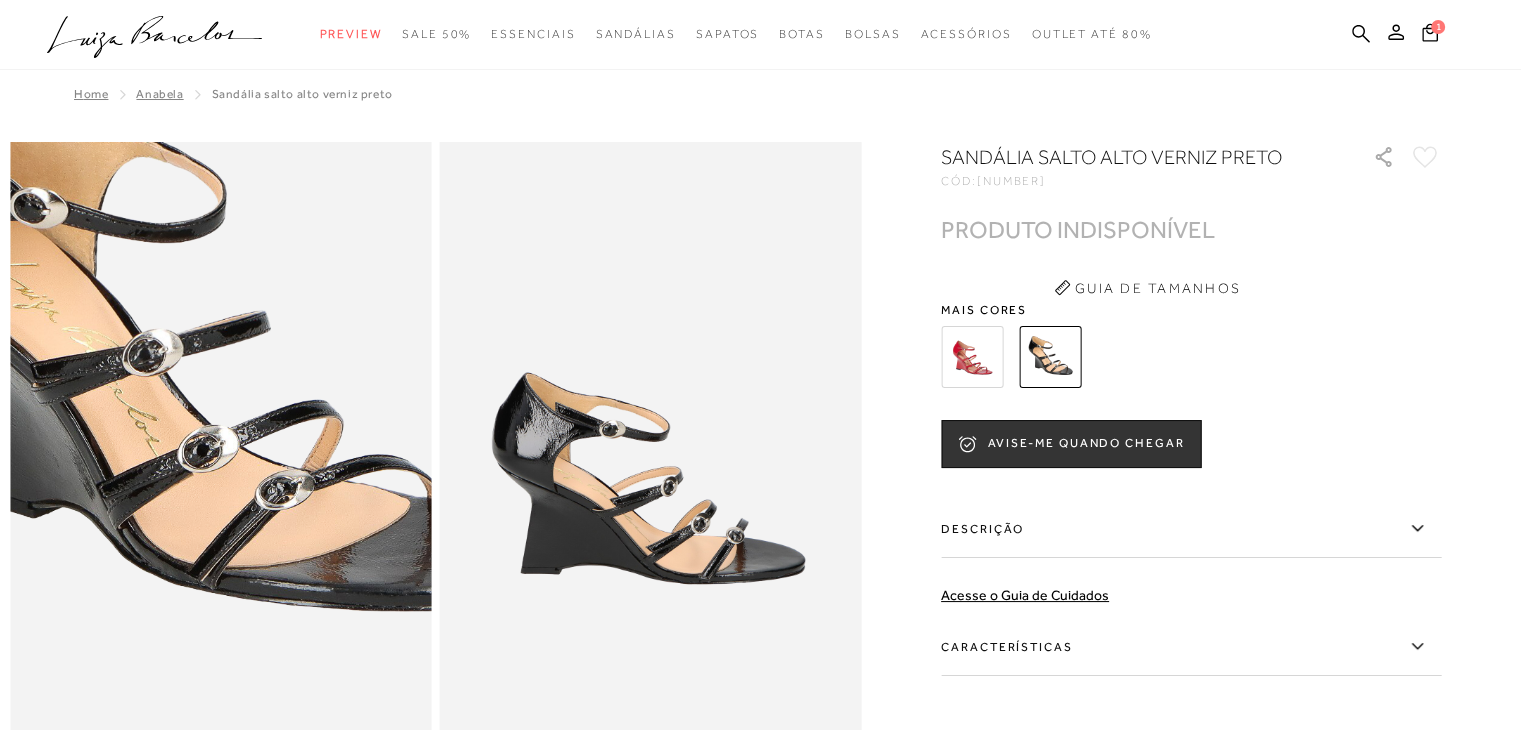 click at bounding box center [199, 358] 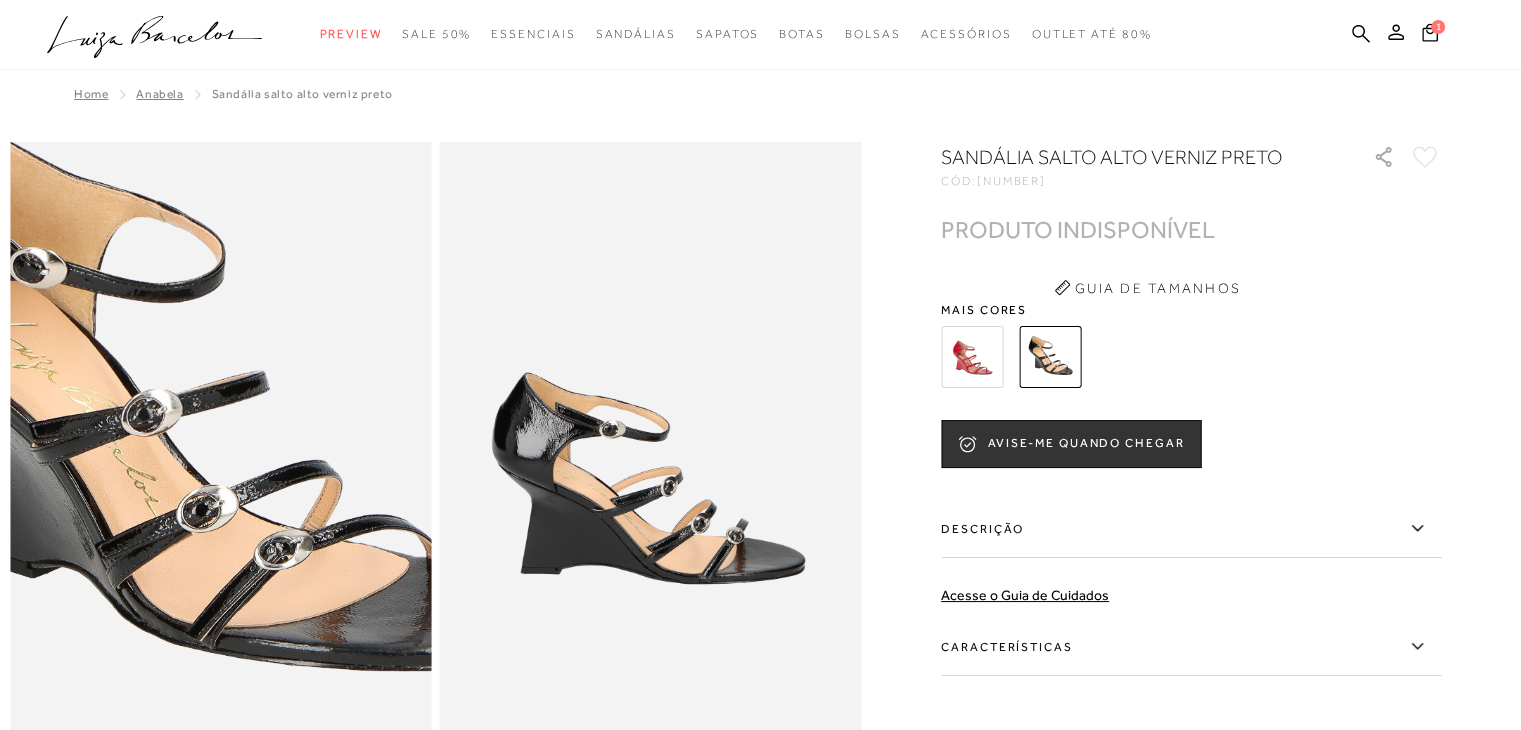 click at bounding box center [198, 418] 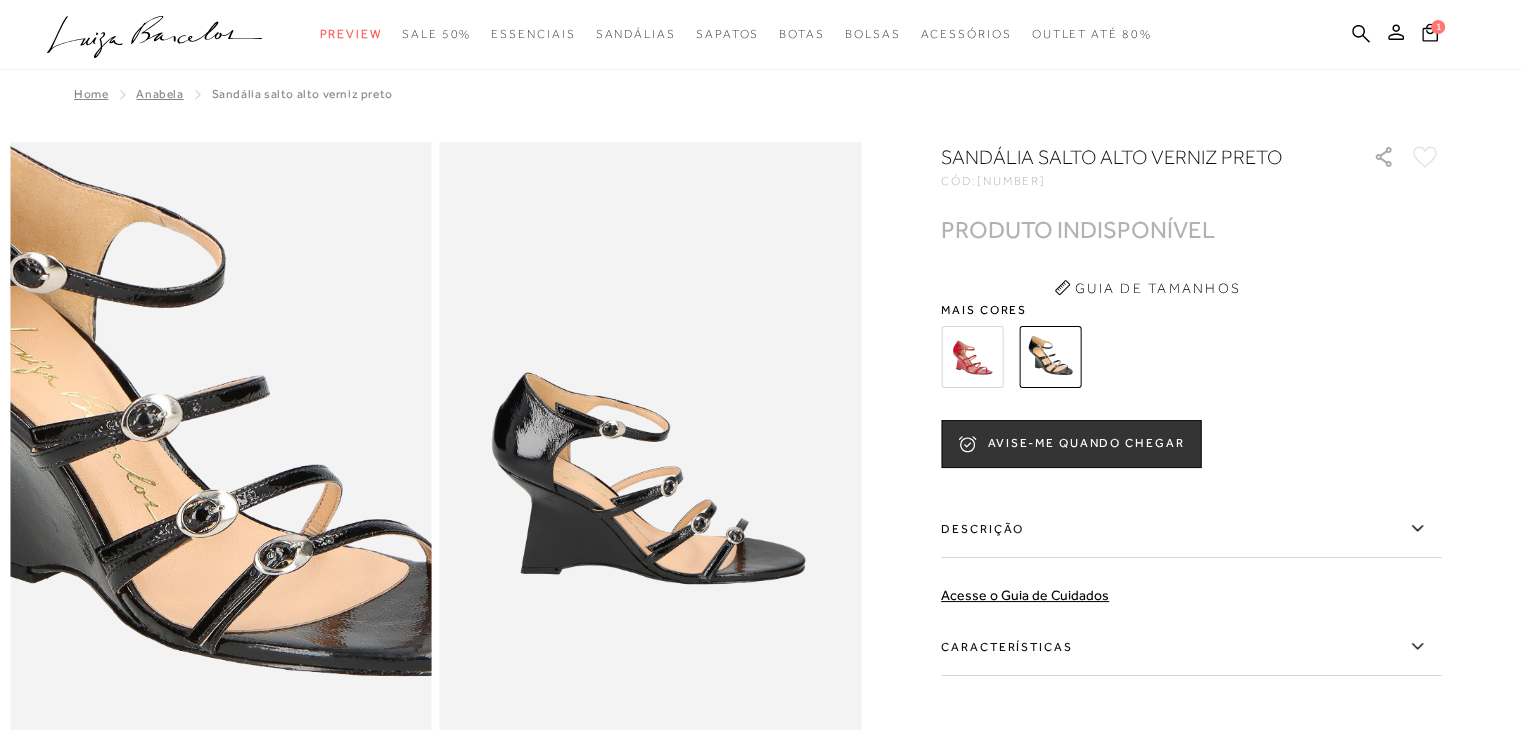 click at bounding box center (198, 423) 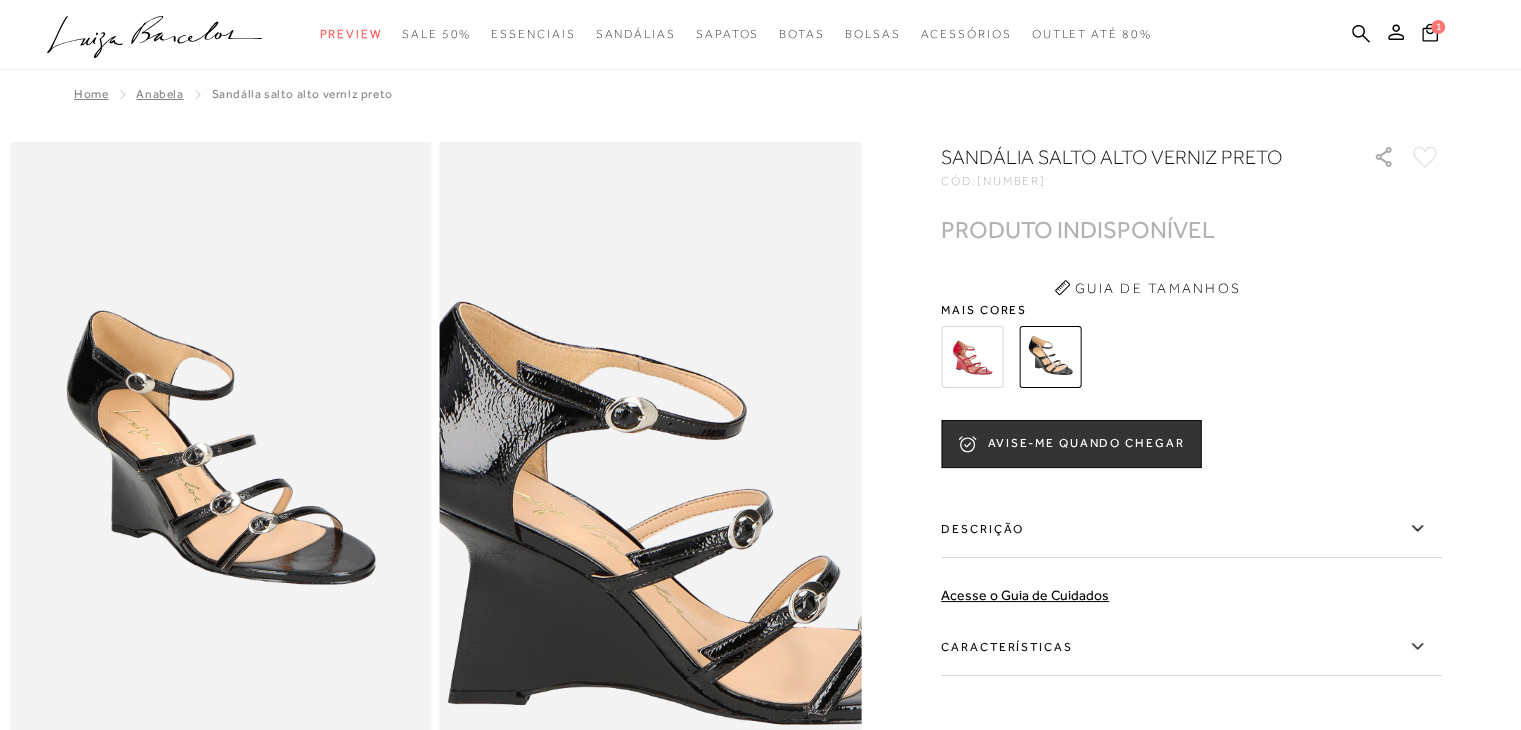 click at bounding box center (707, 472) 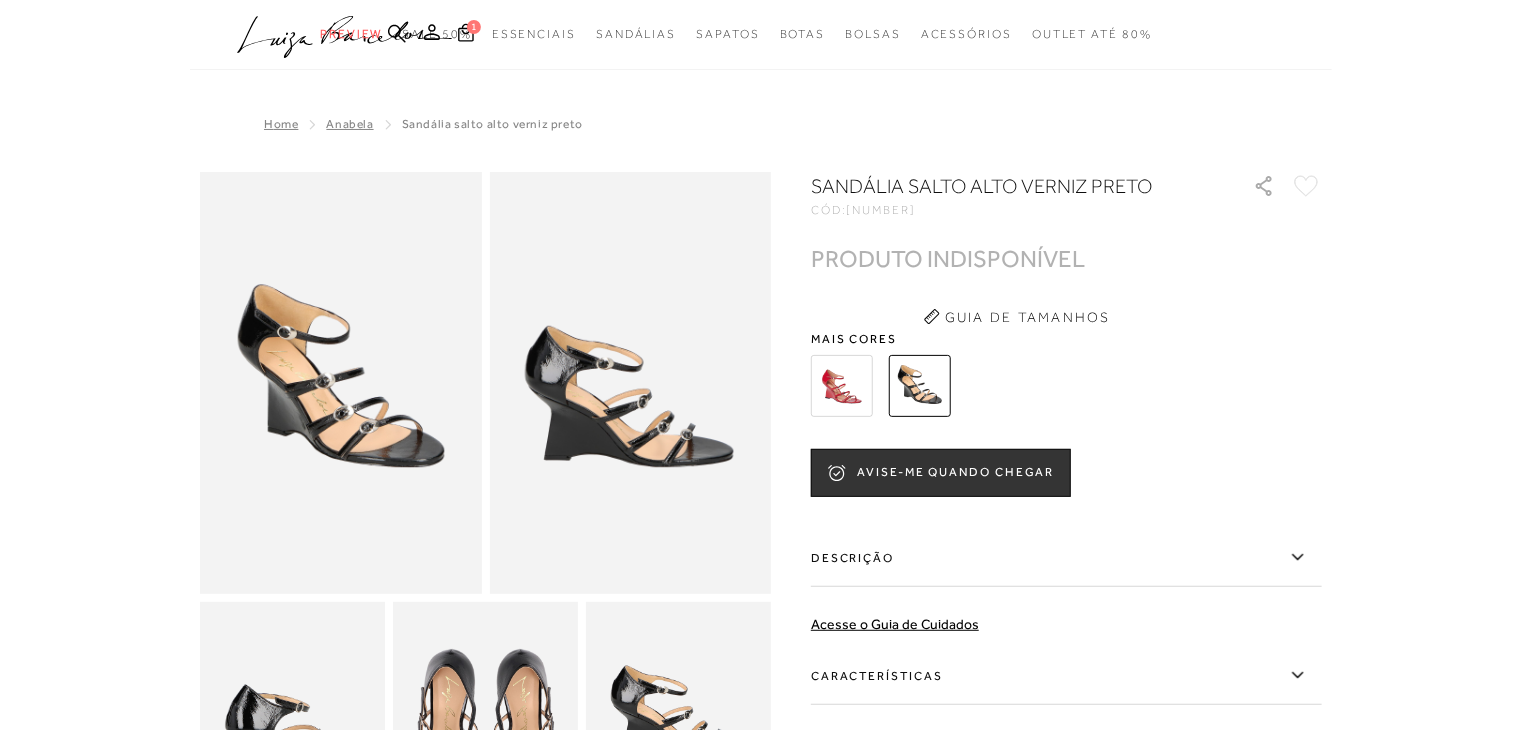 scroll, scrollTop: 2056, scrollLeft: 0, axis: vertical 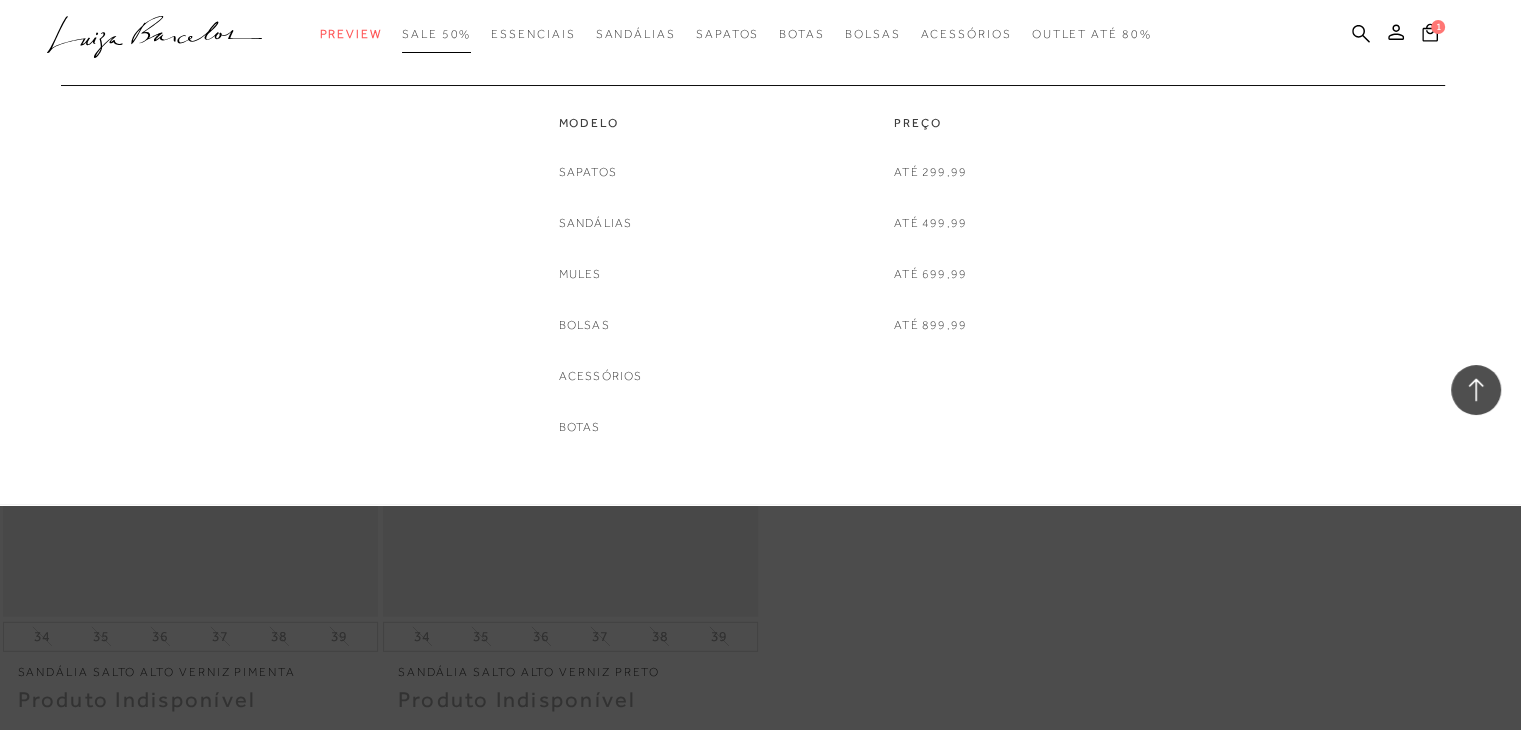 drag, startPoint x: 1535, startPoint y: 365, endPoint x: 454, endPoint y: 35, distance: 1130.2482 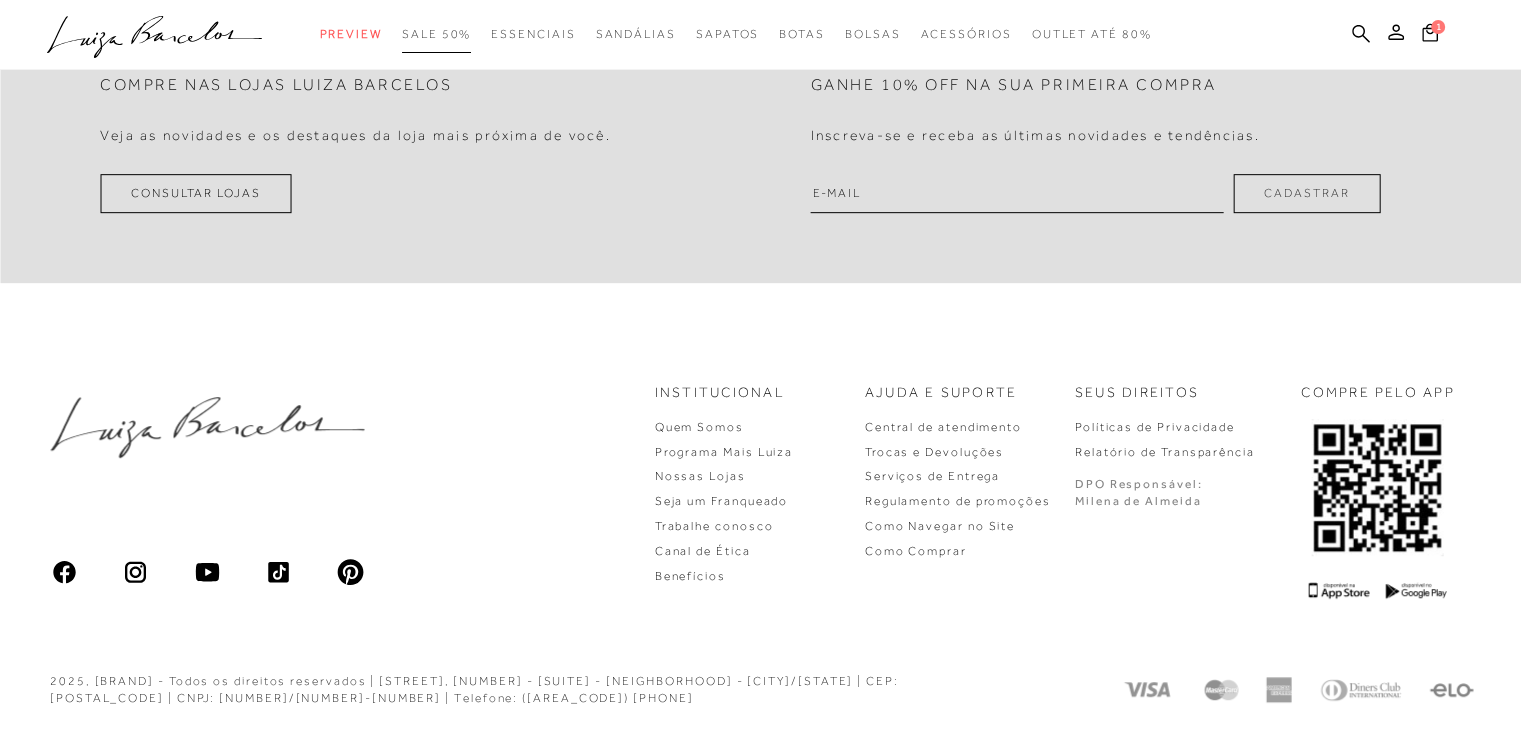 scroll, scrollTop: 0, scrollLeft: 0, axis: both 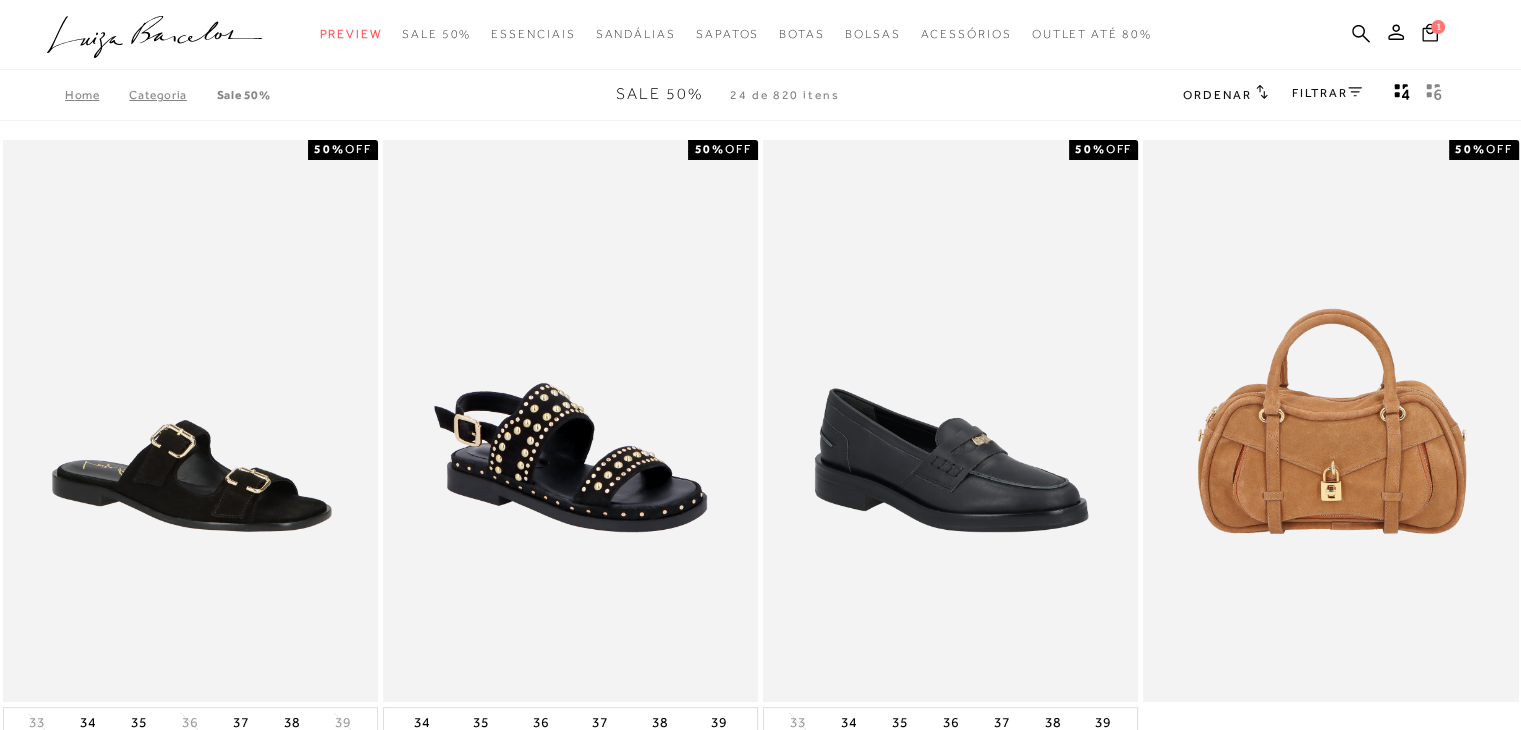 click on "Categoria" at bounding box center [172, 95] 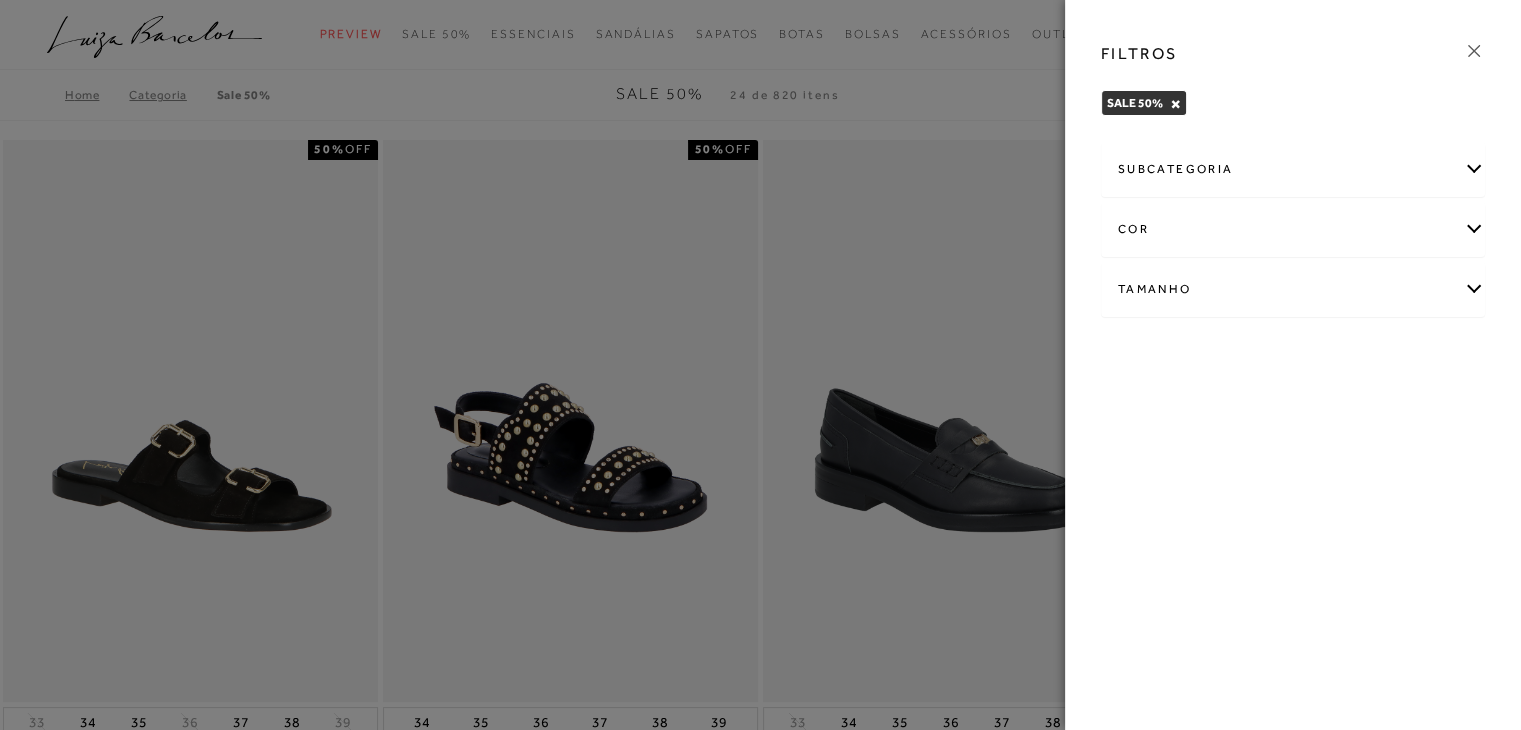 click on "cor" at bounding box center [1293, 229] 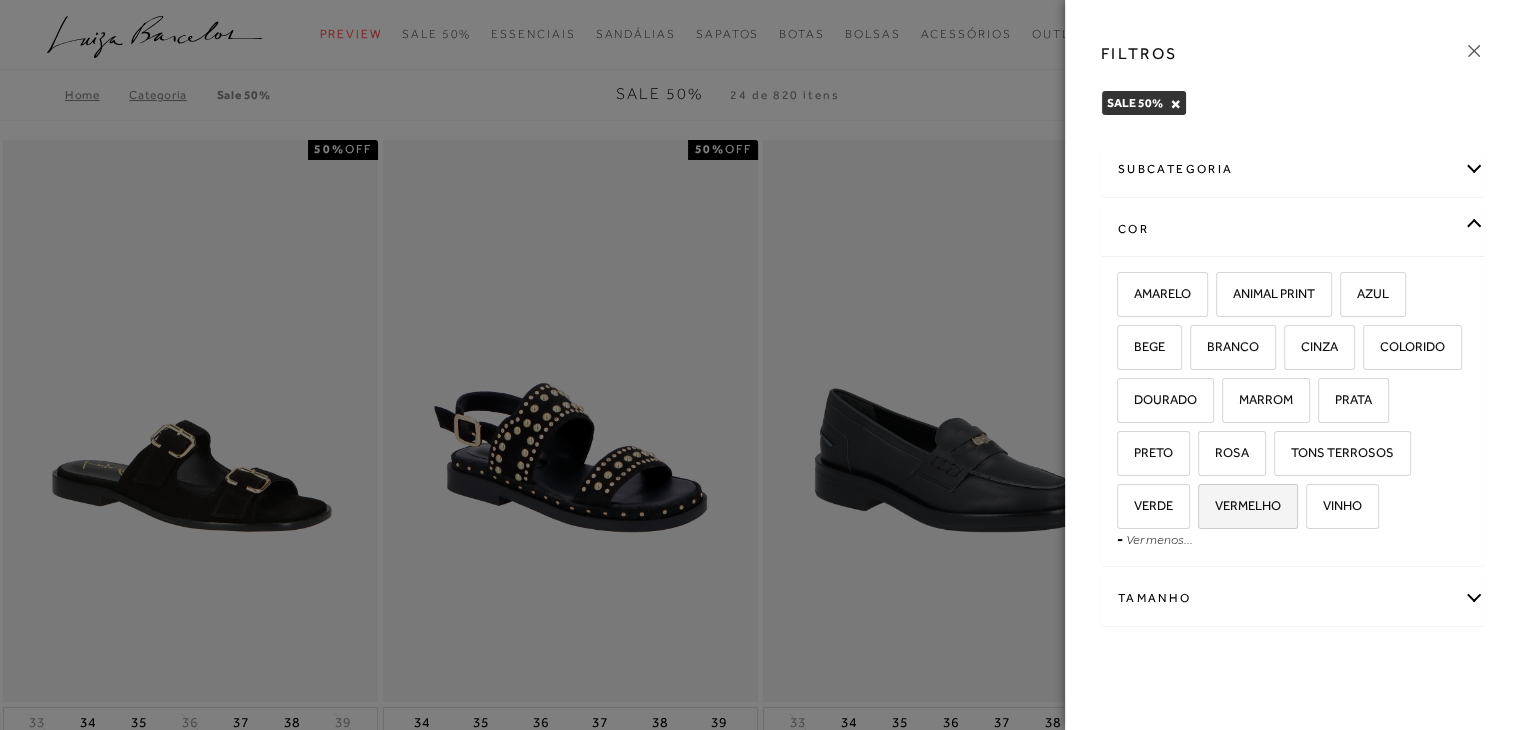 click on "VERMELHO" at bounding box center (1248, 506) 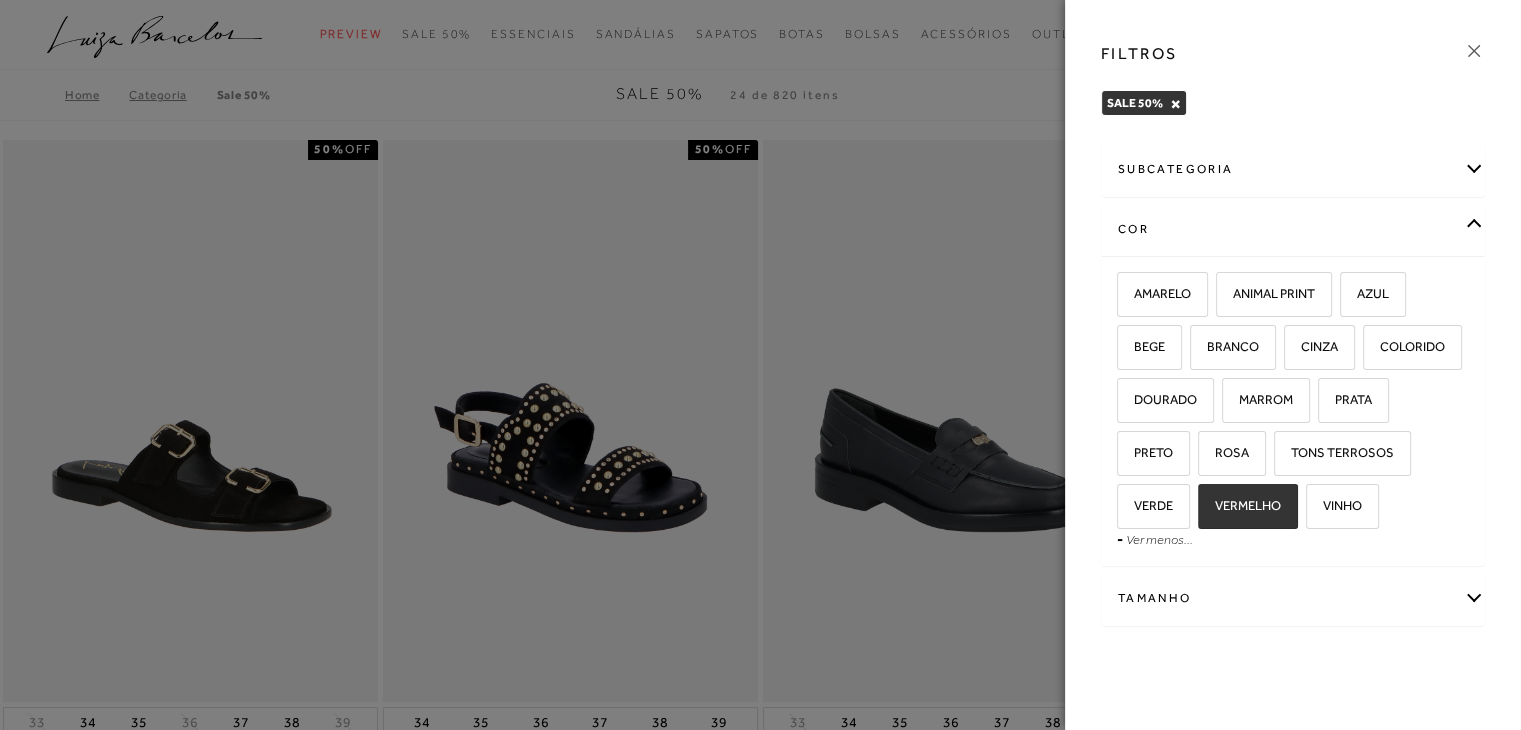 checkbox on "true" 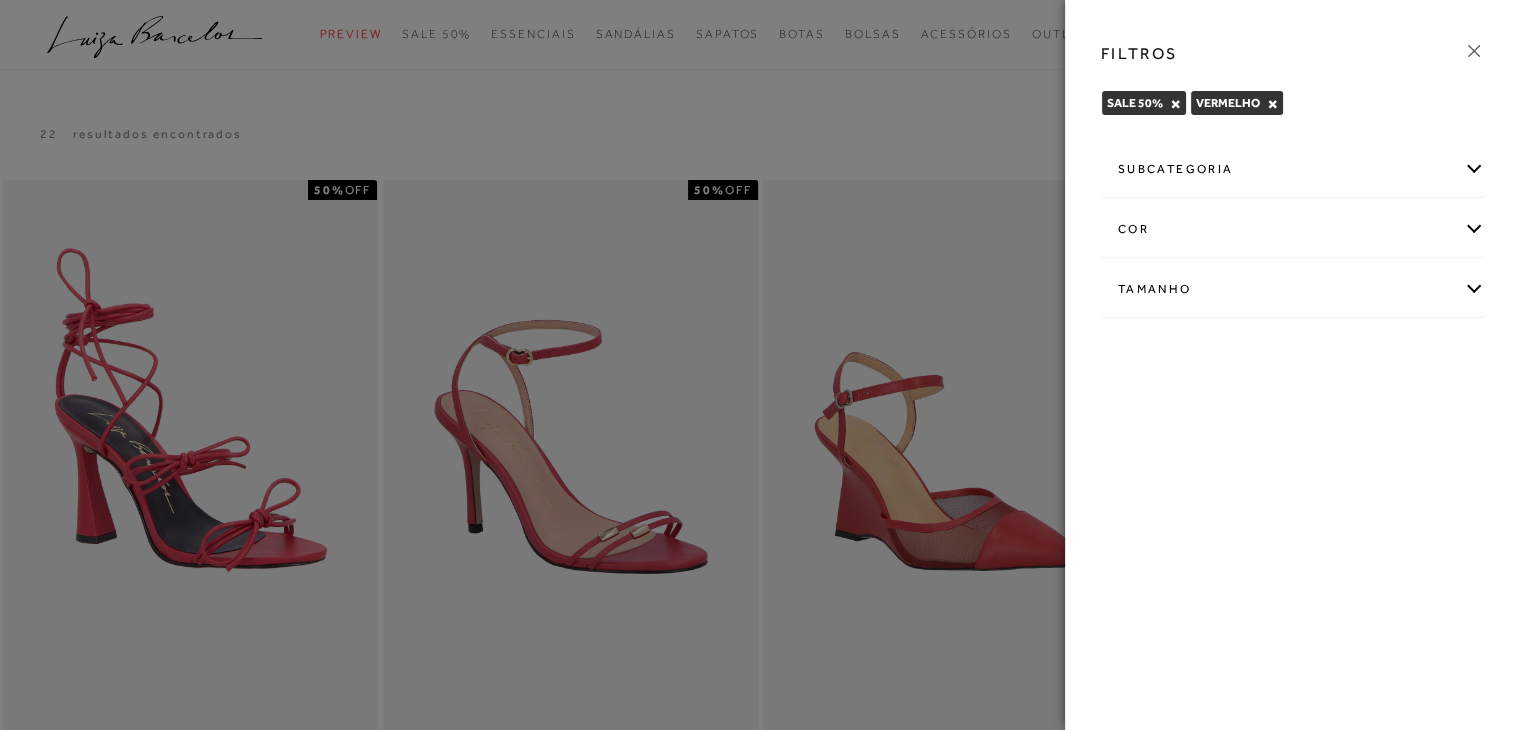 click 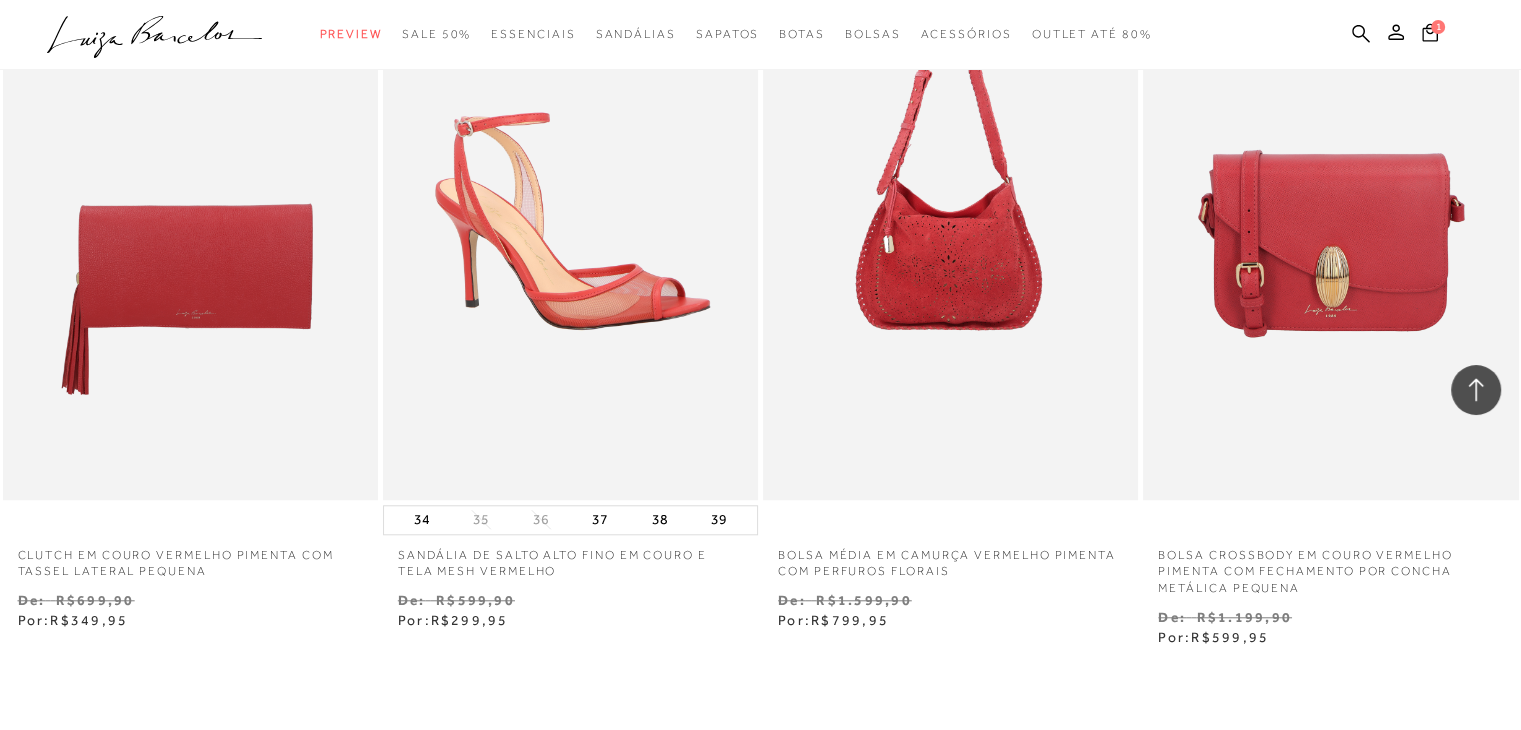 scroll, scrollTop: 1675, scrollLeft: 0, axis: vertical 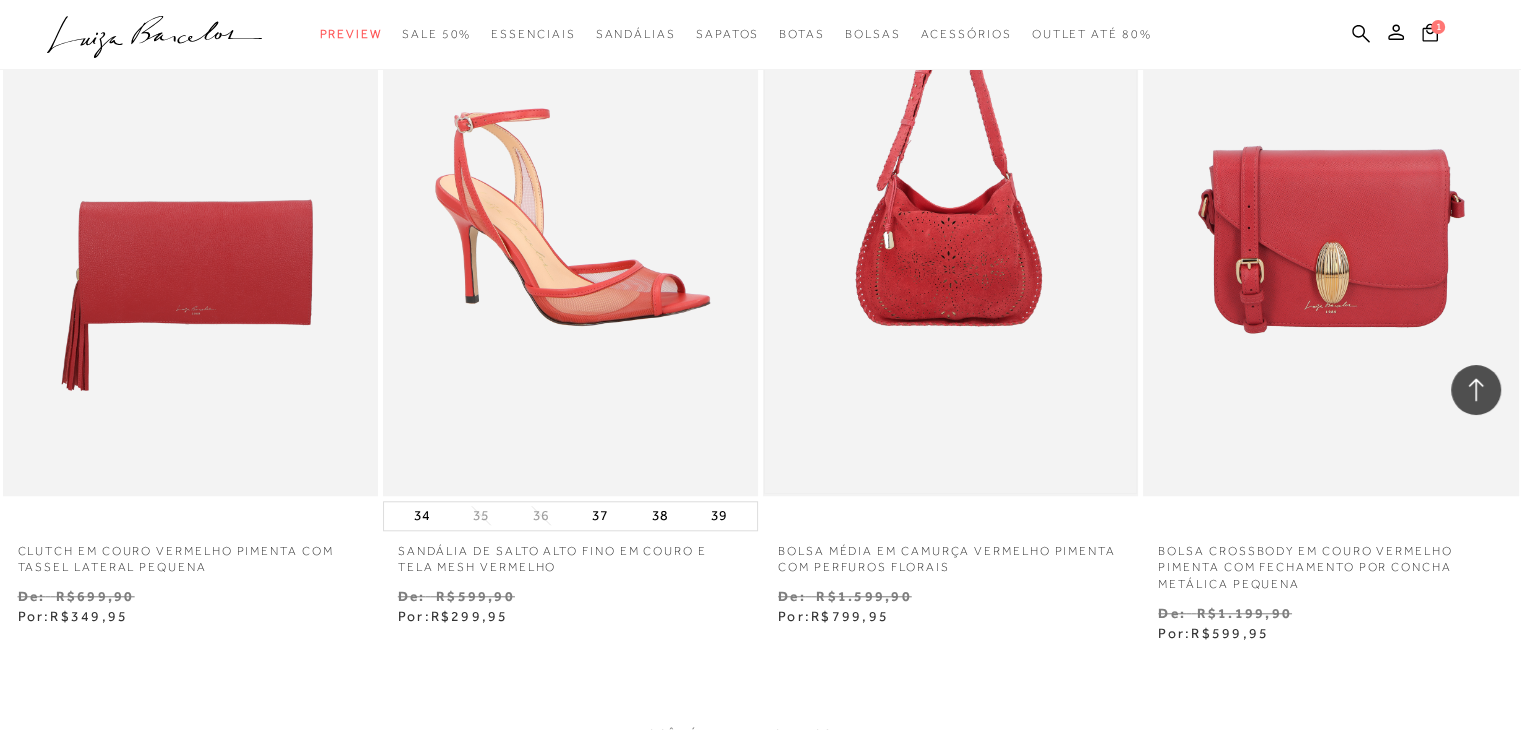 click at bounding box center [950, 214] 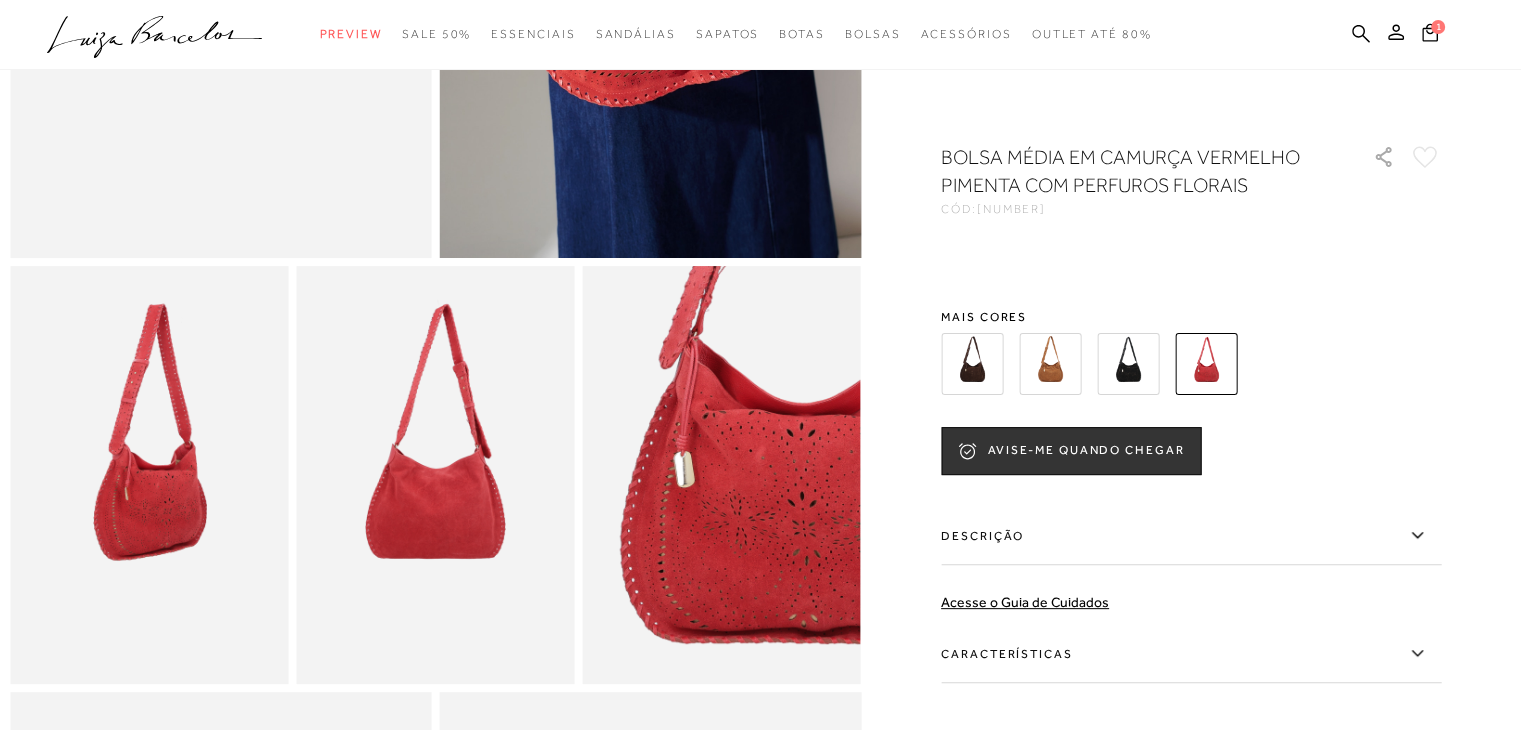 scroll, scrollTop: 0, scrollLeft: 0, axis: both 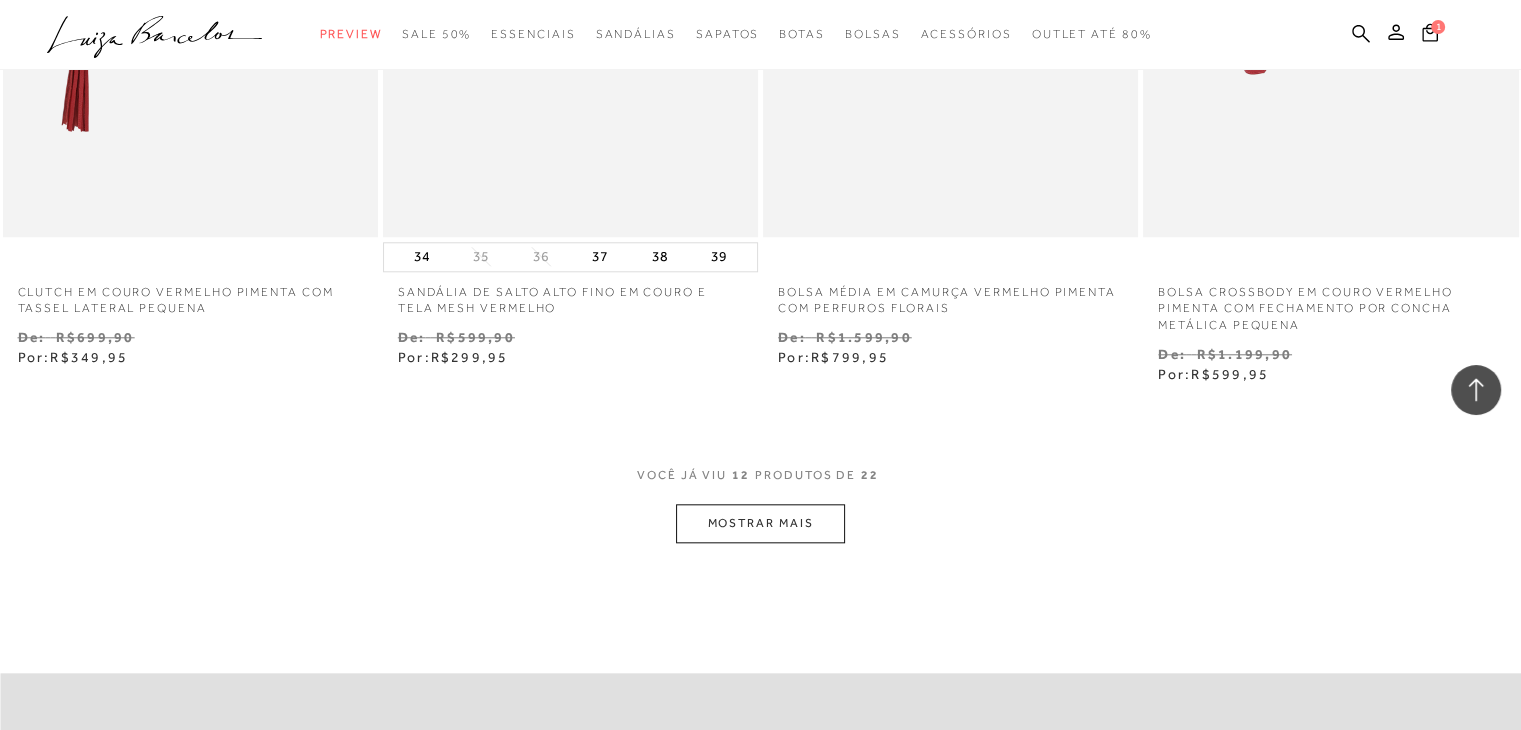 click on "MOSTRAR MAIS" at bounding box center [760, 523] 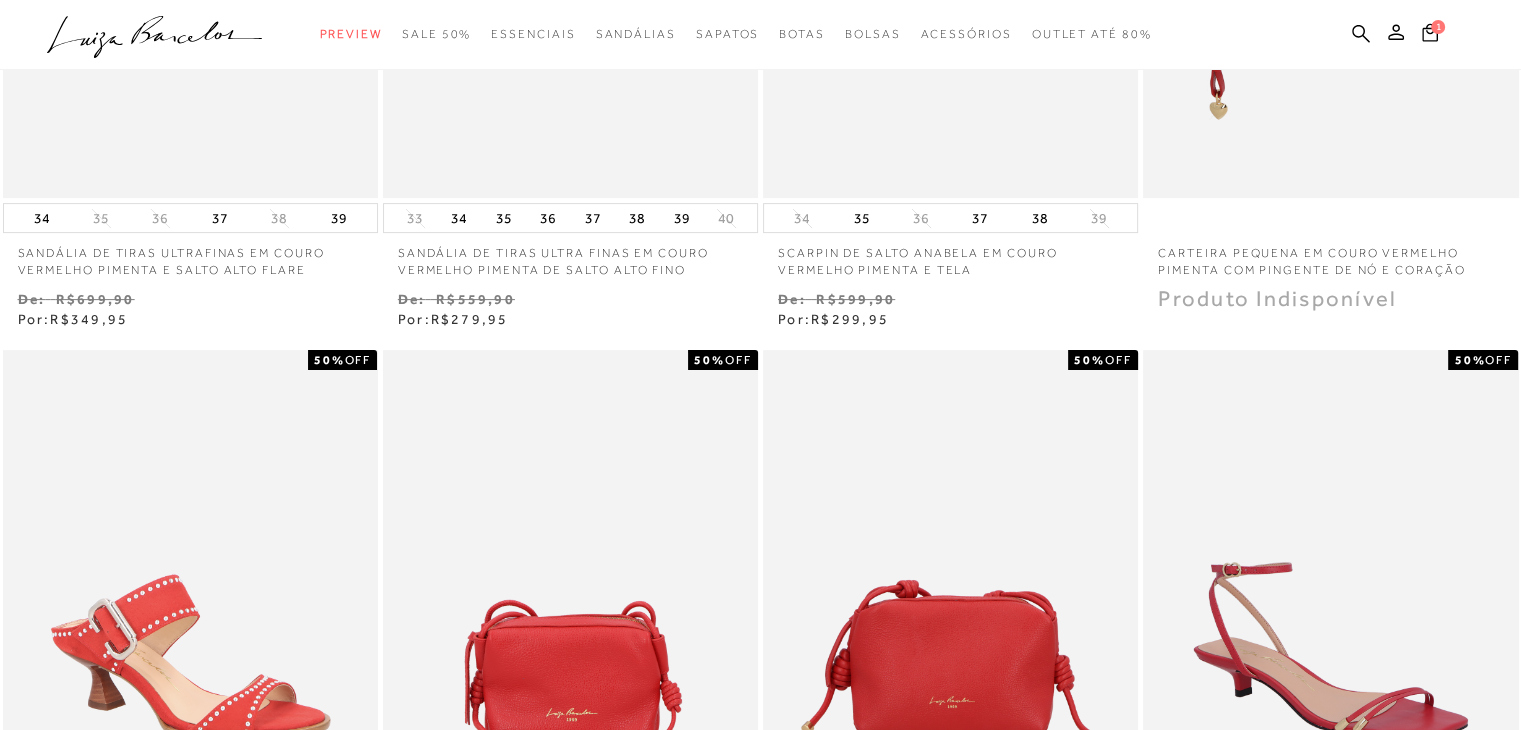 scroll, scrollTop: 0, scrollLeft: 0, axis: both 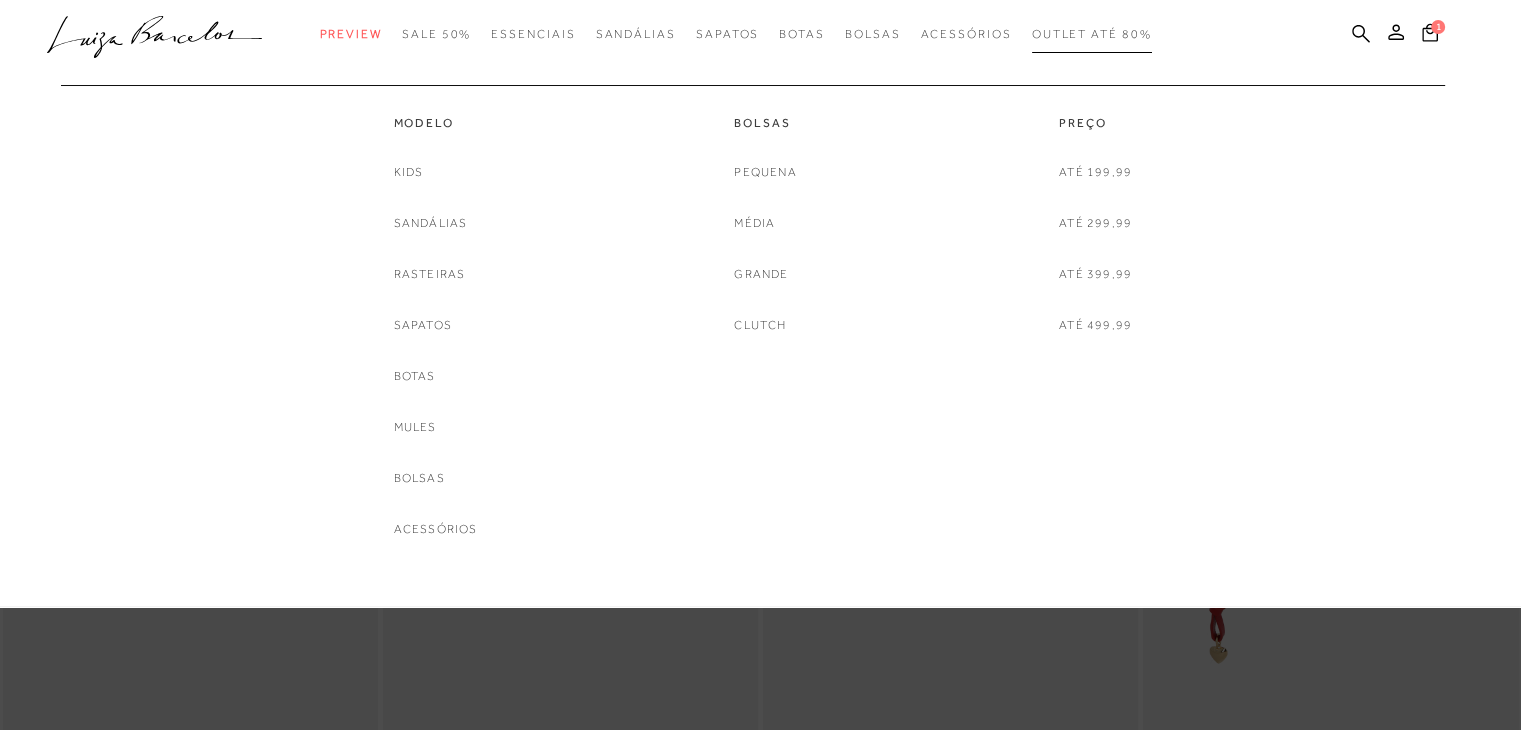 click on "Outlet até 80%" at bounding box center [1092, 34] 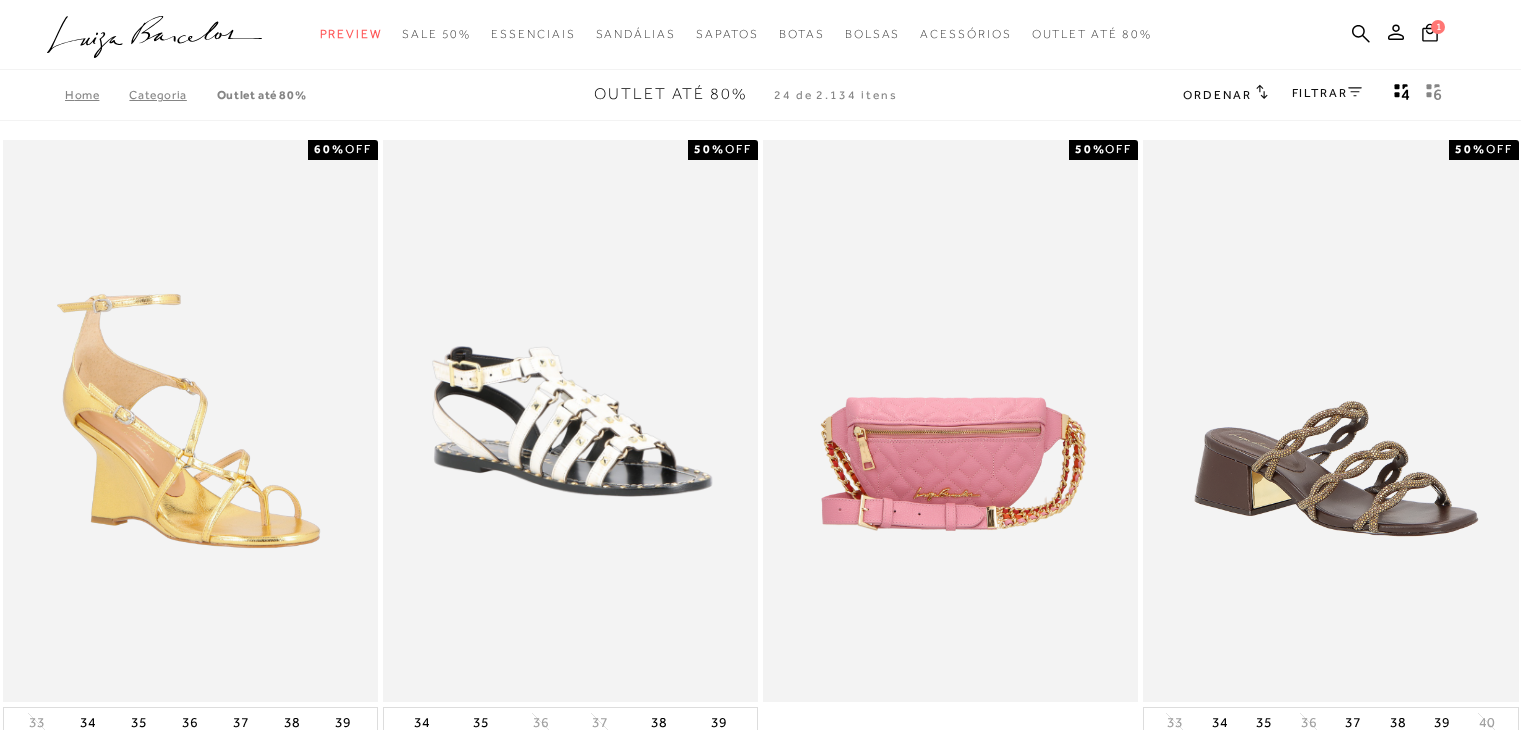 scroll, scrollTop: 0, scrollLeft: 0, axis: both 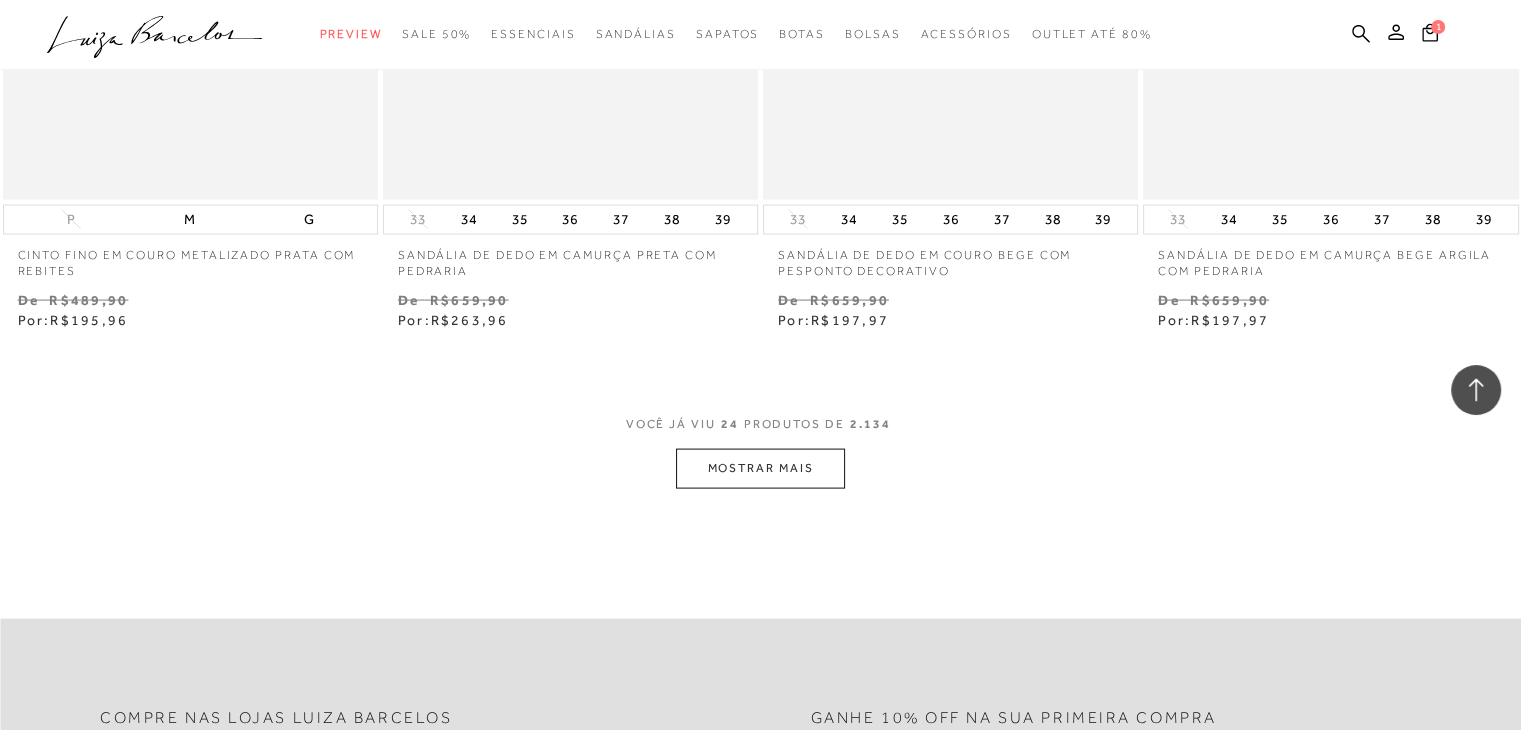 click on "MOSTRAR MAIS" at bounding box center (760, 468) 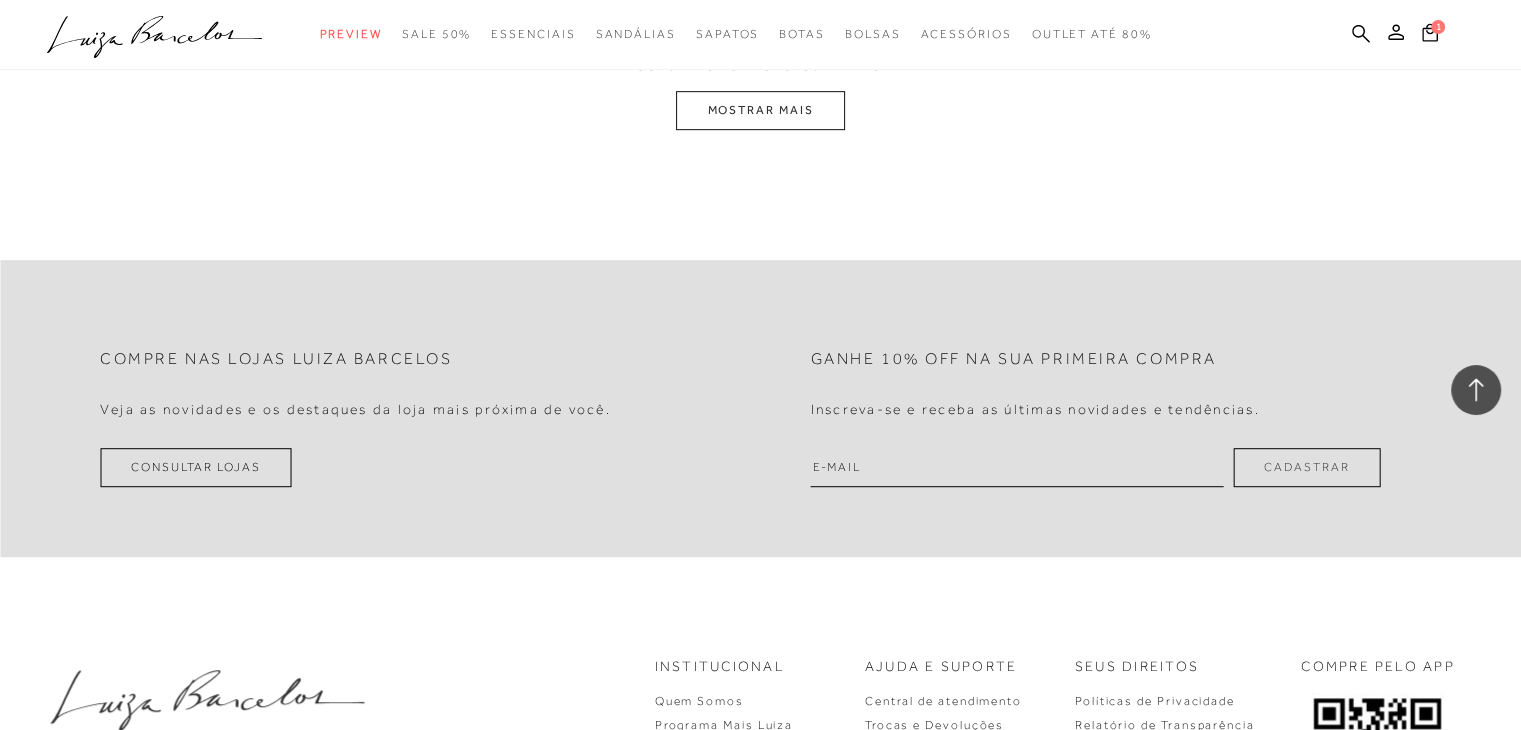 scroll, scrollTop: 0, scrollLeft: 0, axis: both 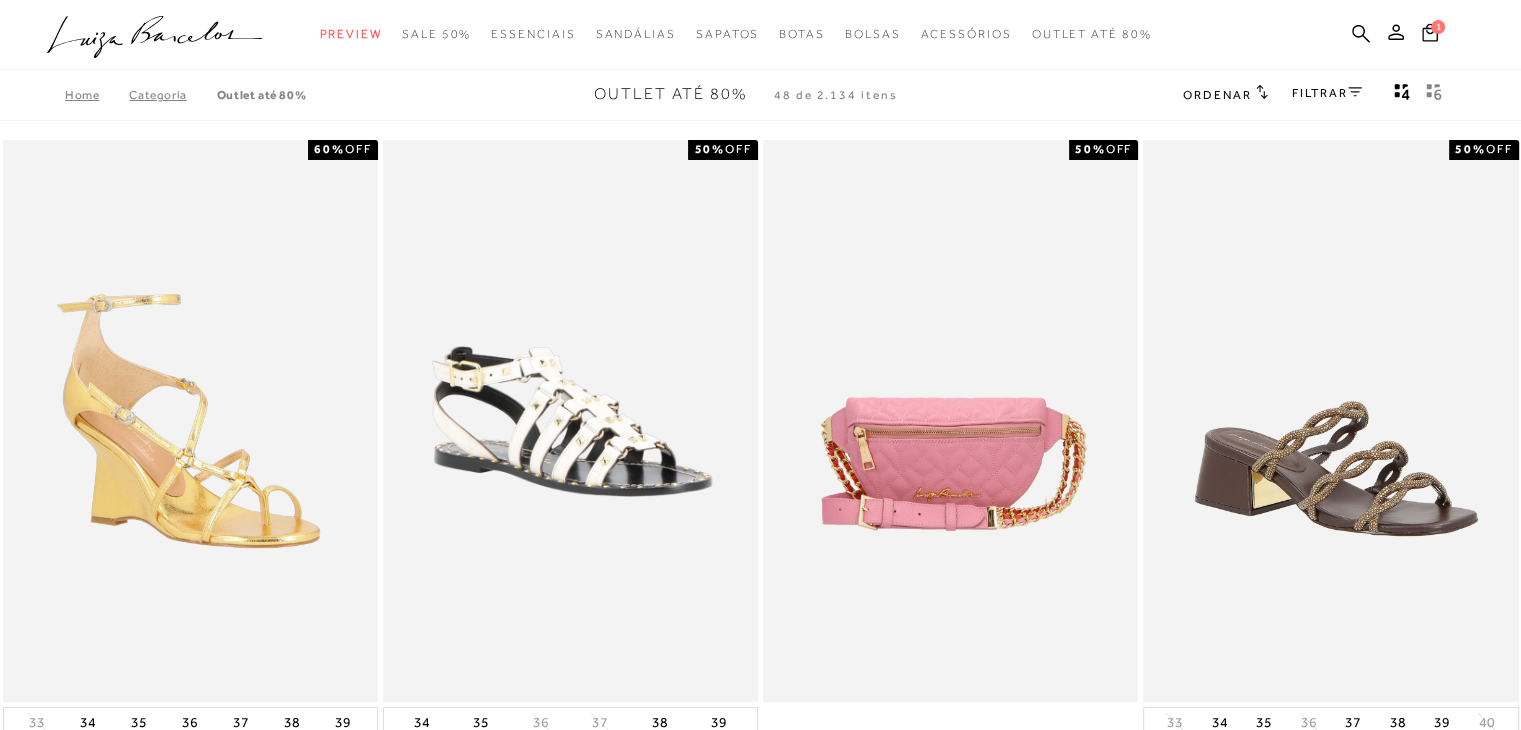 click on "FILTRAR" at bounding box center [1327, 93] 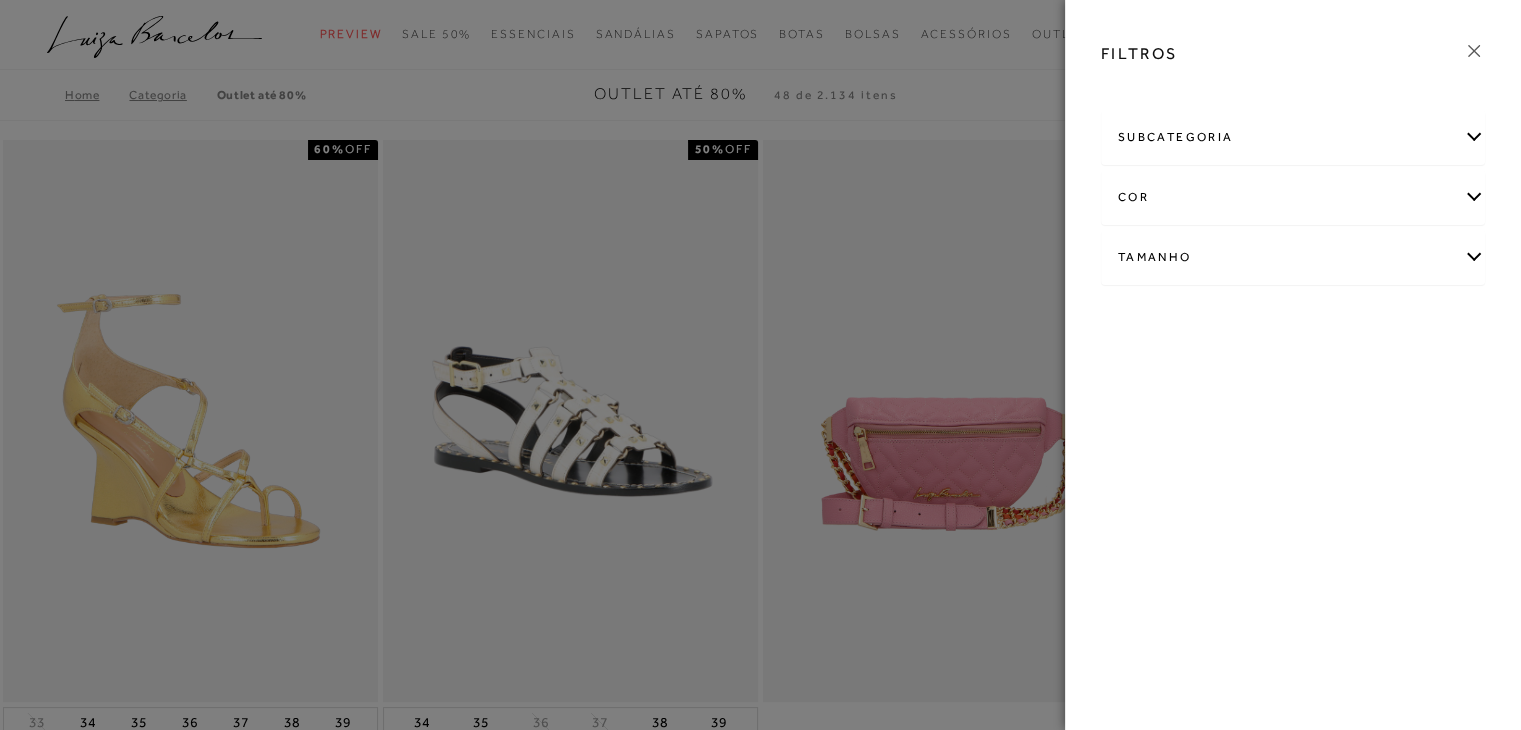 click on "cor" at bounding box center (1293, 197) 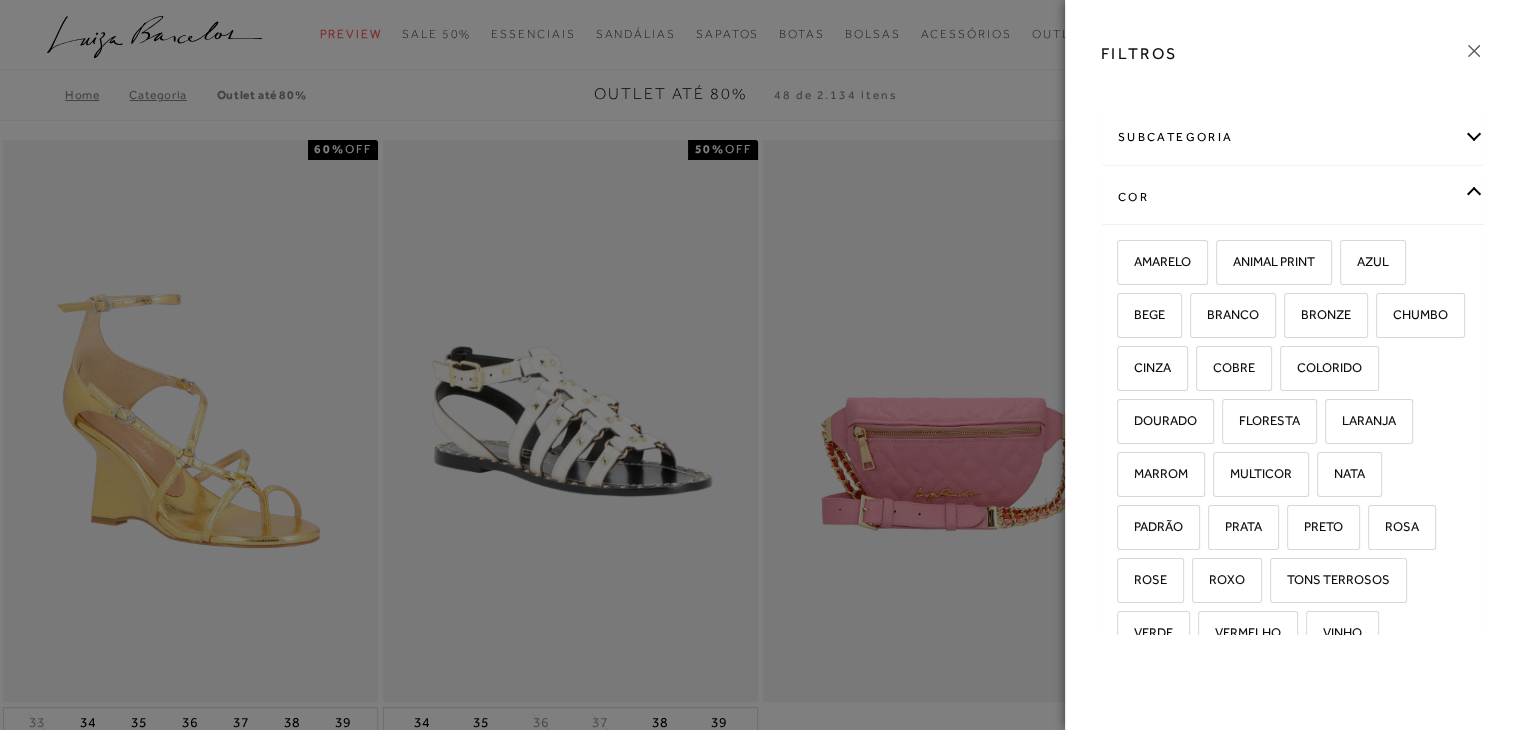 drag, startPoint x: 1495, startPoint y: 262, endPoint x: 1096, endPoint y: 617, distance: 534.06555 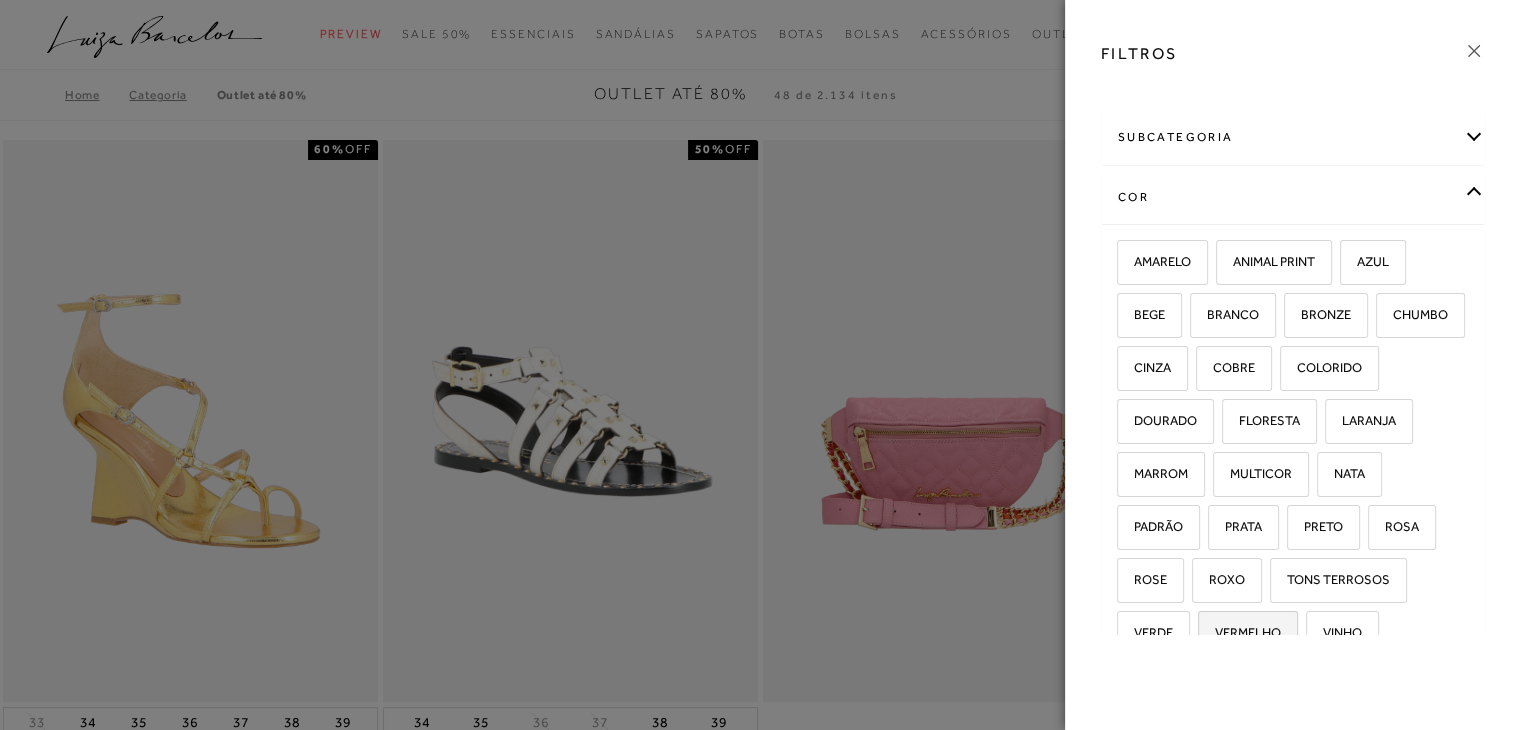 click on "VERMELHO" at bounding box center (1240, 632) 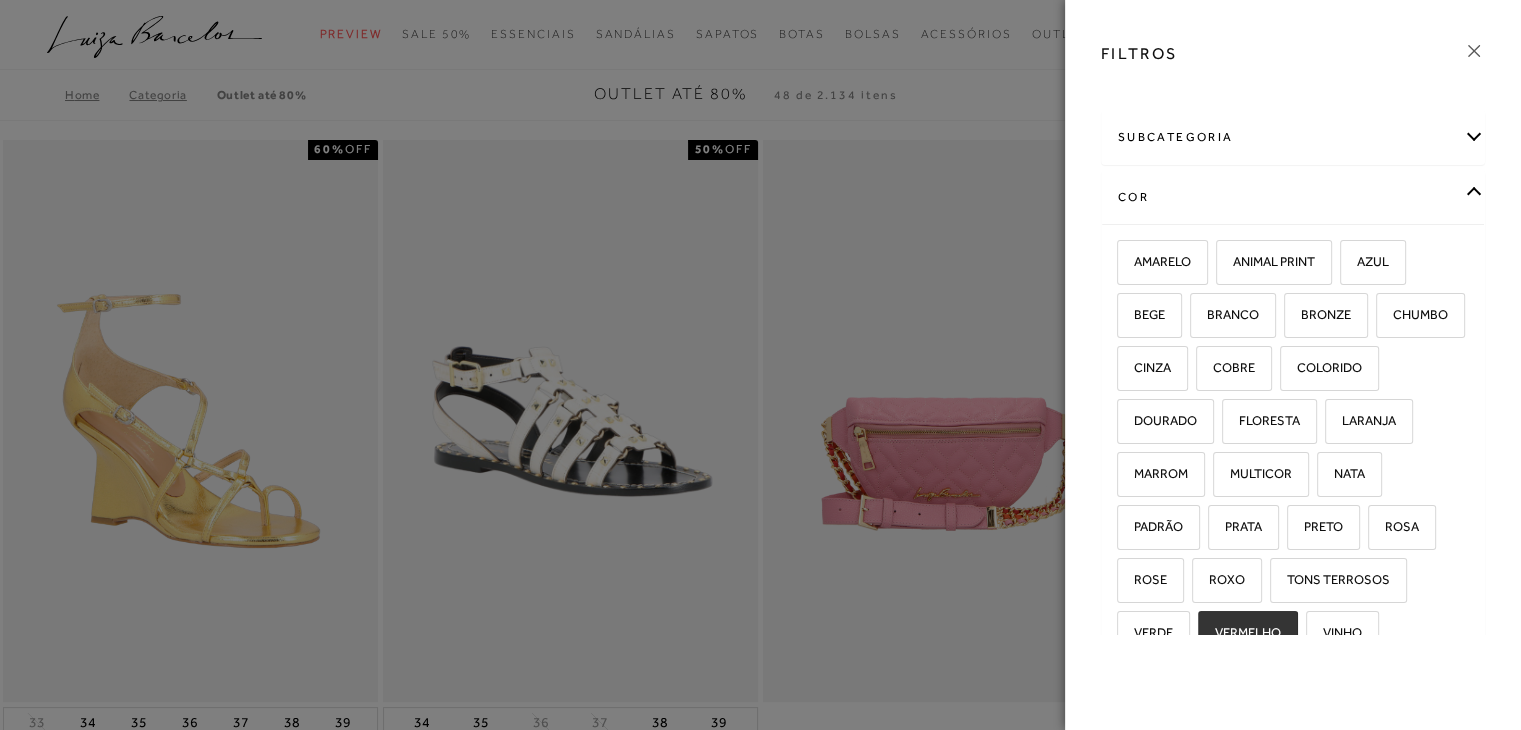 checkbox on "true" 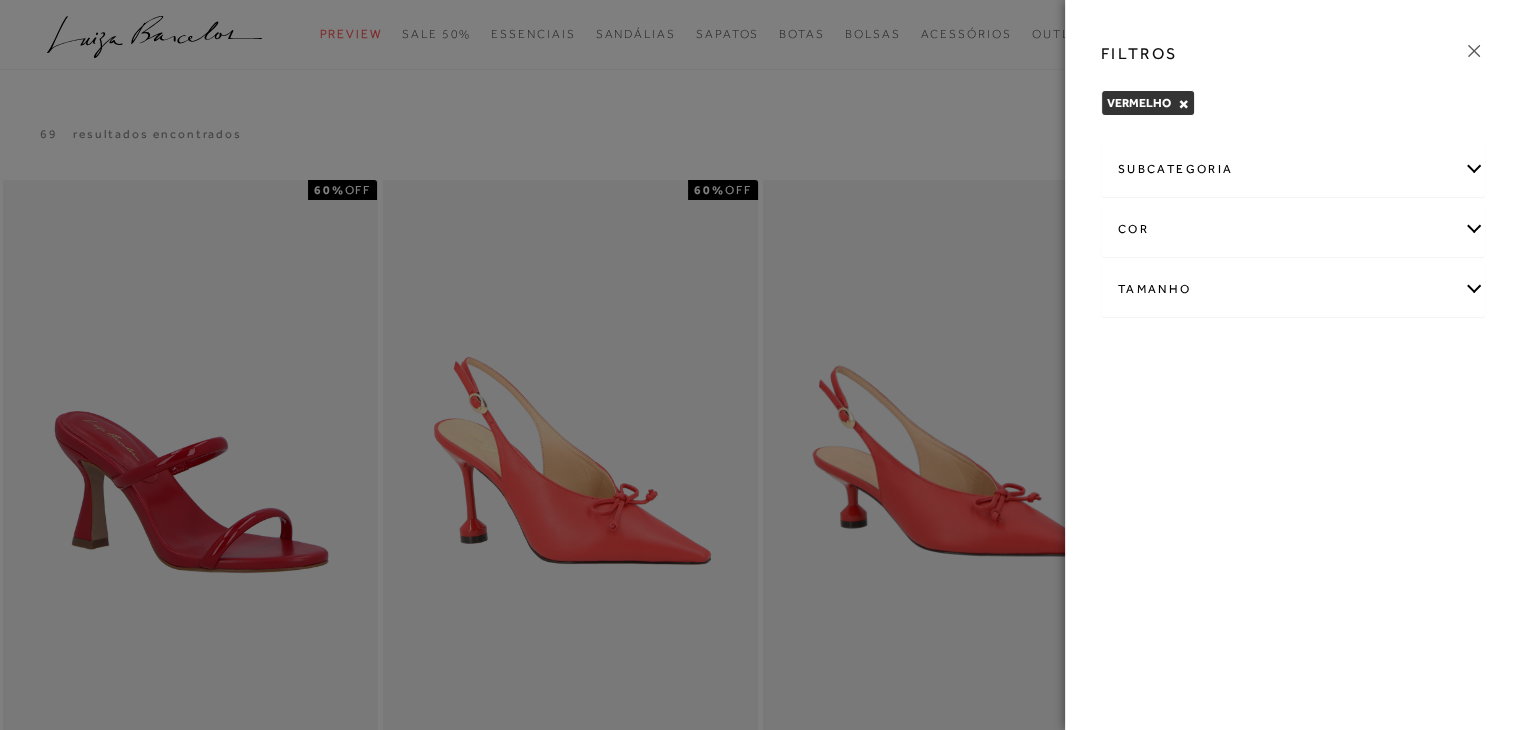 click 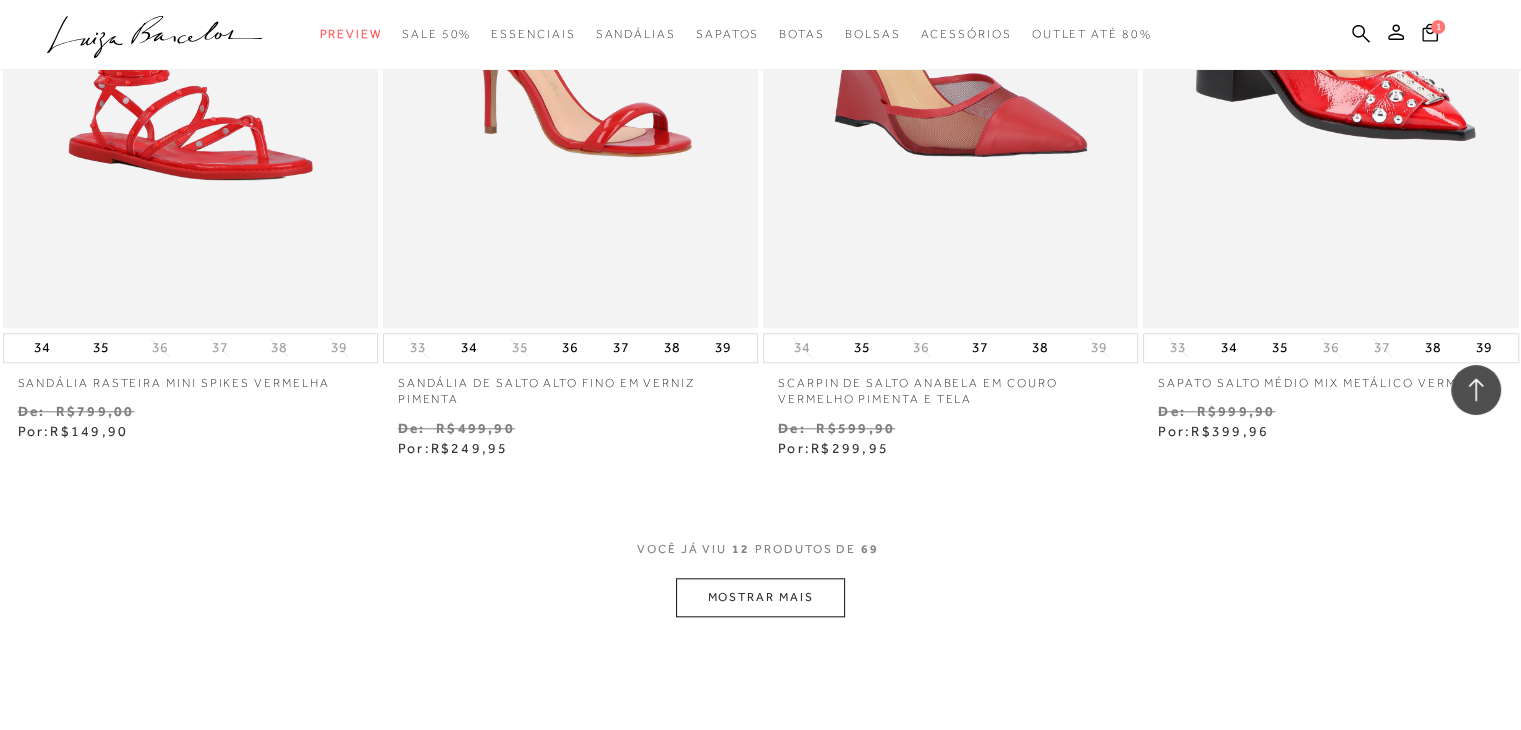 scroll, scrollTop: 1880, scrollLeft: 0, axis: vertical 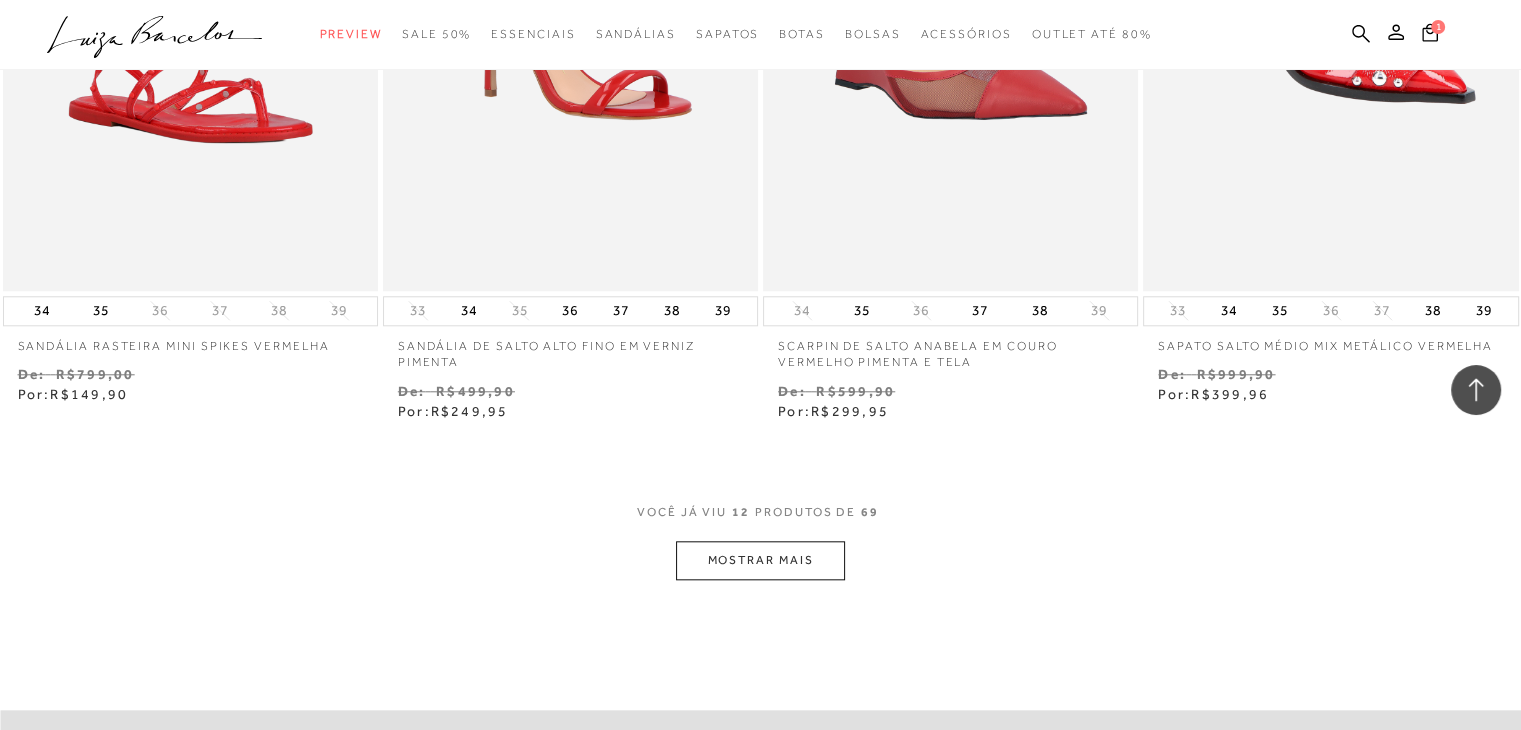 click on "MOSTRAR MAIS" at bounding box center (760, 560) 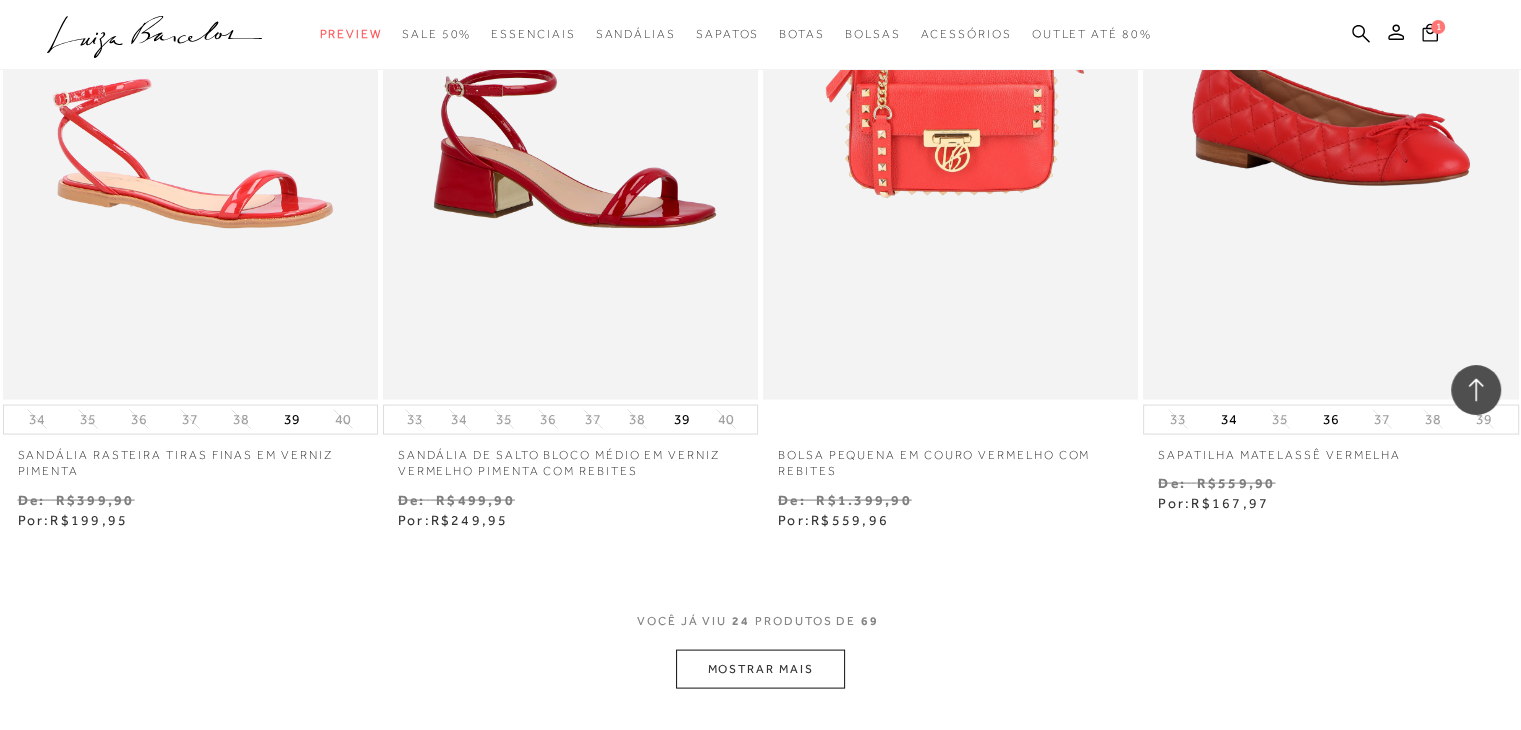 scroll, scrollTop: 3989, scrollLeft: 0, axis: vertical 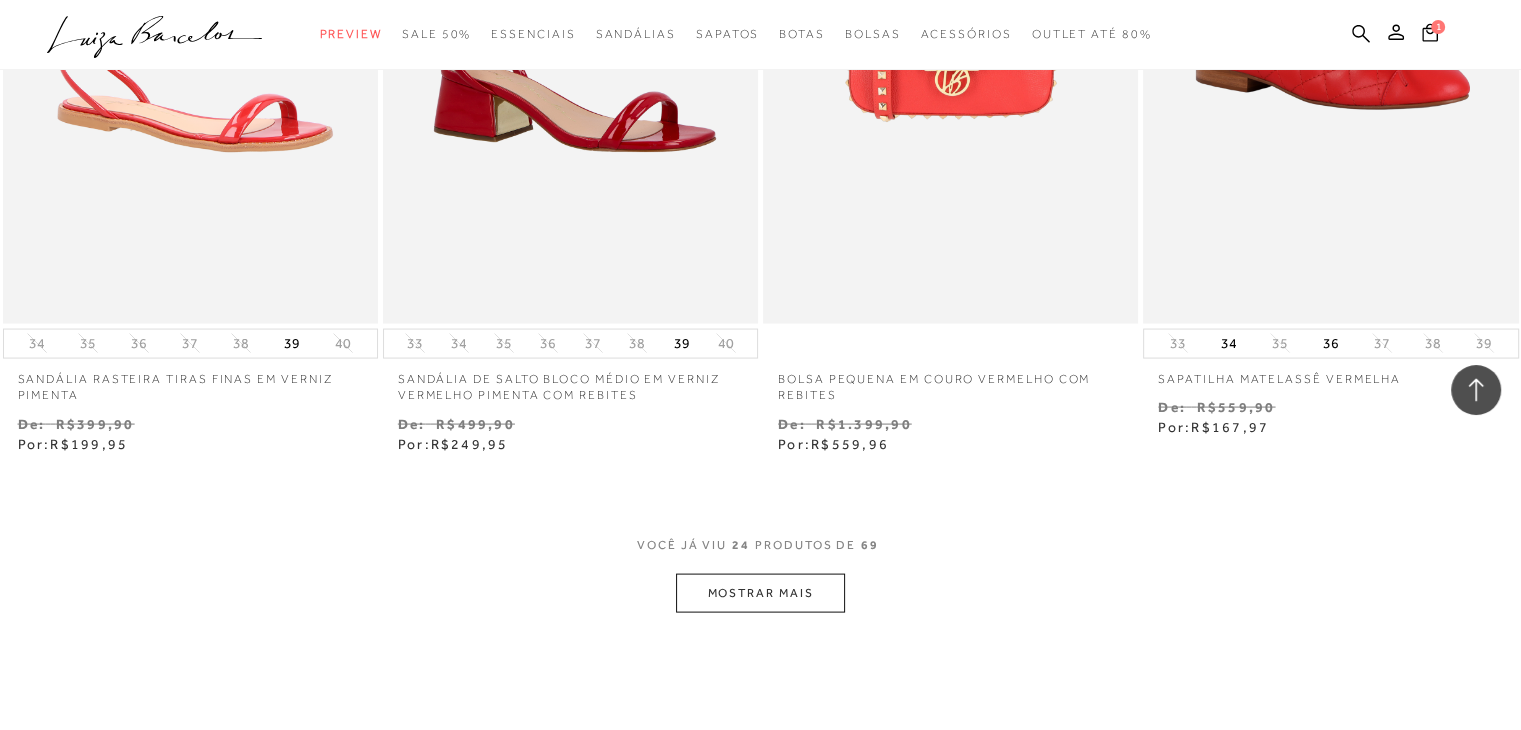click on "MOSTRAR MAIS" at bounding box center (760, 593) 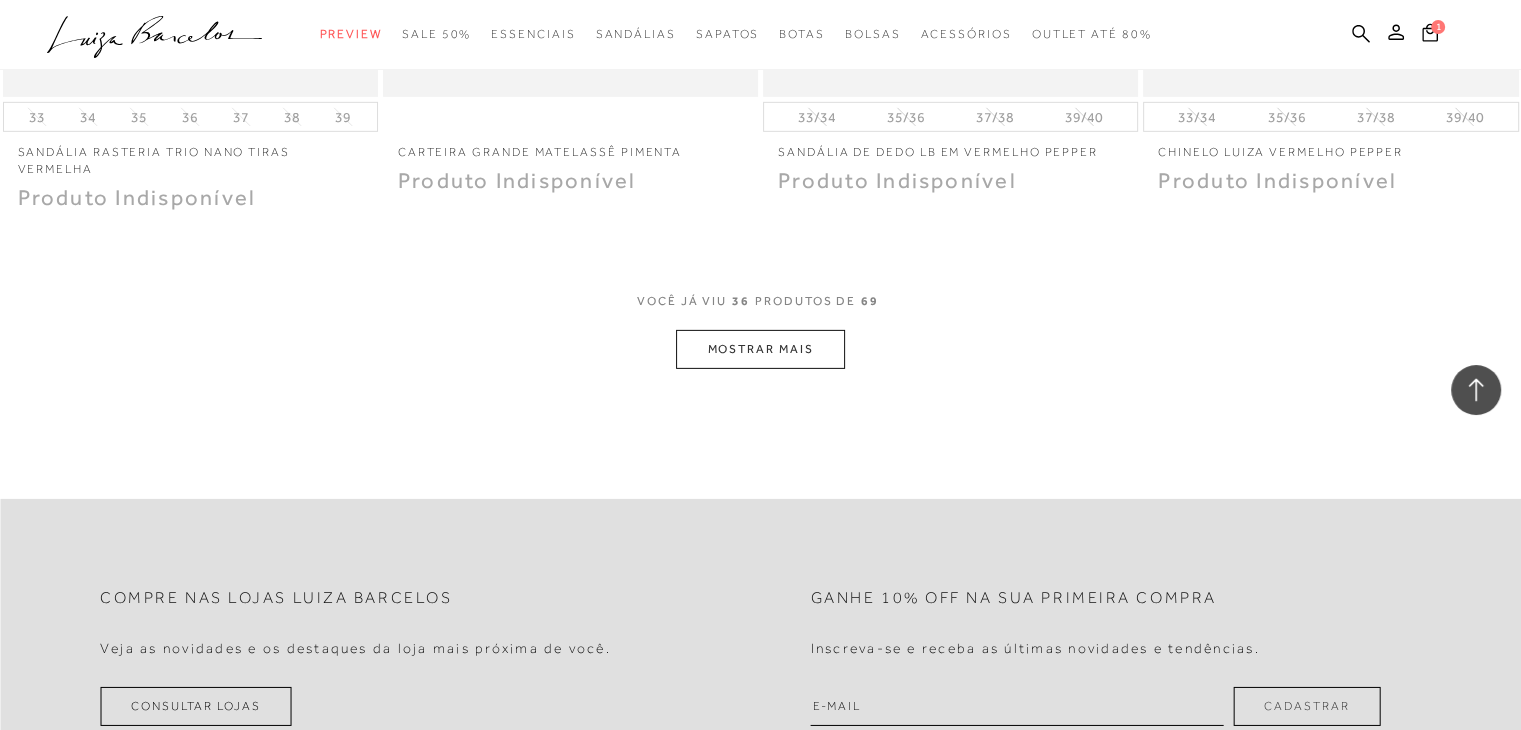 scroll, scrollTop: 6315, scrollLeft: 0, axis: vertical 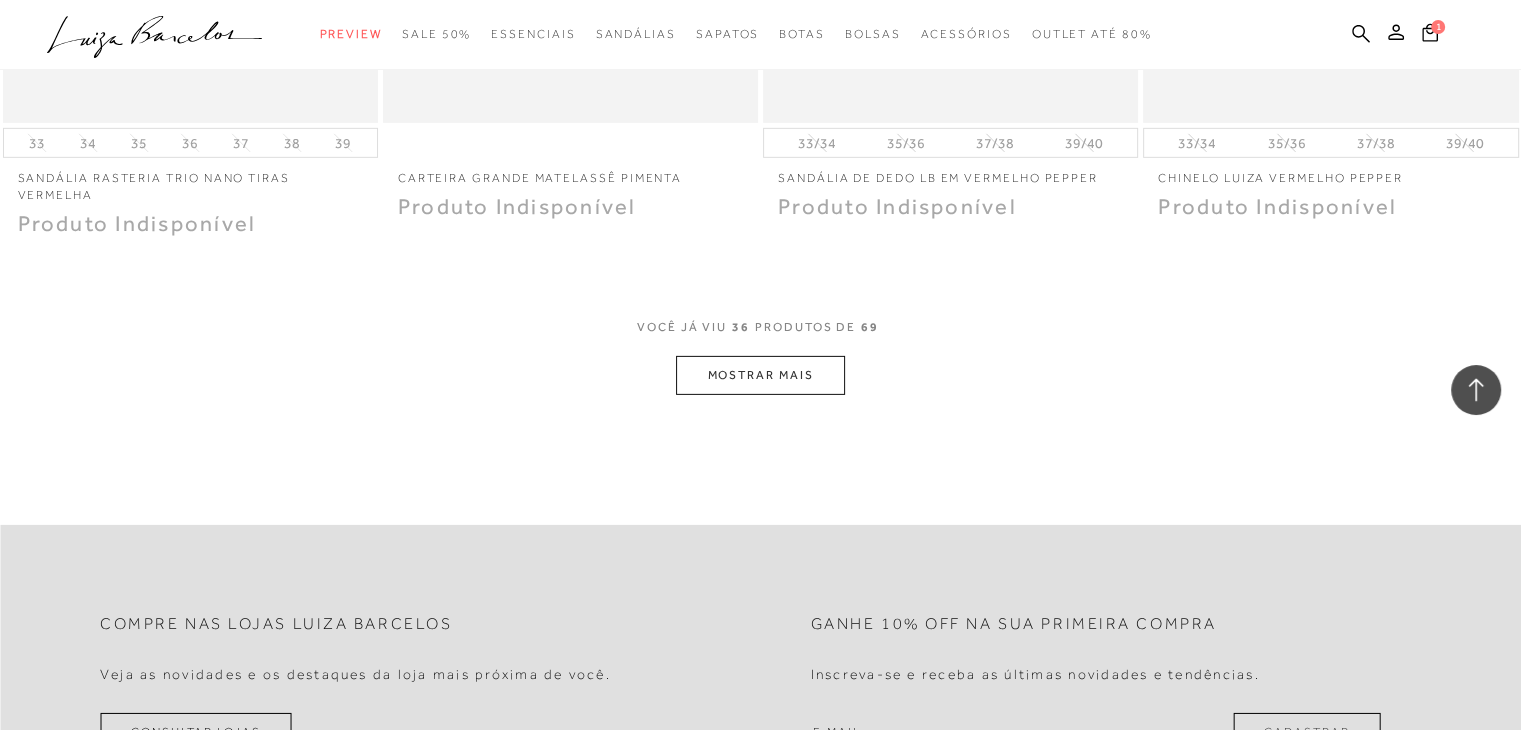 drag, startPoint x: 736, startPoint y: 393, endPoint x: 742, endPoint y: 373, distance: 20.880613 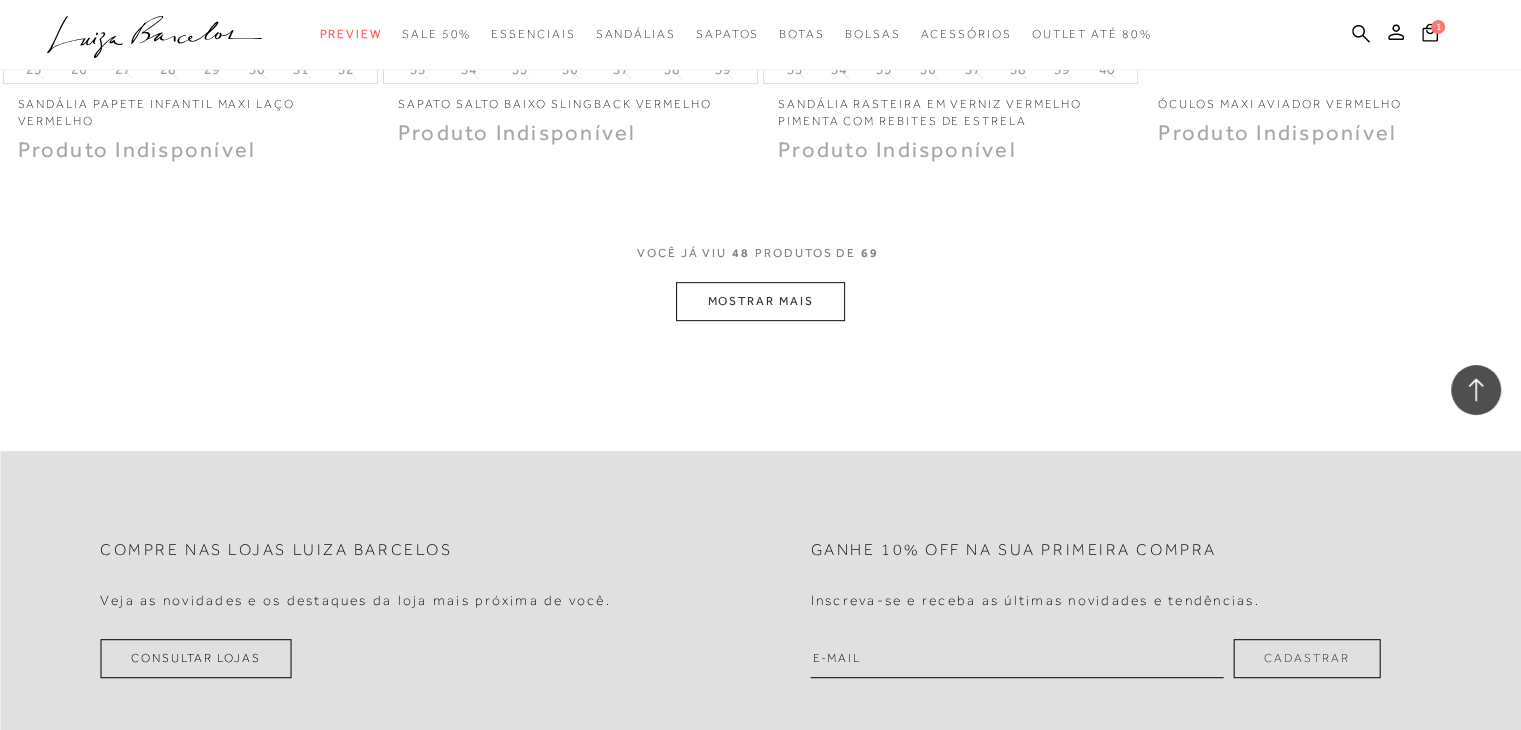 scroll, scrollTop: 8533, scrollLeft: 0, axis: vertical 